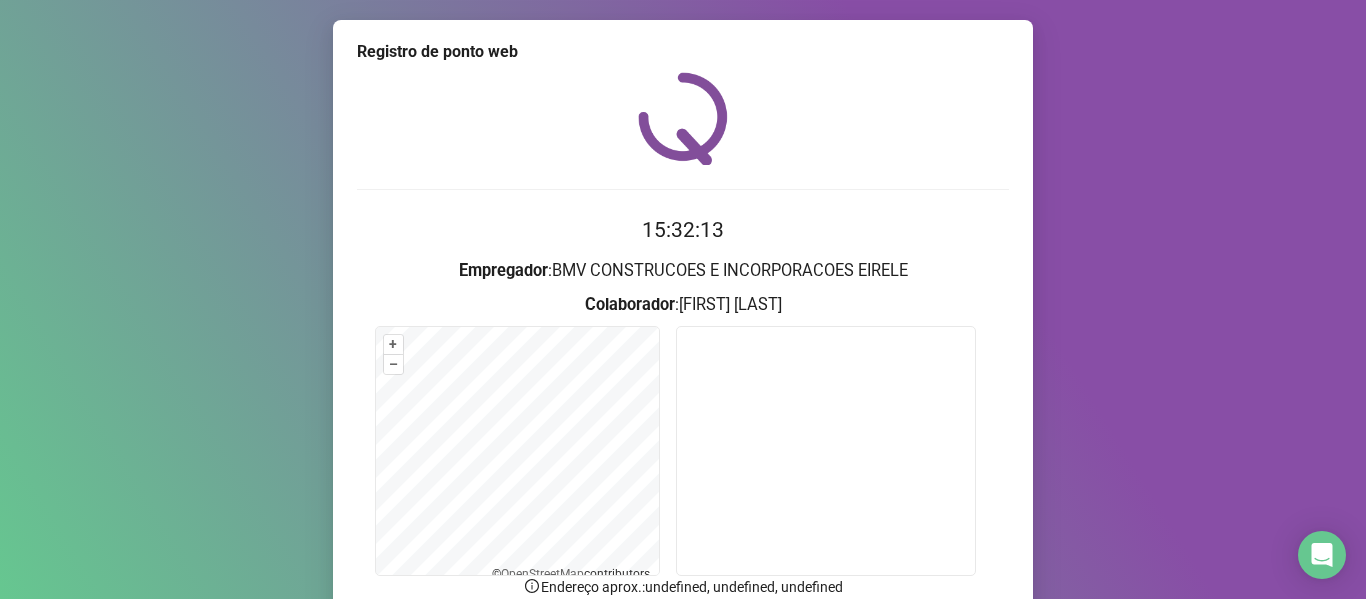 scroll, scrollTop: 0, scrollLeft: 0, axis: both 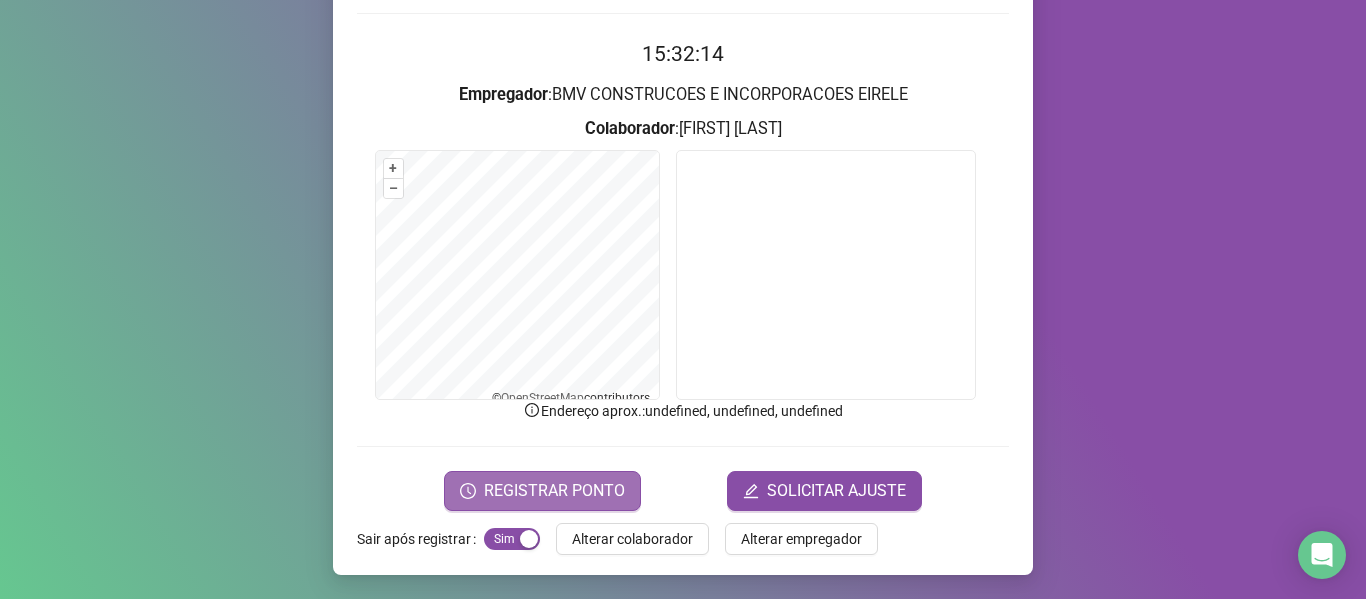 click on "REGISTRAR PONTO" at bounding box center [554, 491] 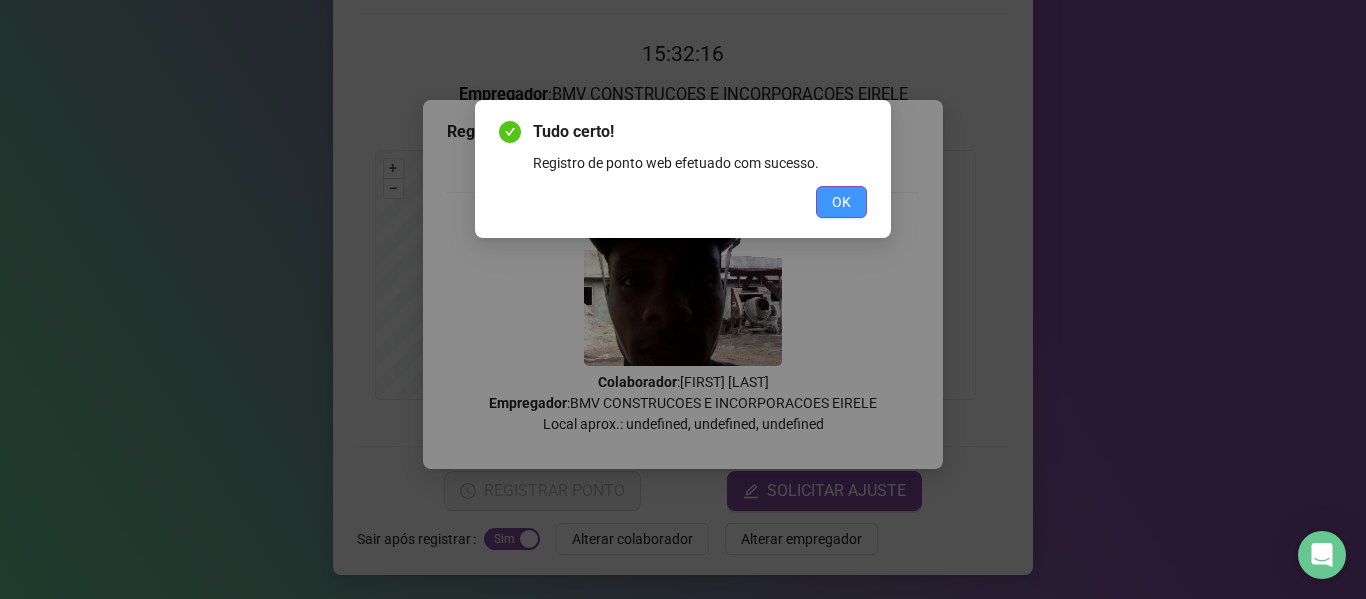 click on "OK" at bounding box center [841, 202] 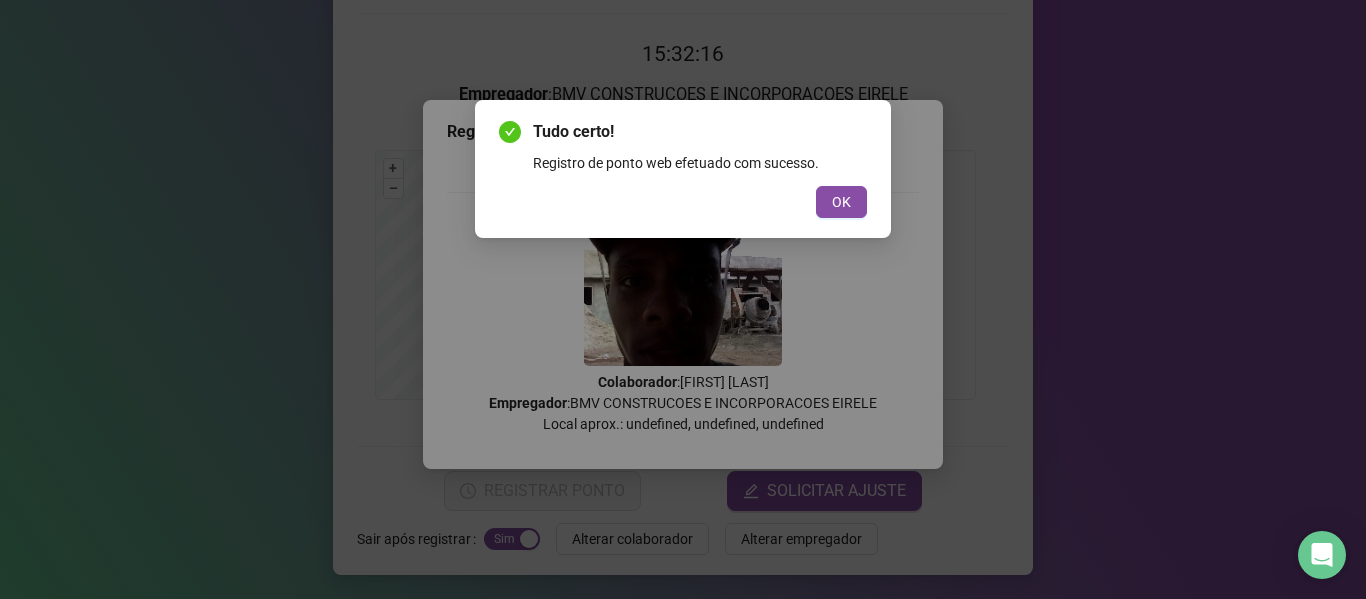 scroll, scrollTop: 0, scrollLeft: 0, axis: both 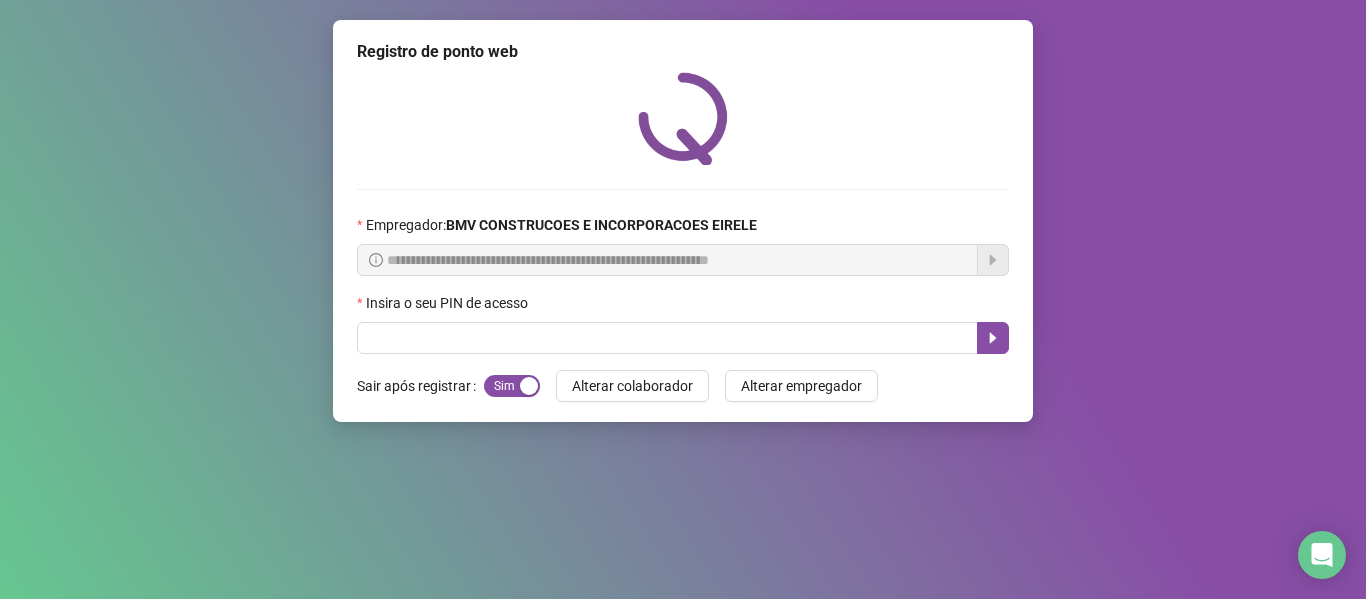 click on "Insira o seu PIN de acesso" at bounding box center (683, 307) 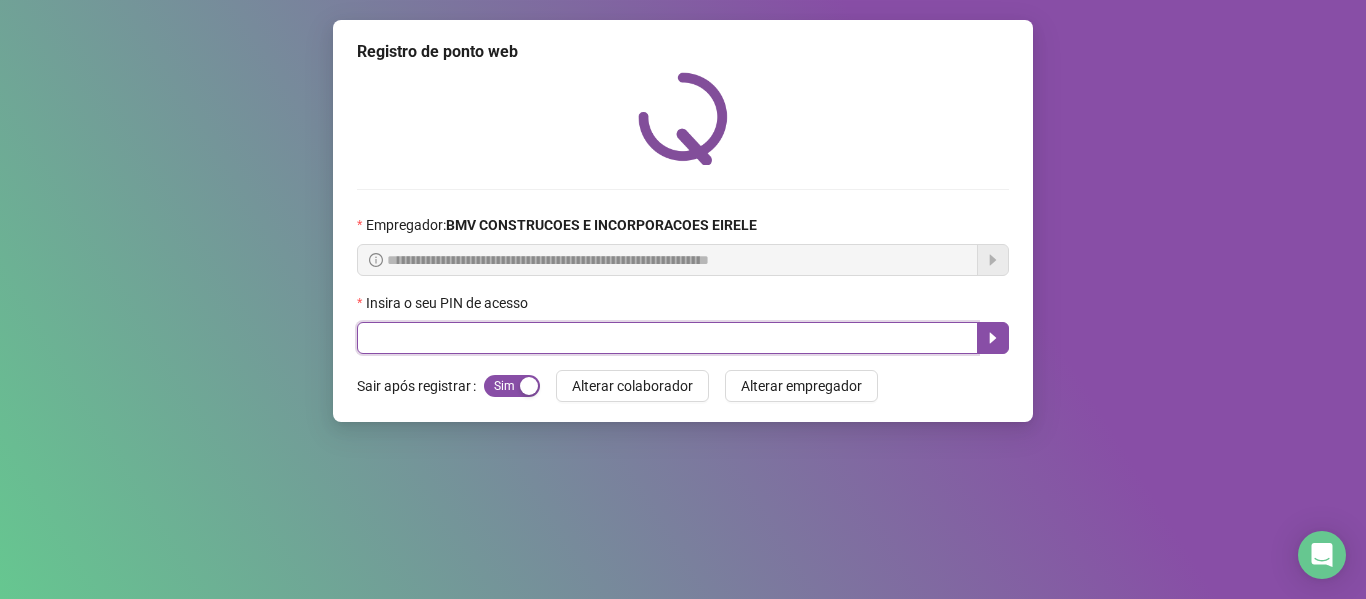 click at bounding box center (667, 338) 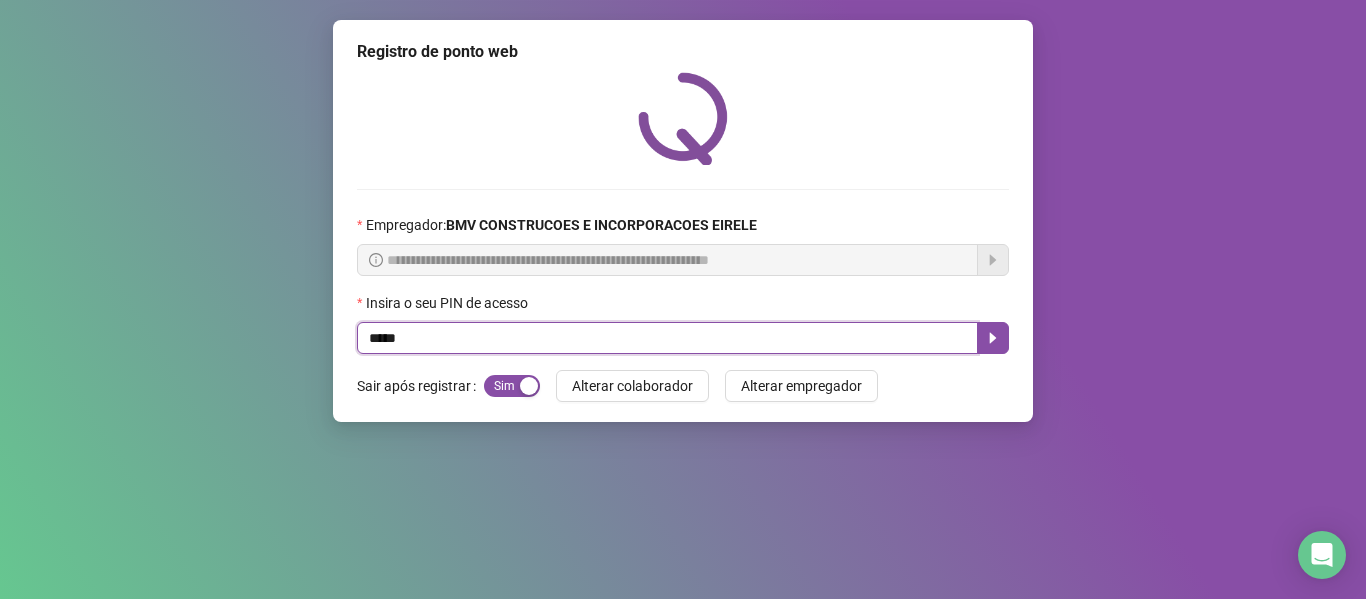 type on "*****" 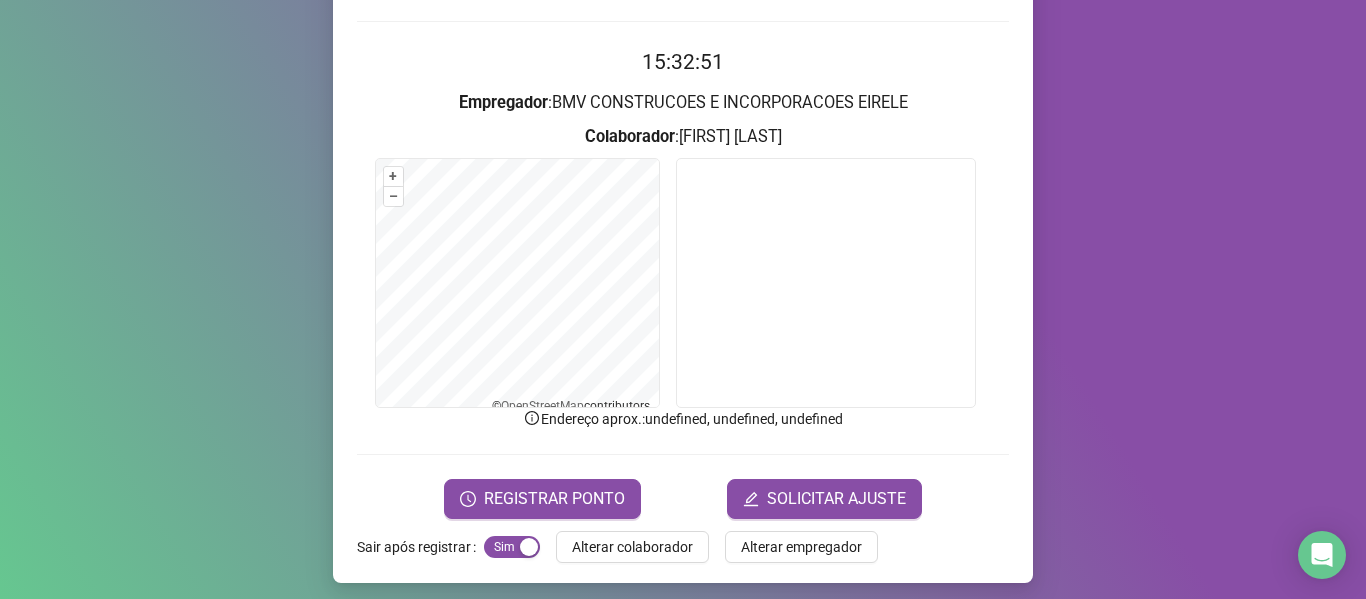 scroll, scrollTop: 171, scrollLeft: 0, axis: vertical 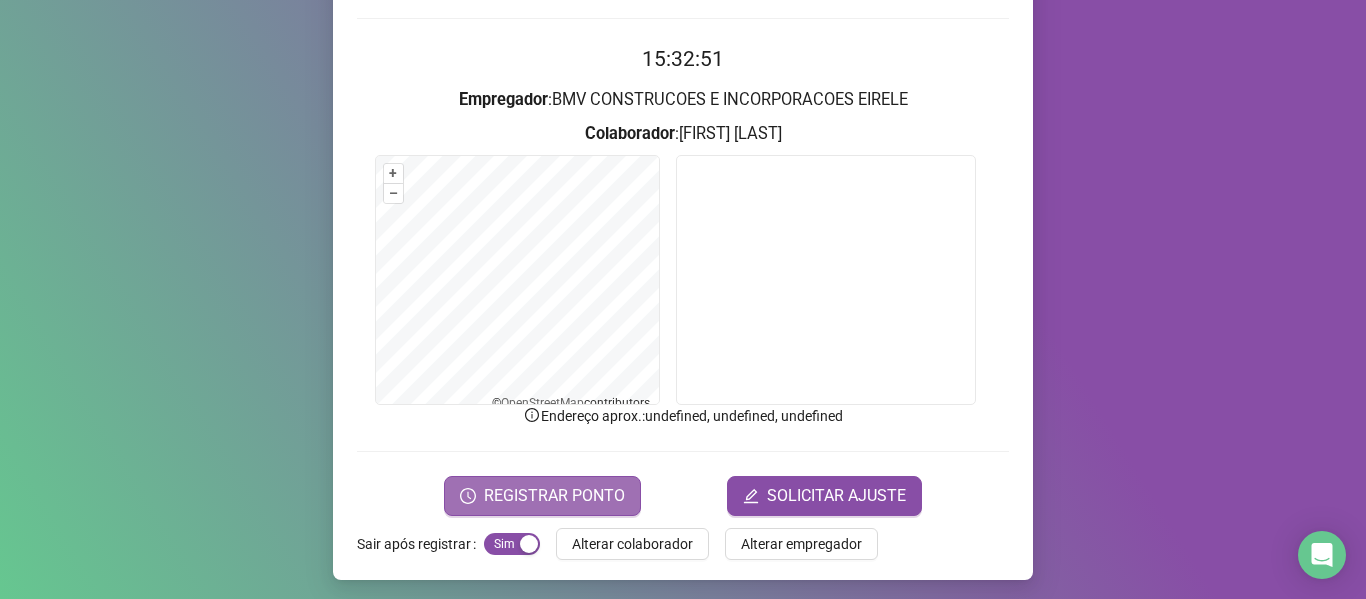 click on "REGISTRAR PONTO" at bounding box center (554, 496) 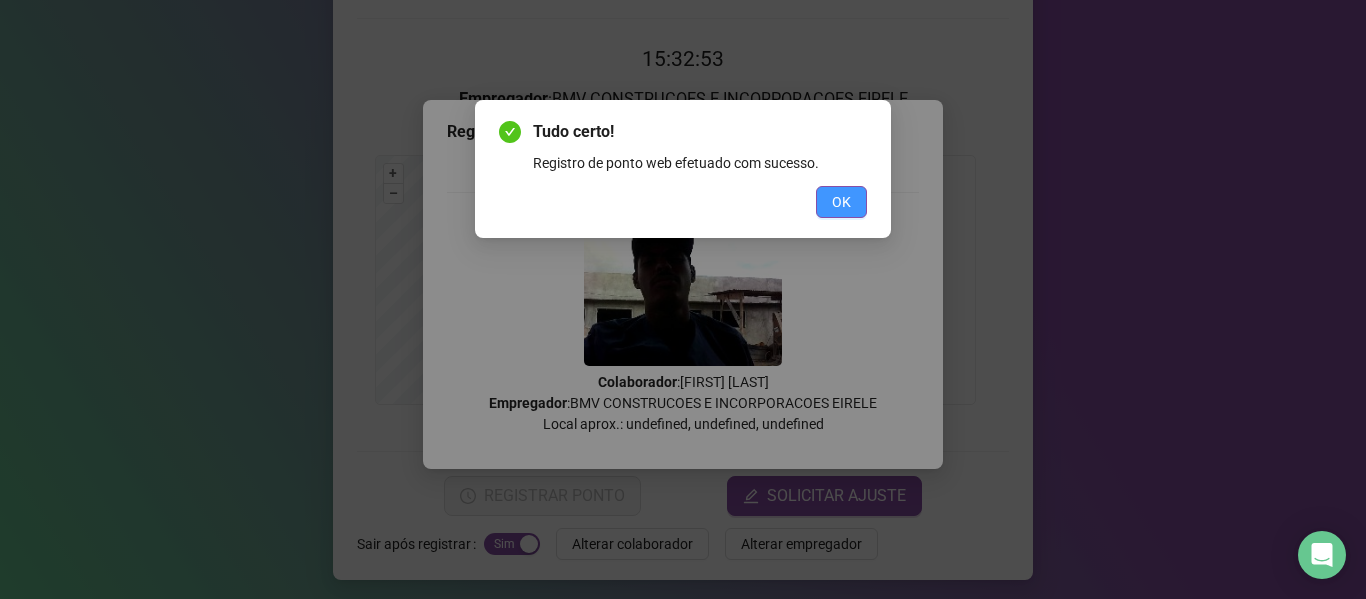 click on "OK" at bounding box center [841, 202] 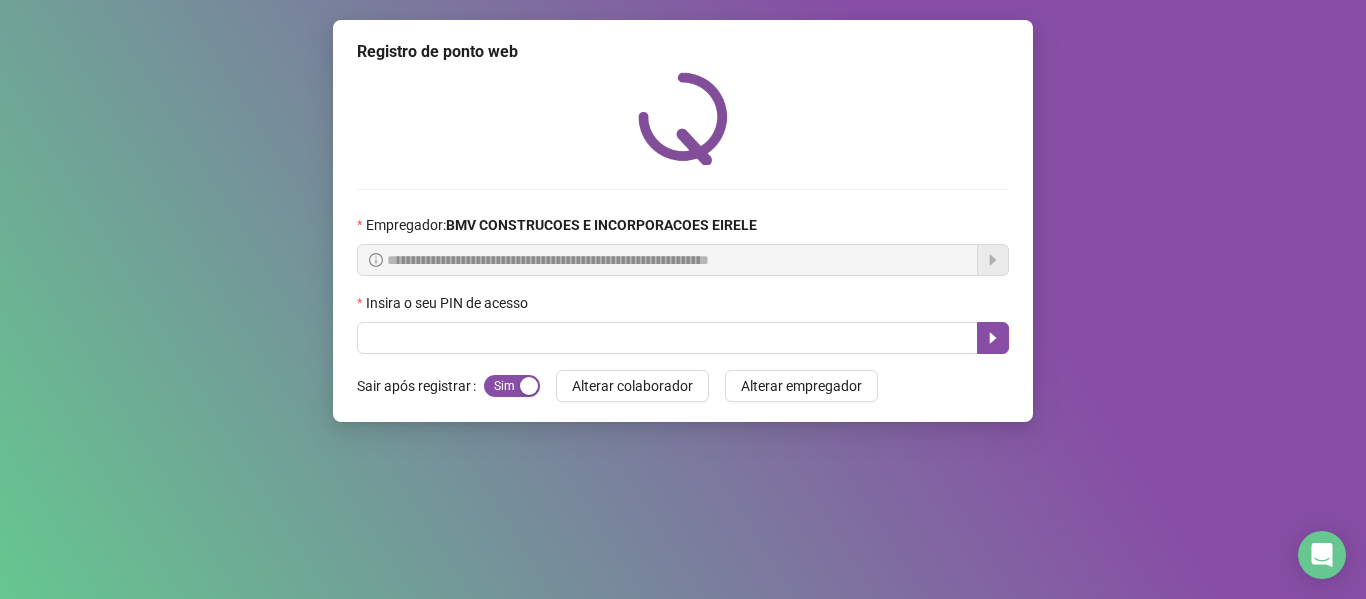 scroll, scrollTop: 0, scrollLeft: 0, axis: both 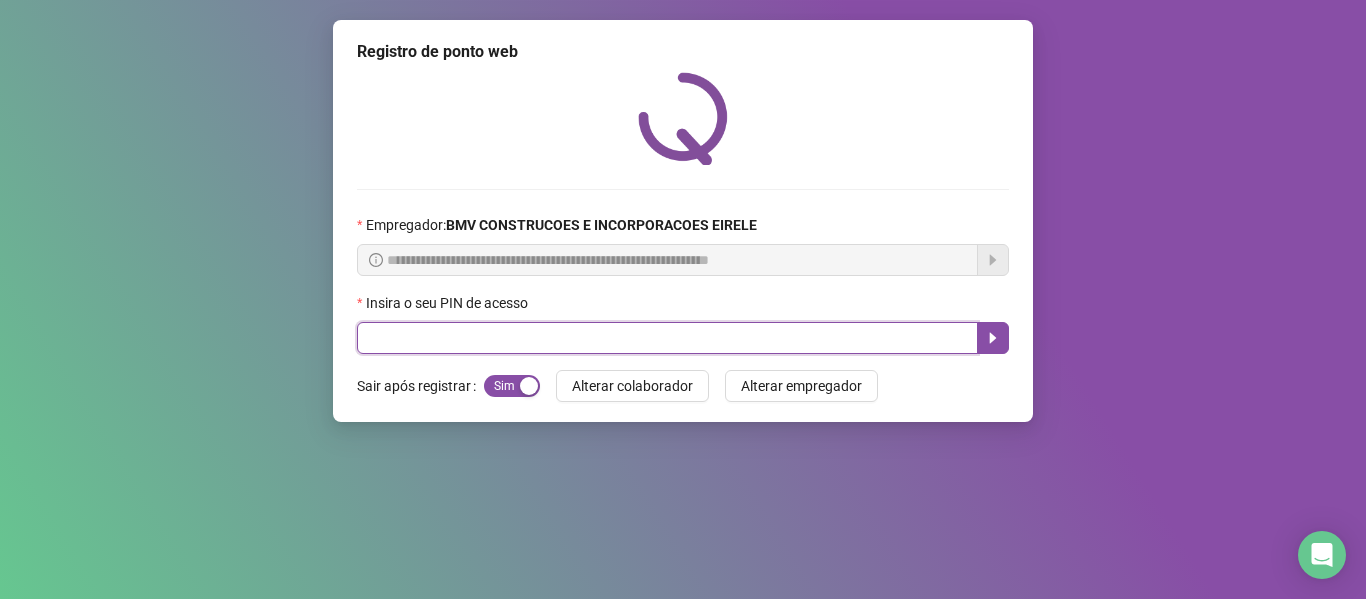click at bounding box center [667, 338] 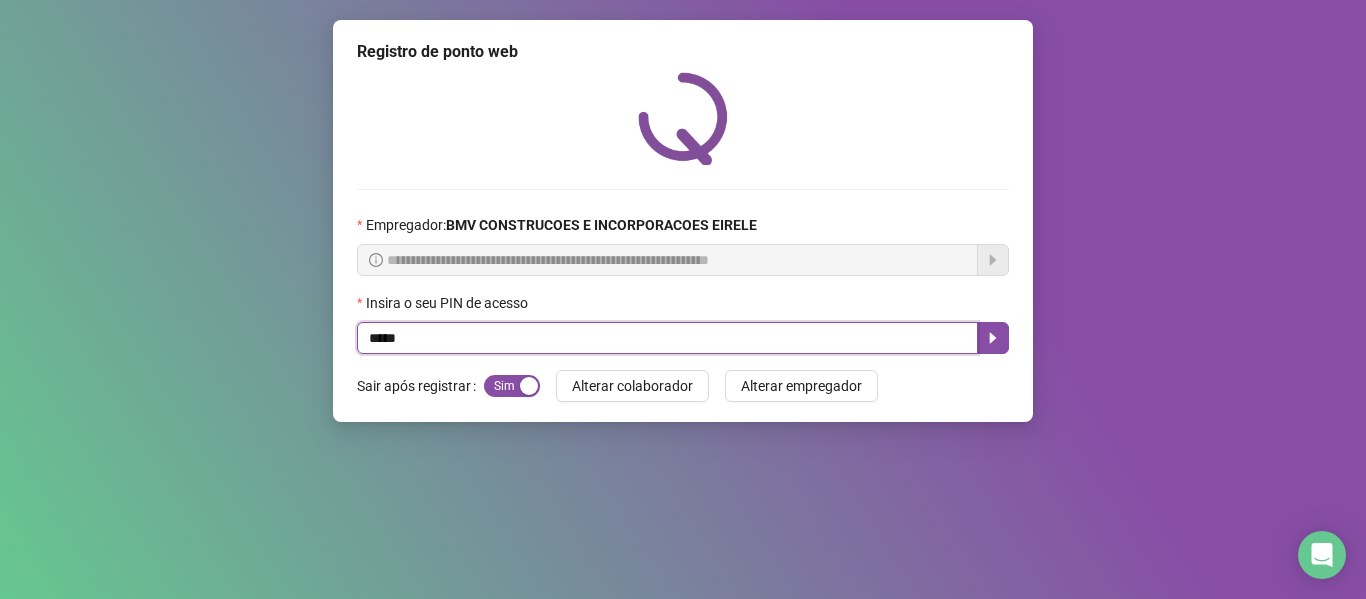 type on "*****" 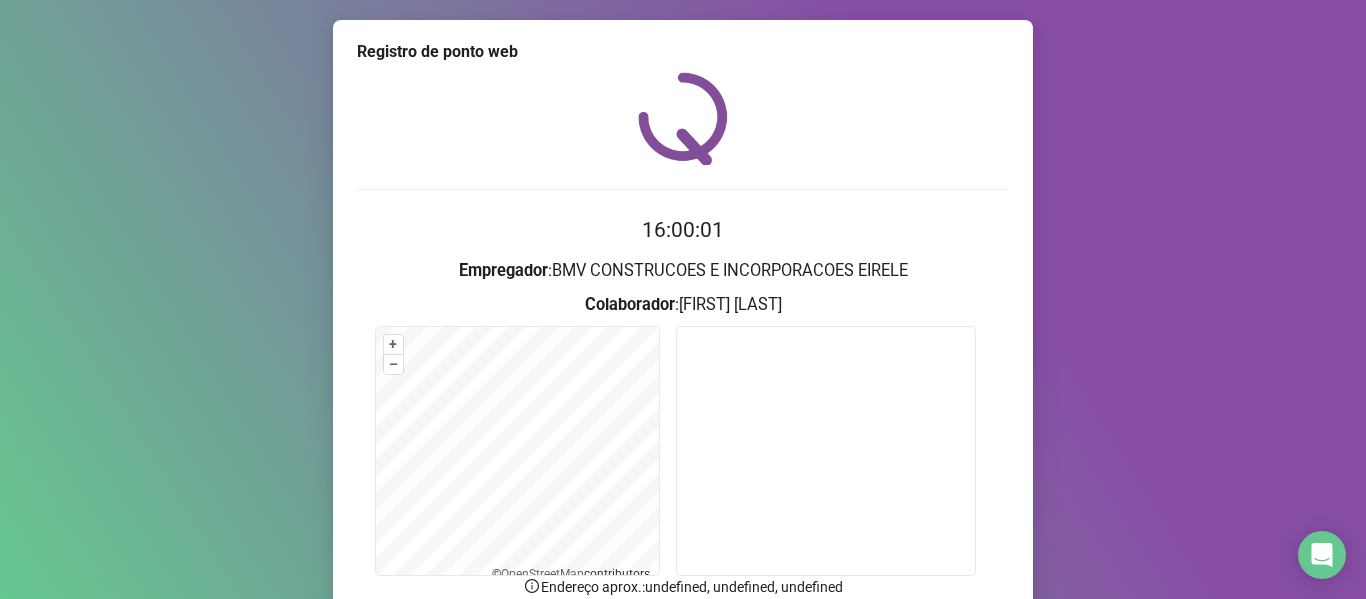 scroll, scrollTop: 176, scrollLeft: 0, axis: vertical 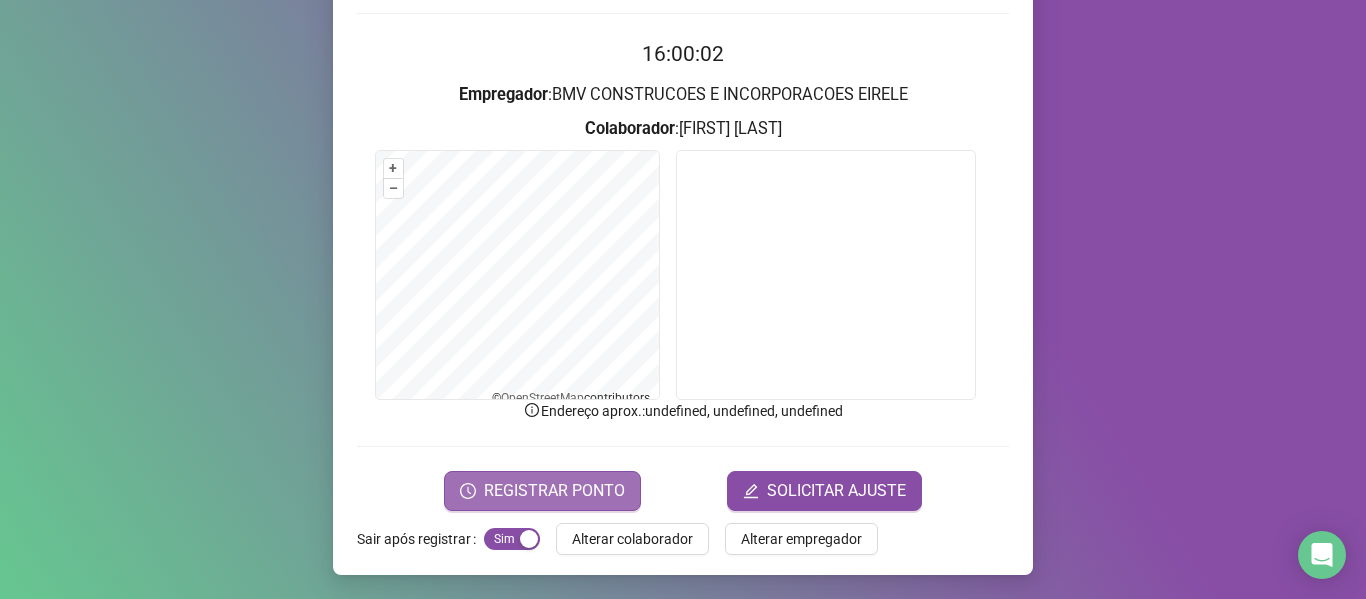 click on "REGISTRAR PONTO" at bounding box center (554, 491) 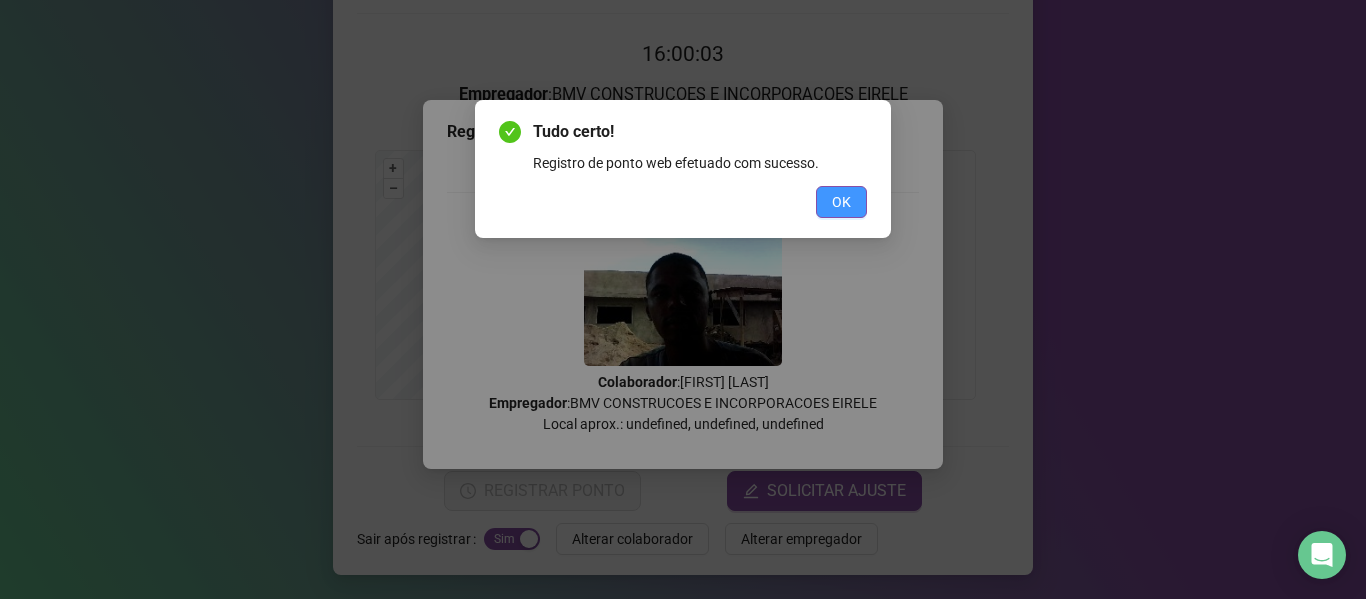 click on "OK" at bounding box center [841, 202] 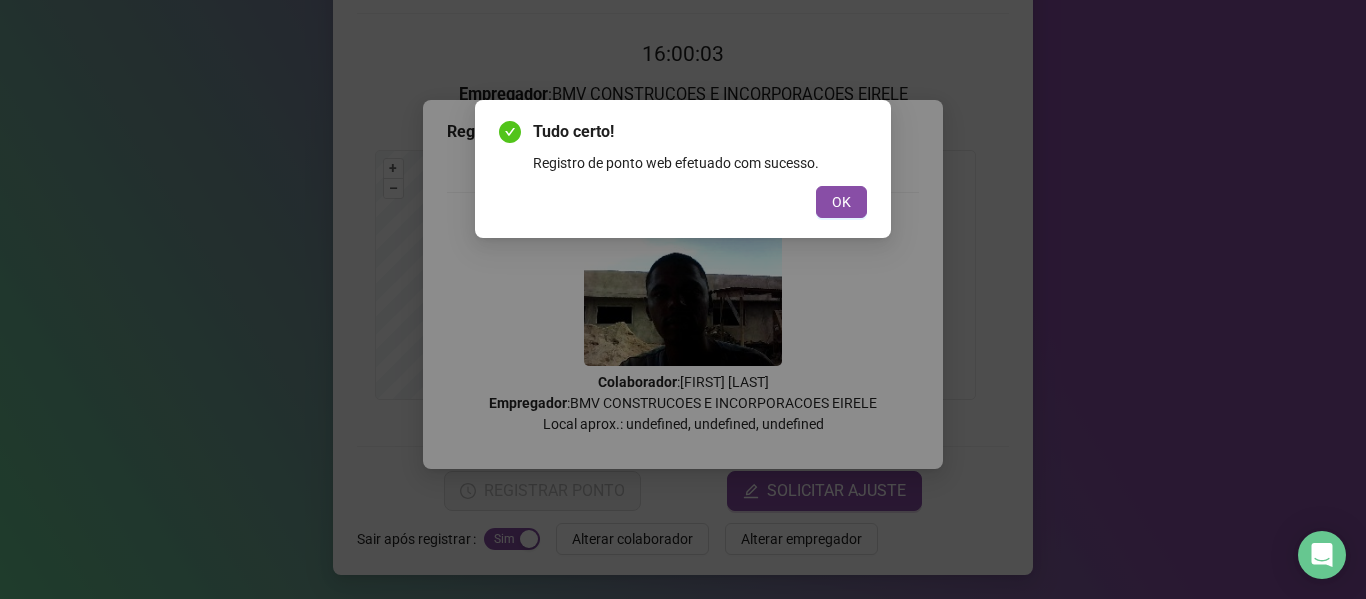 scroll, scrollTop: 0, scrollLeft: 0, axis: both 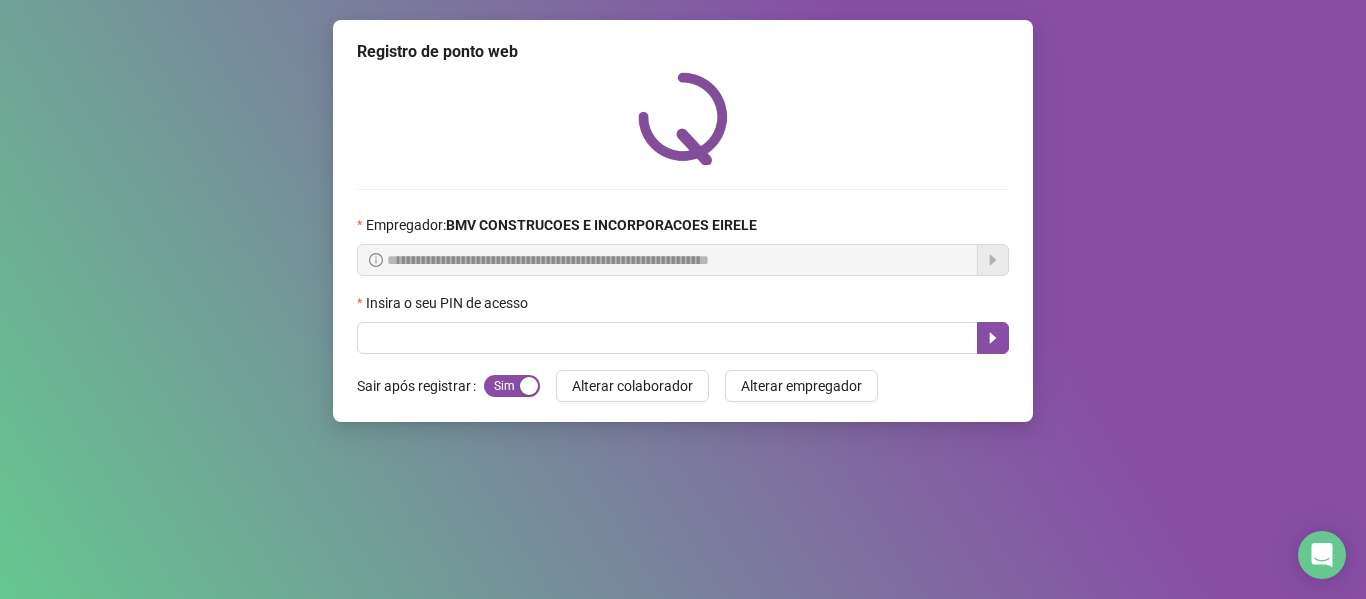click on "Insira o seu PIN de acesso" at bounding box center (449, 303) 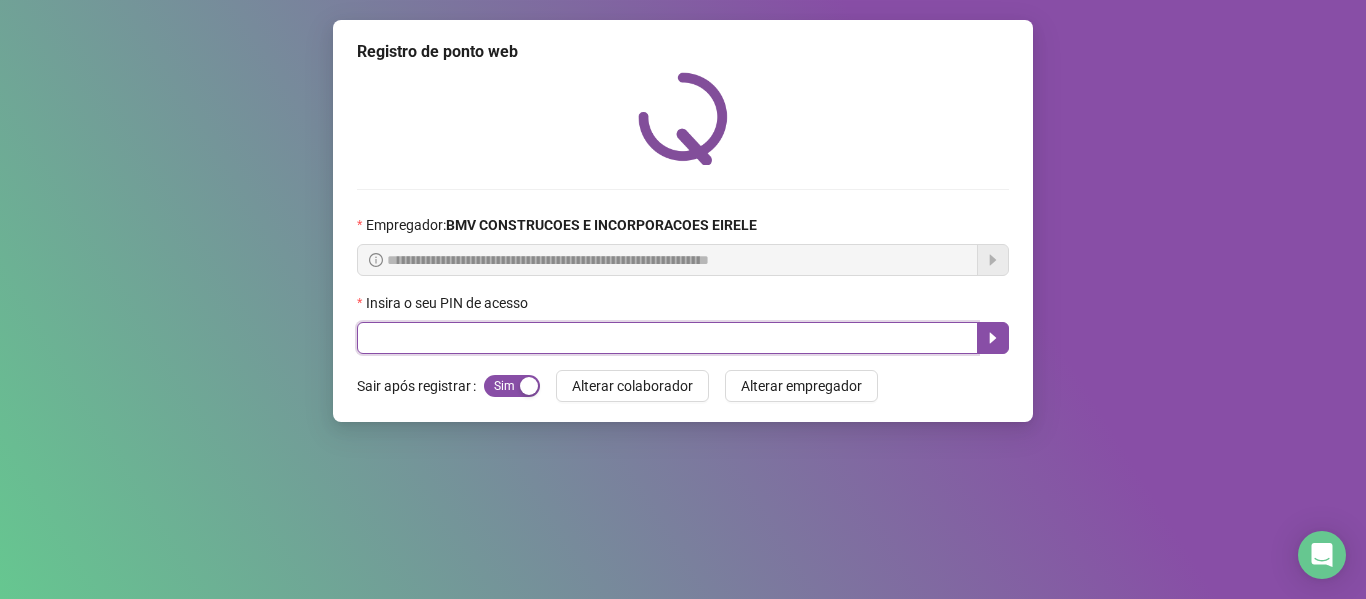 click at bounding box center (667, 338) 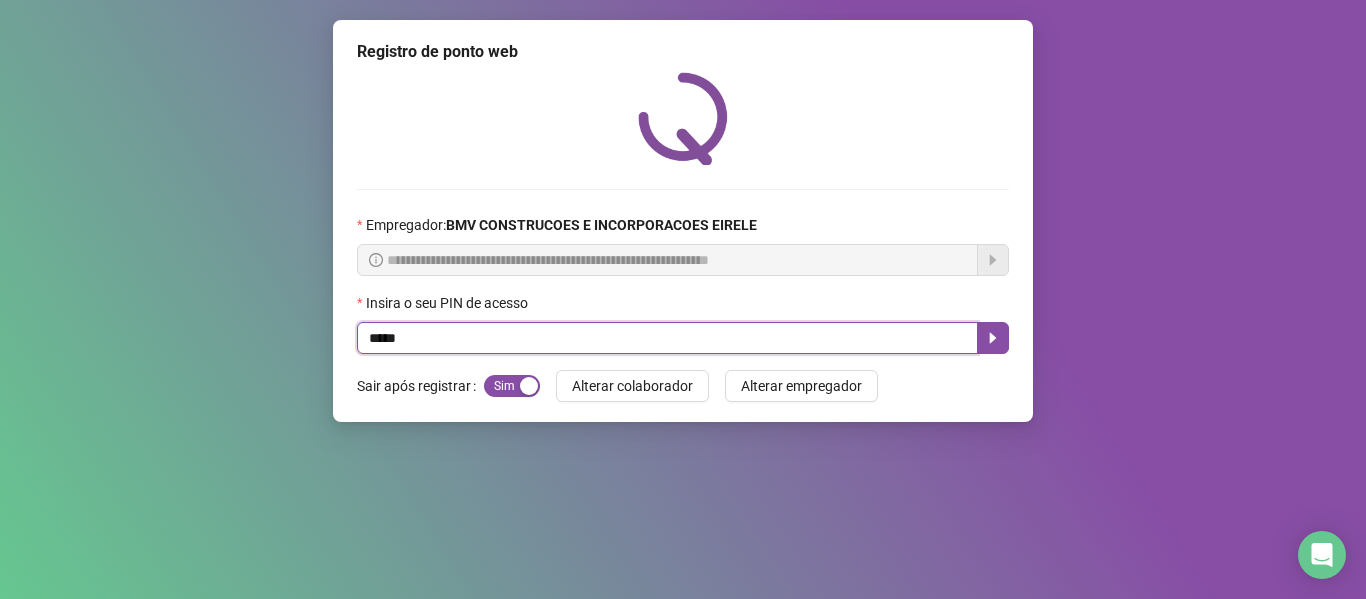 type on "*****" 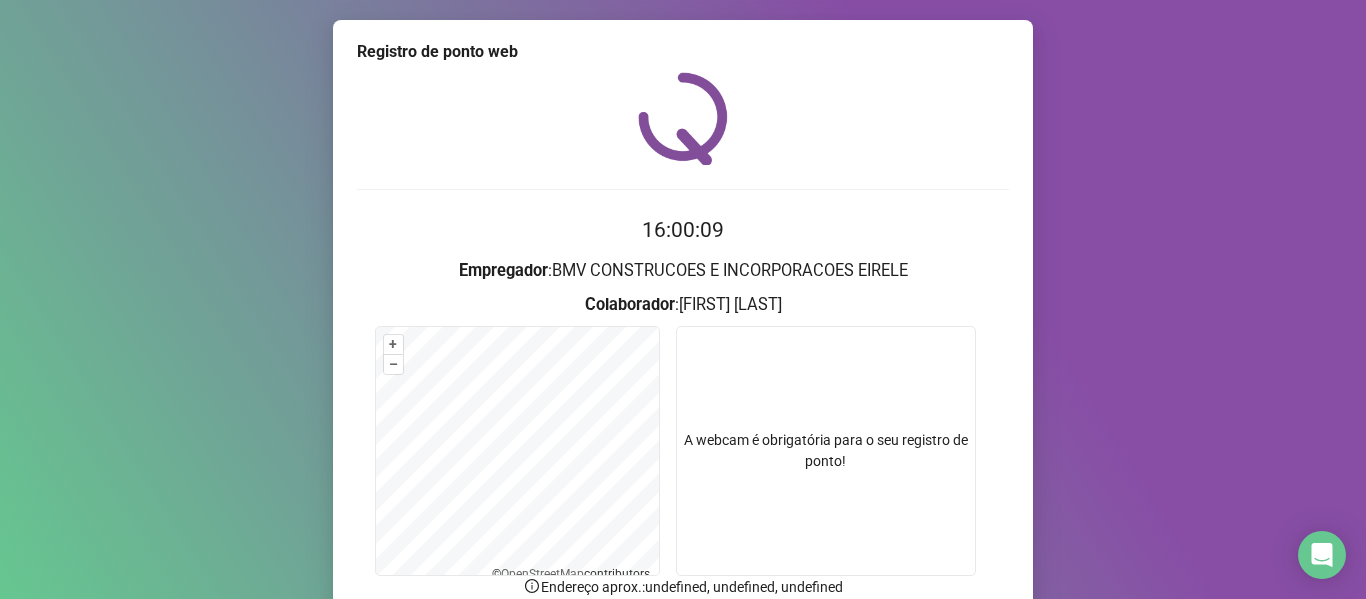scroll, scrollTop: 176, scrollLeft: 0, axis: vertical 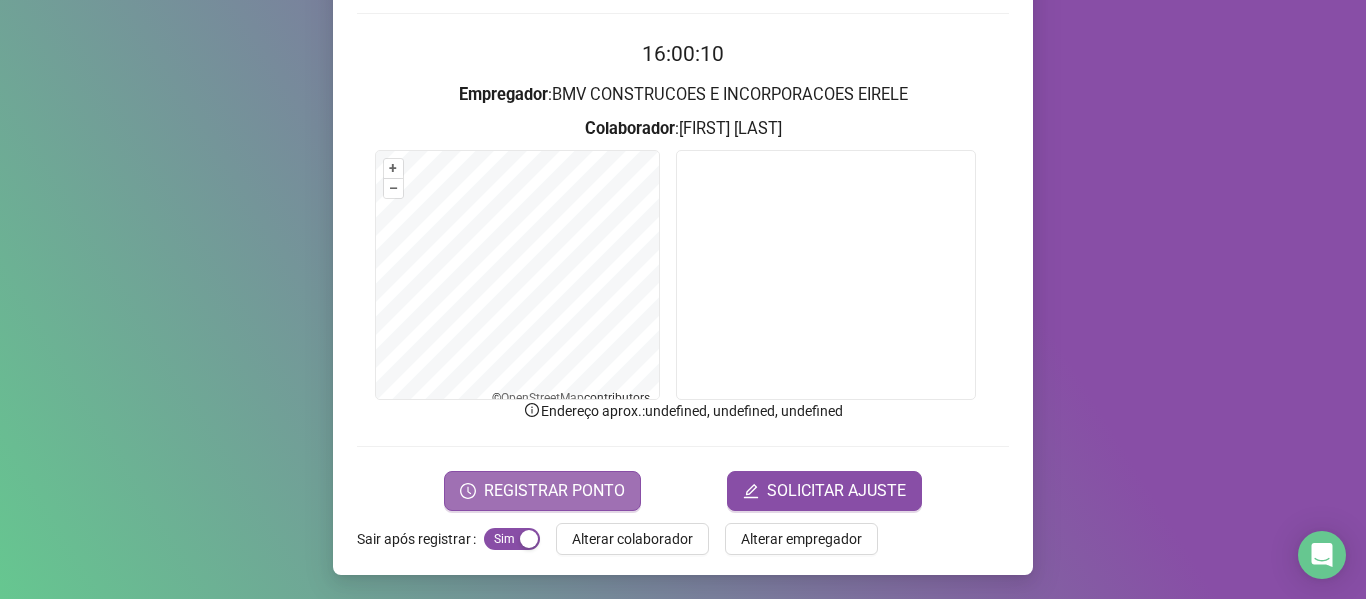 click on "REGISTRAR PONTO" at bounding box center [554, 491] 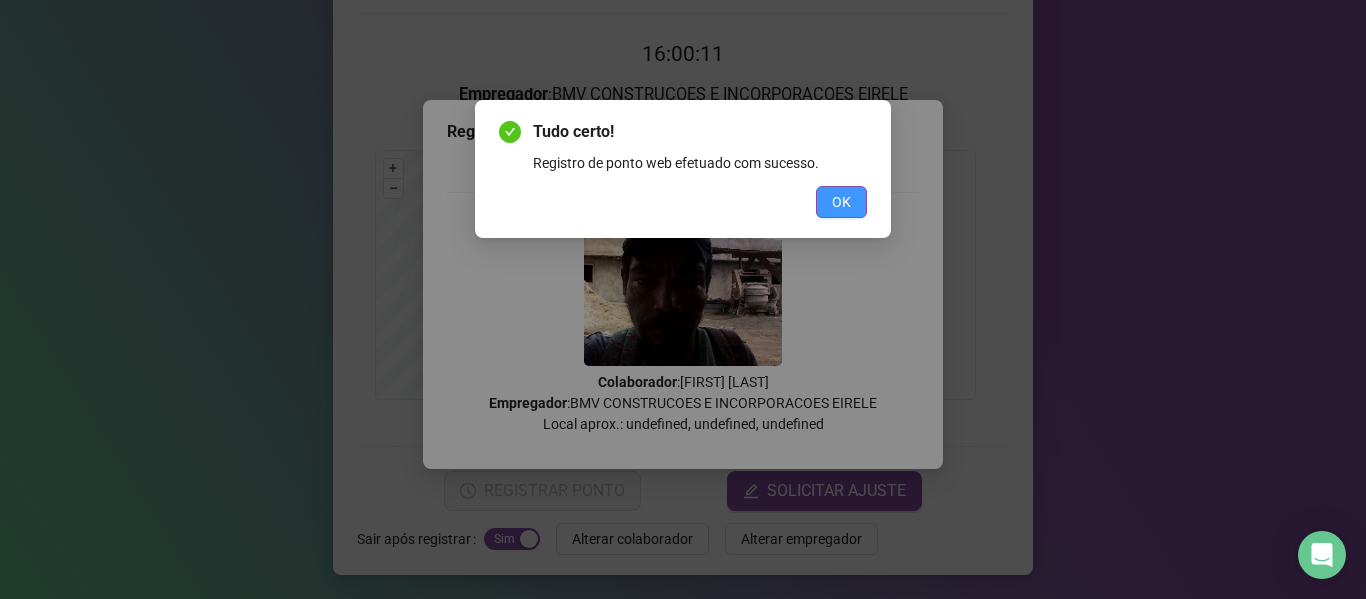 click on "OK" at bounding box center (841, 202) 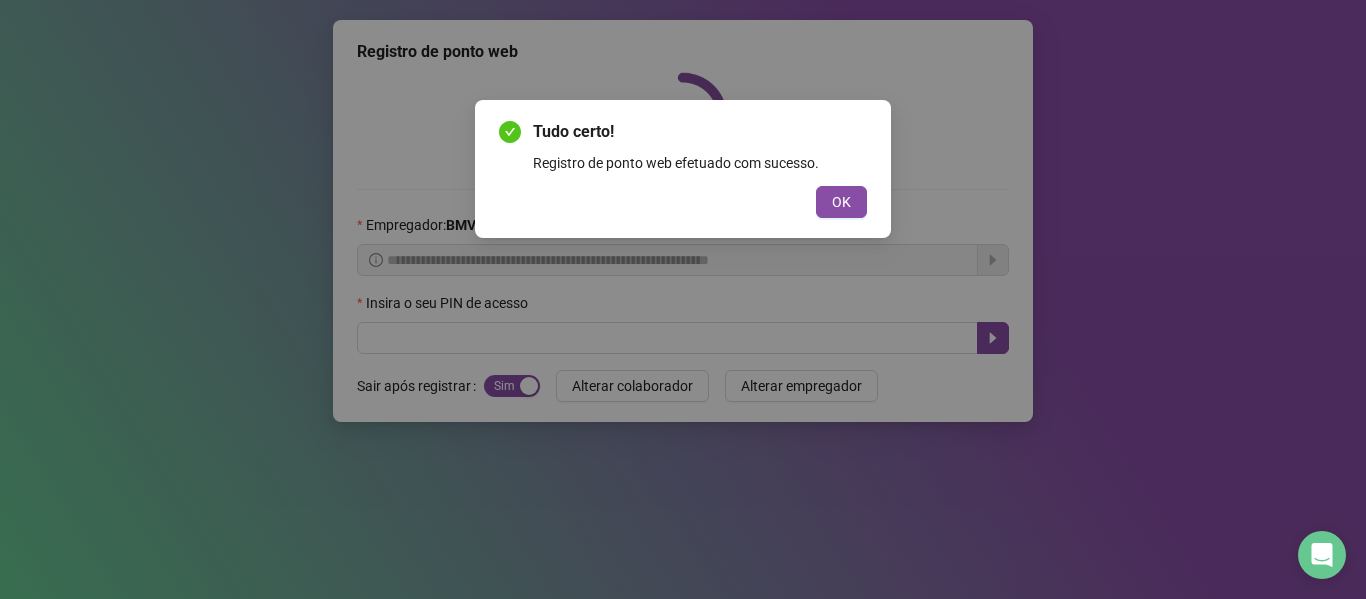 scroll, scrollTop: 0, scrollLeft: 0, axis: both 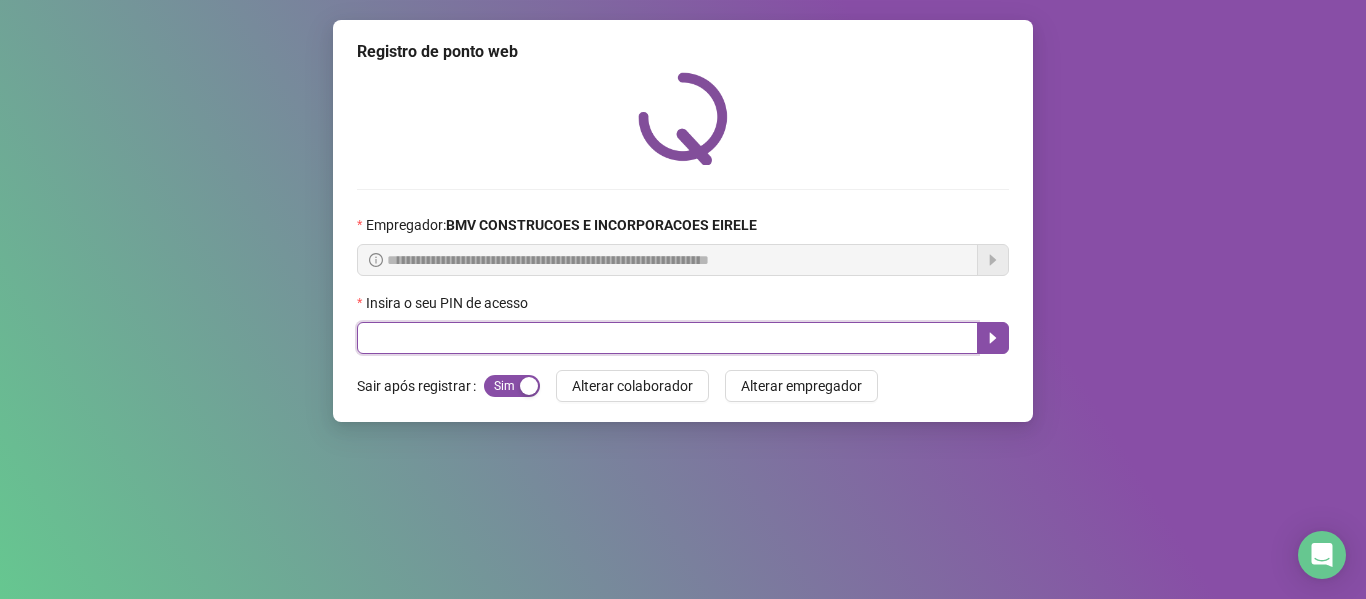 click at bounding box center [667, 338] 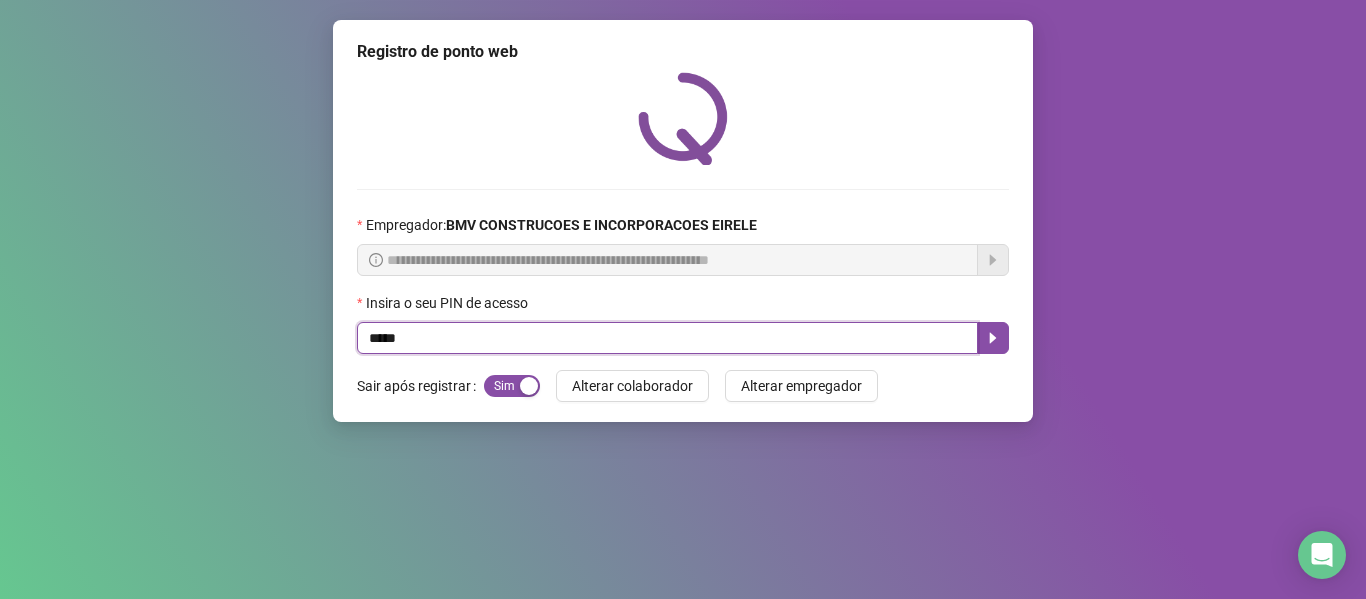 type on "*****" 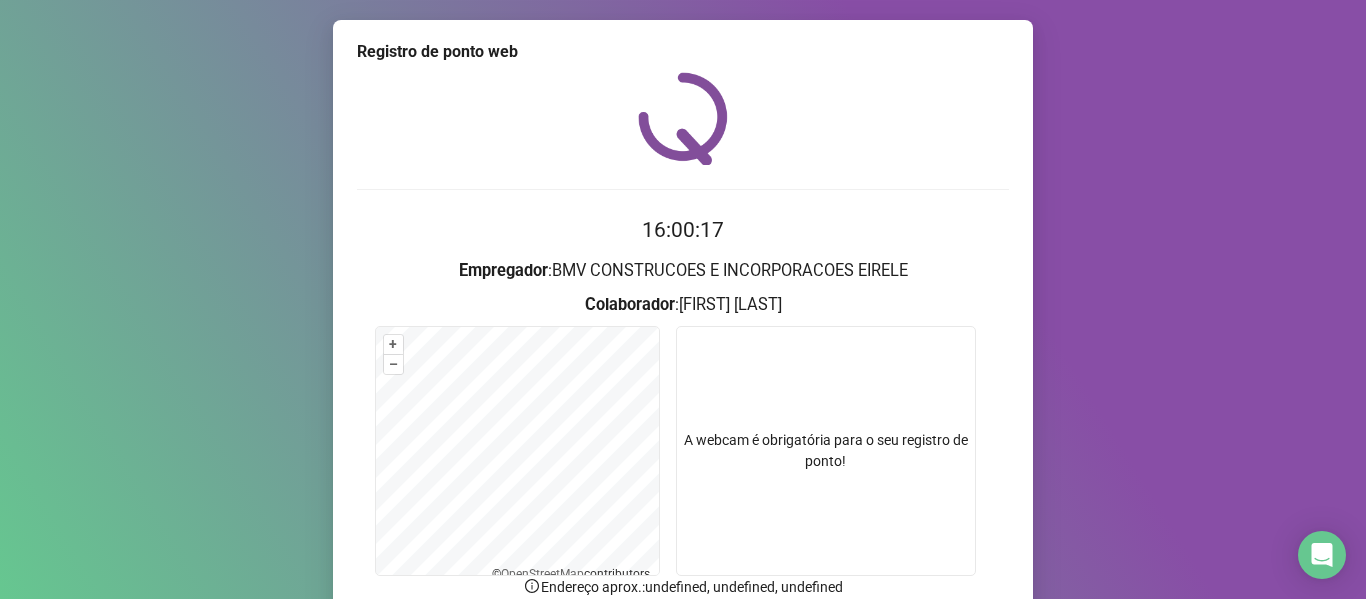 scroll, scrollTop: 172, scrollLeft: 0, axis: vertical 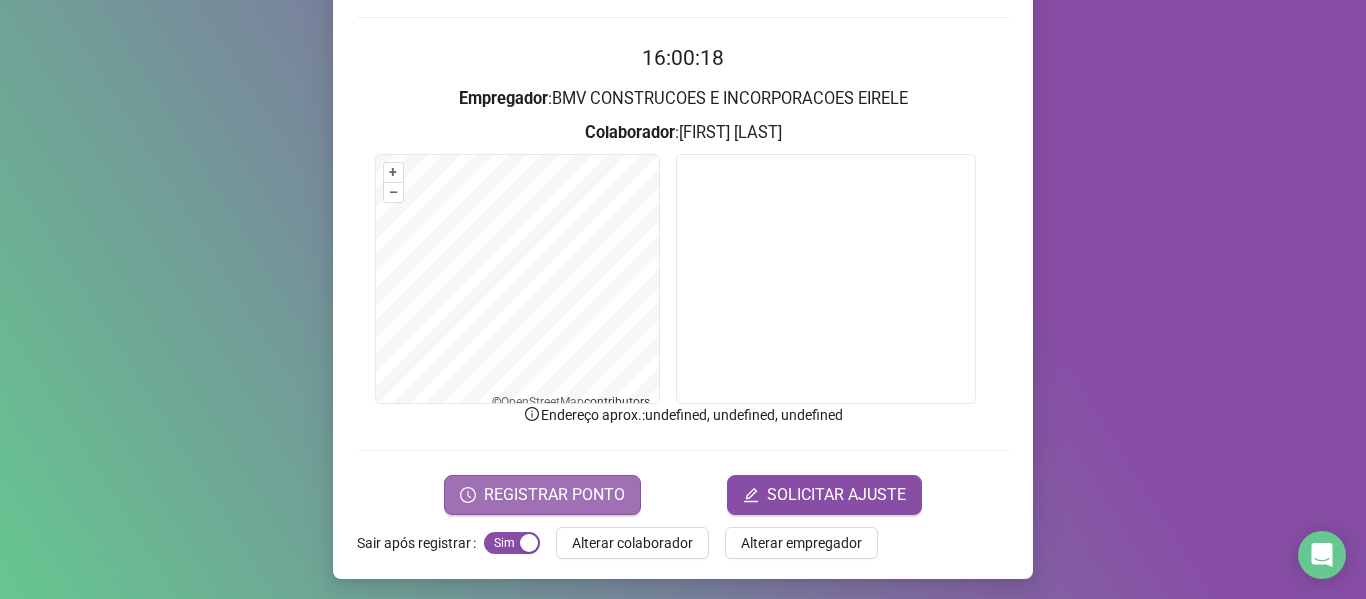 drag, startPoint x: 484, startPoint y: 504, endPoint x: 506, endPoint y: 466, distance: 43.908997 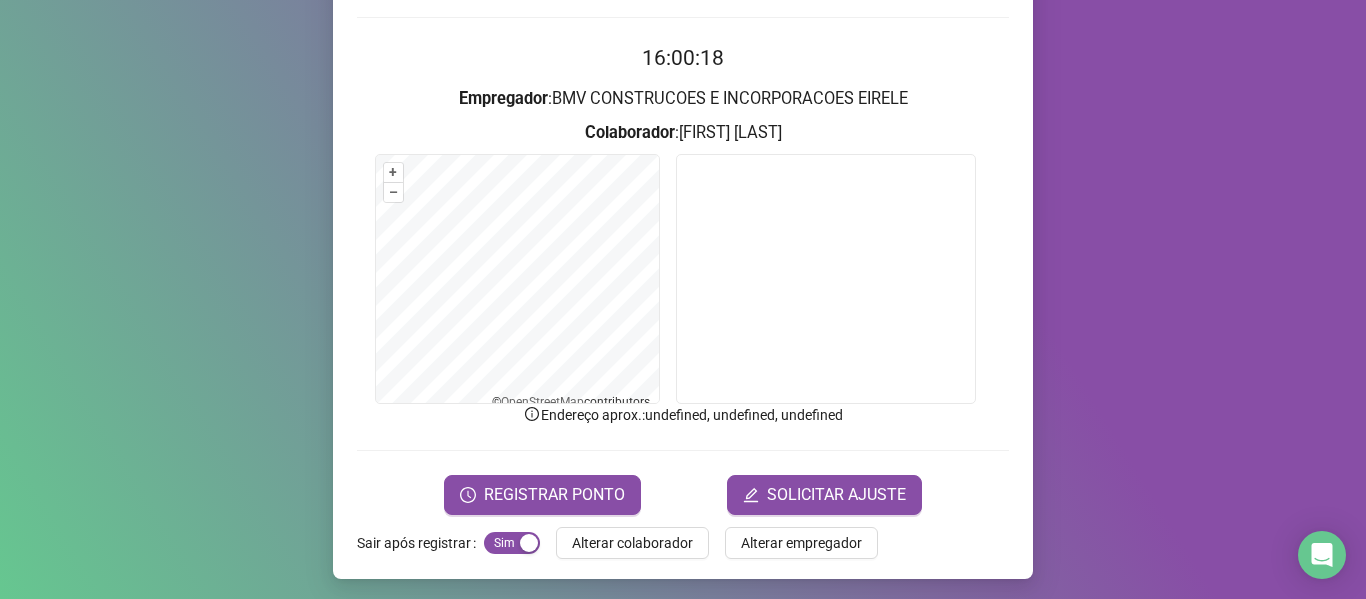 click on "REGISTRAR PONTO" at bounding box center (554, 495) 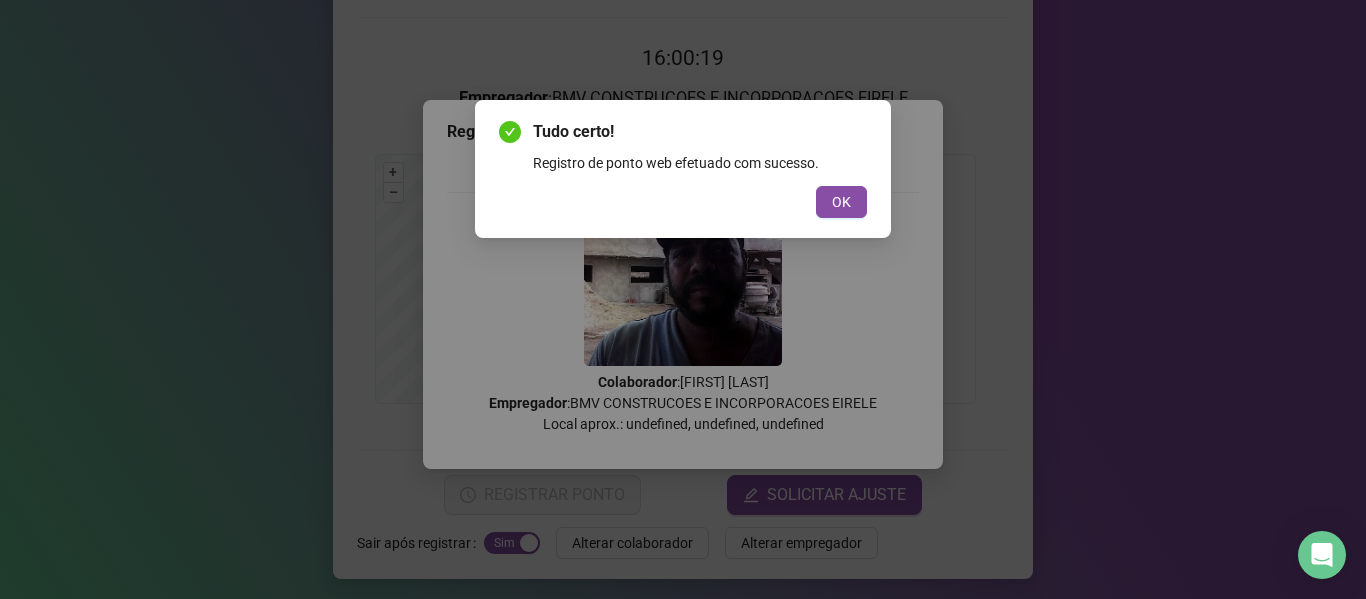 drag, startPoint x: 851, startPoint y: 199, endPoint x: 645, endPoint y: 255, distance: 213.476 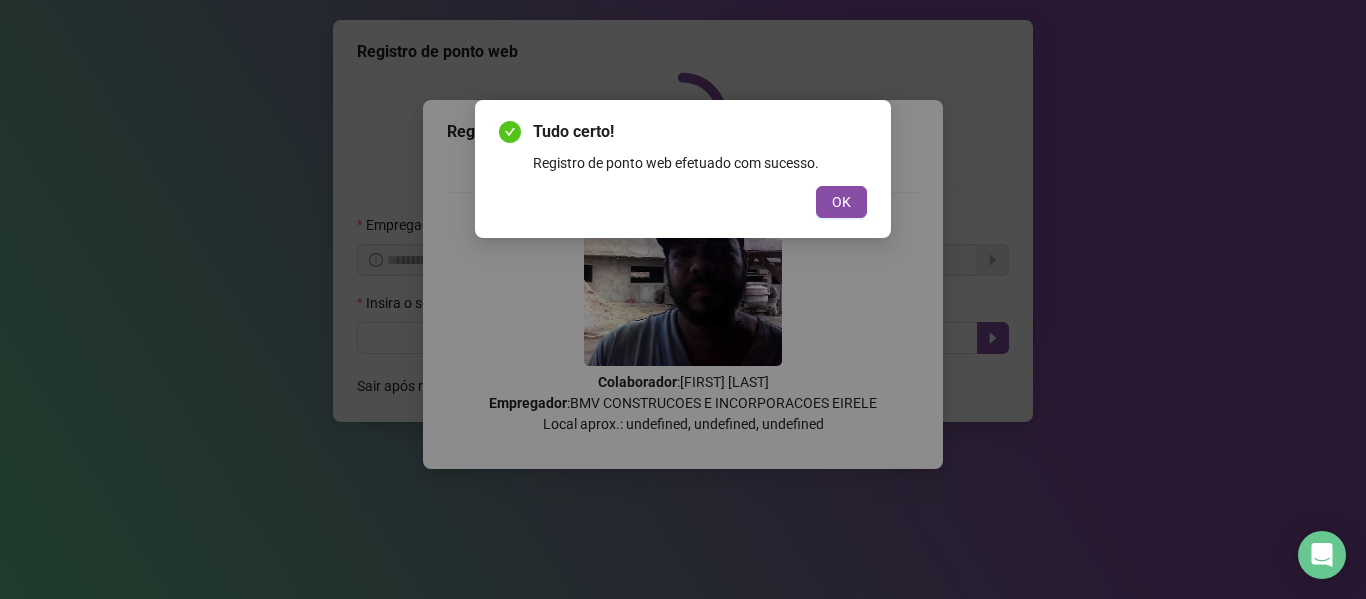 scroll, scrollTop: 0, scrollLeft: 0, axis: both 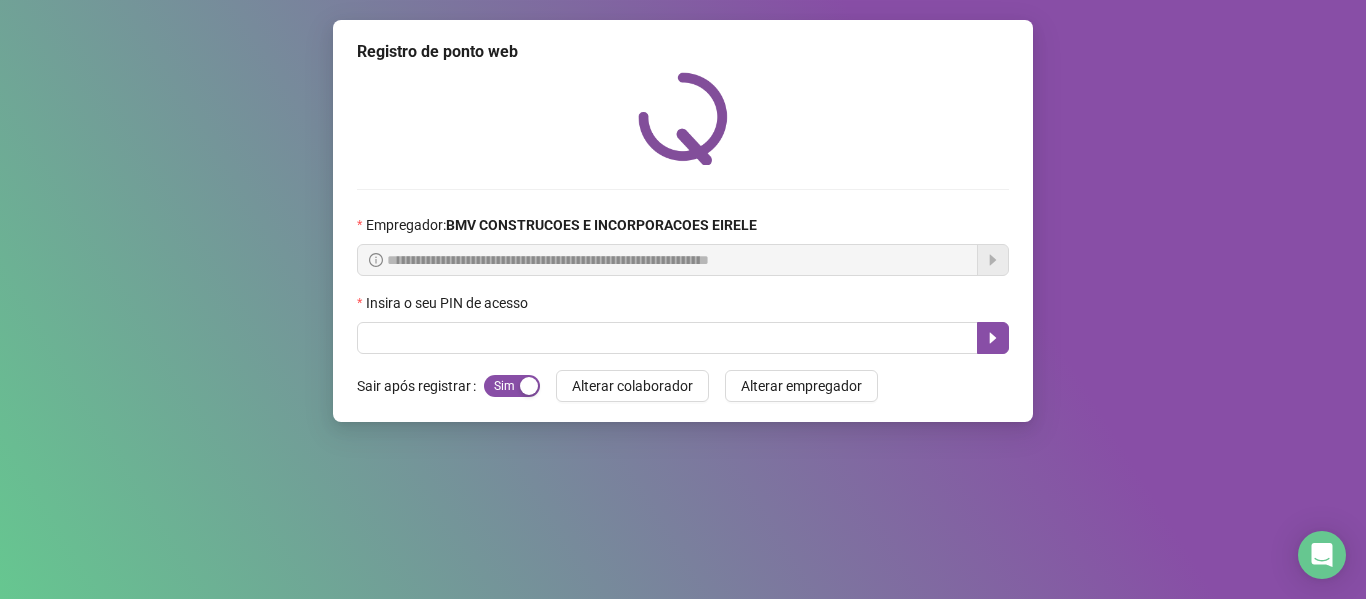 click on "Insira o seu PIN de acesso" at bounding box center (683, 307) 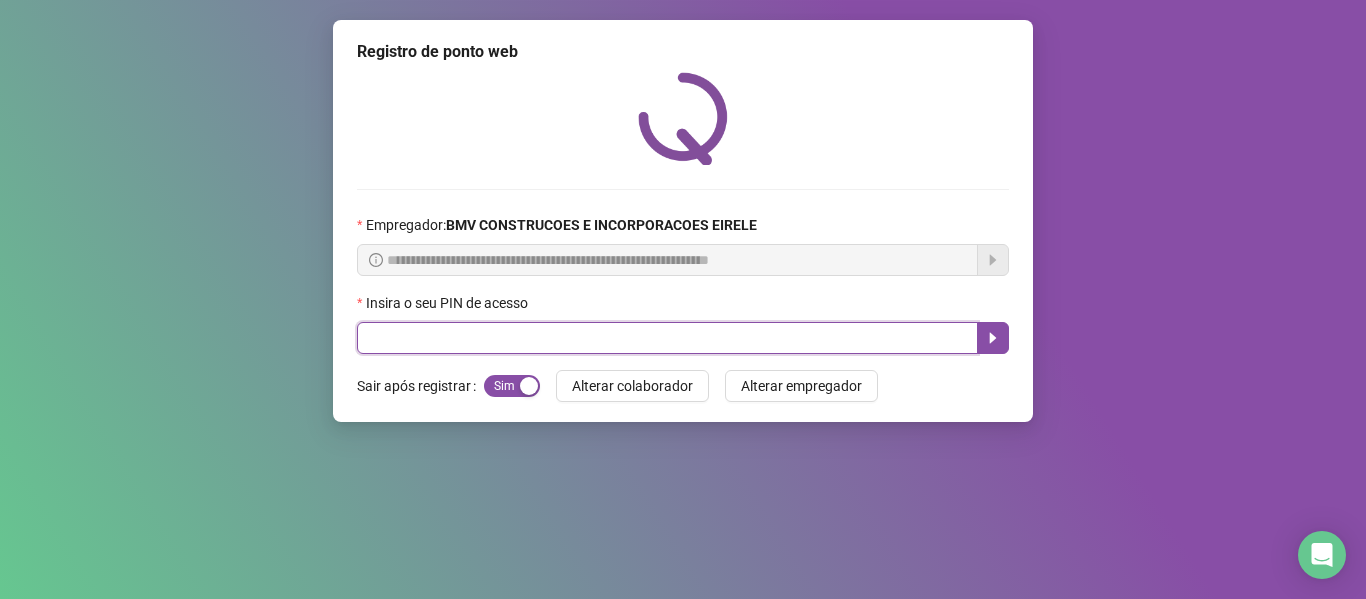 click at bounding box center [667, 338] 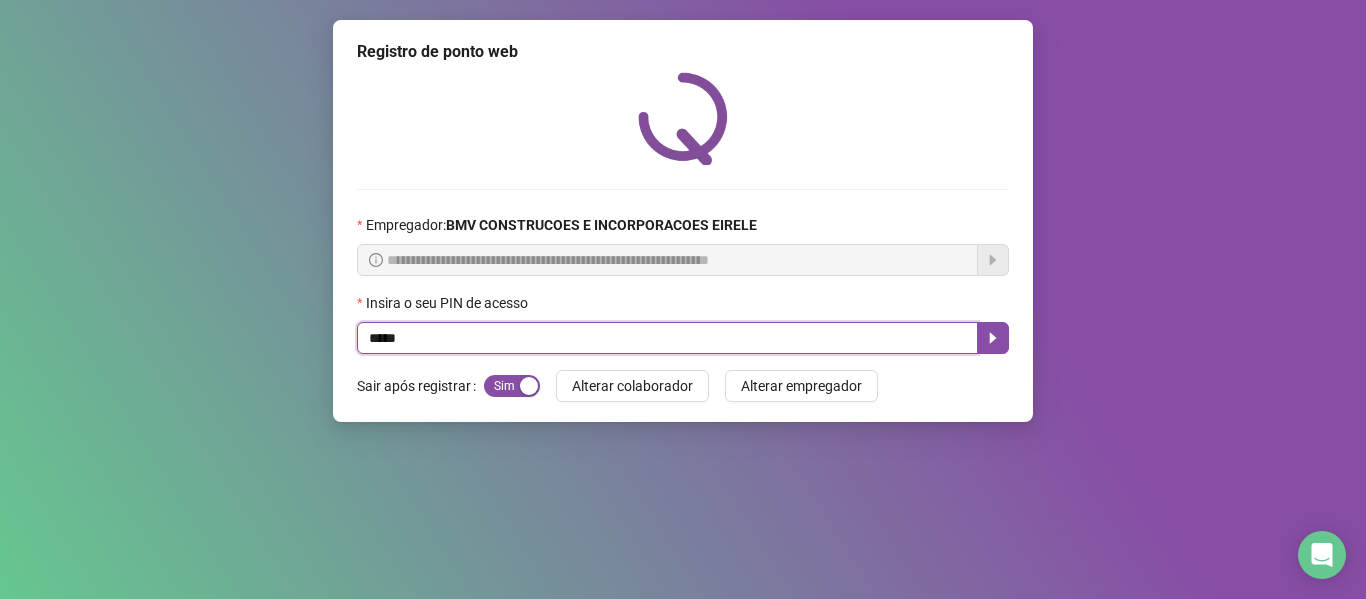 type on "*****" 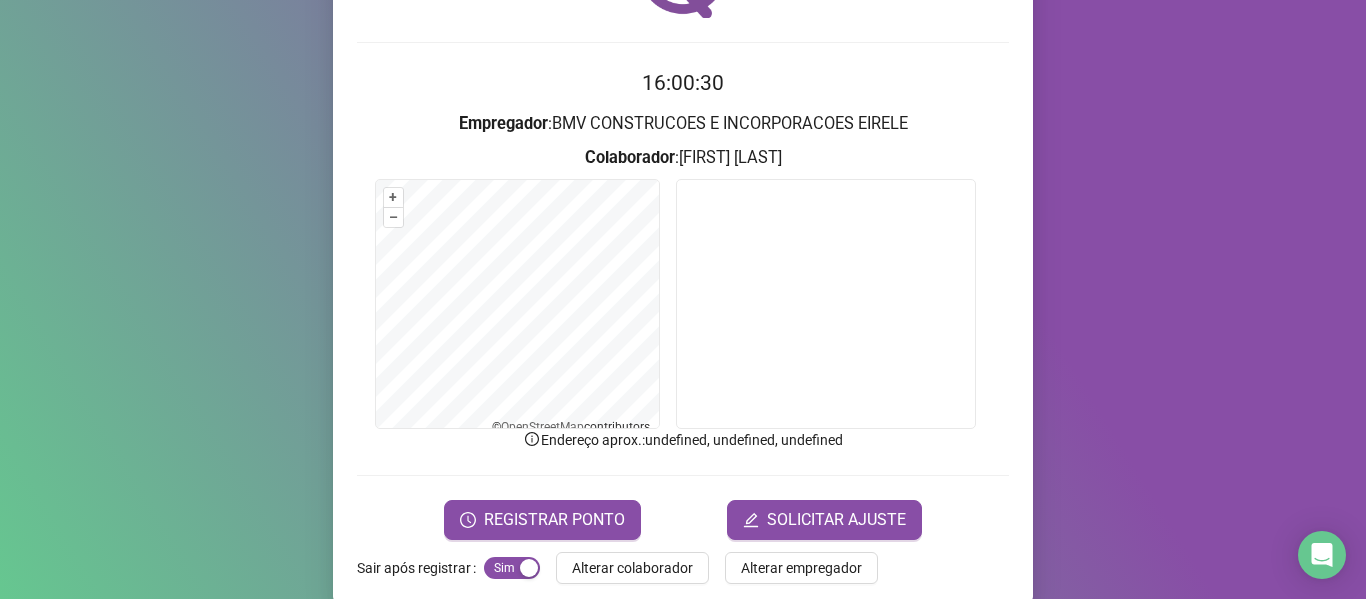 scroll, scrollTop: 176, scrollLeft: 0, axis: vertical 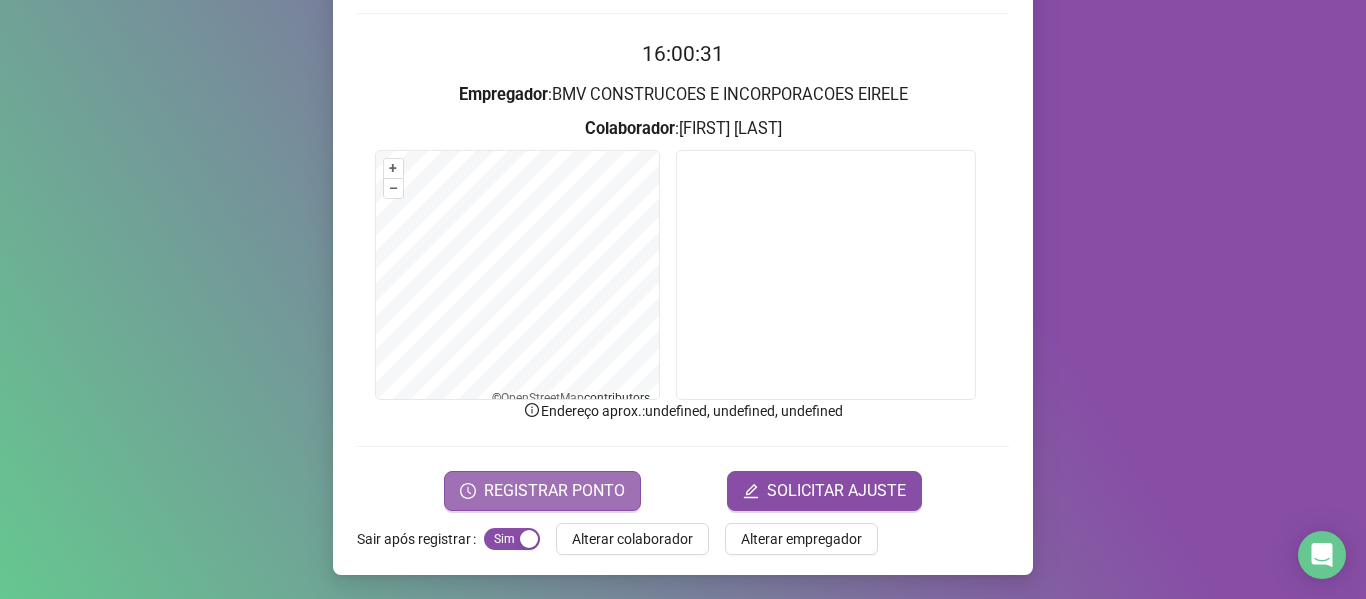 click on "REGISTRAR PONTO" at bounding box center (542, 491) 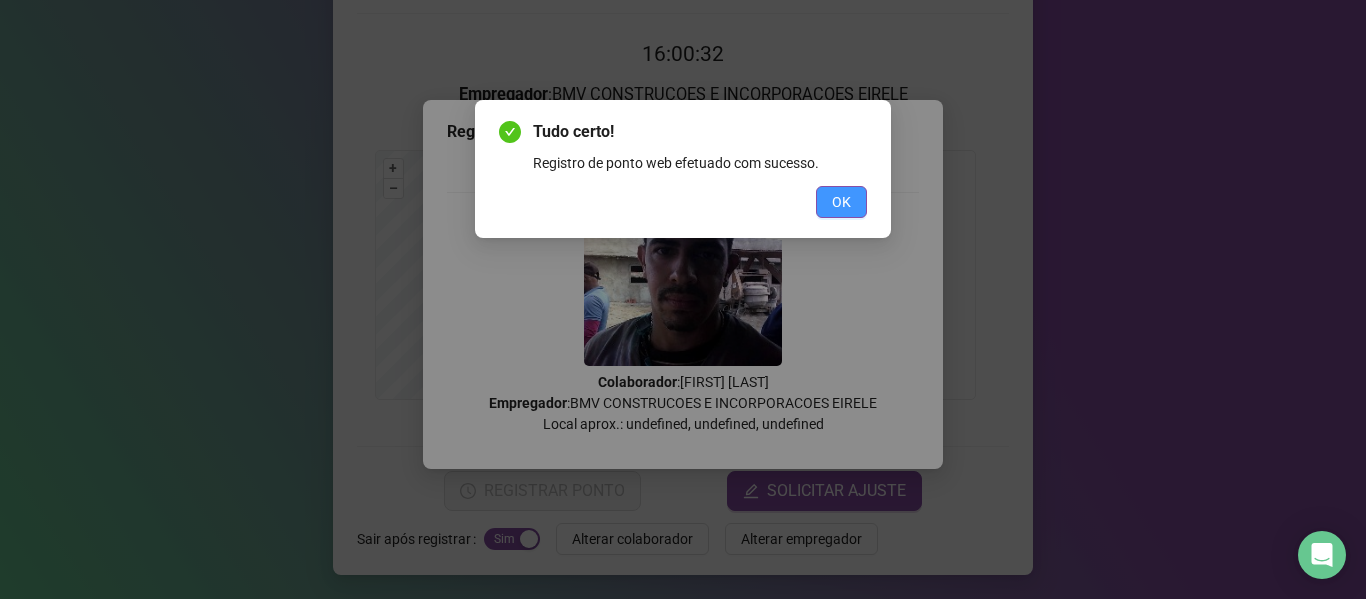 drag, startPoint x: 872, startPoint y: 207, endPoint x: 854, endPoint y: 205, distance: 18.110771 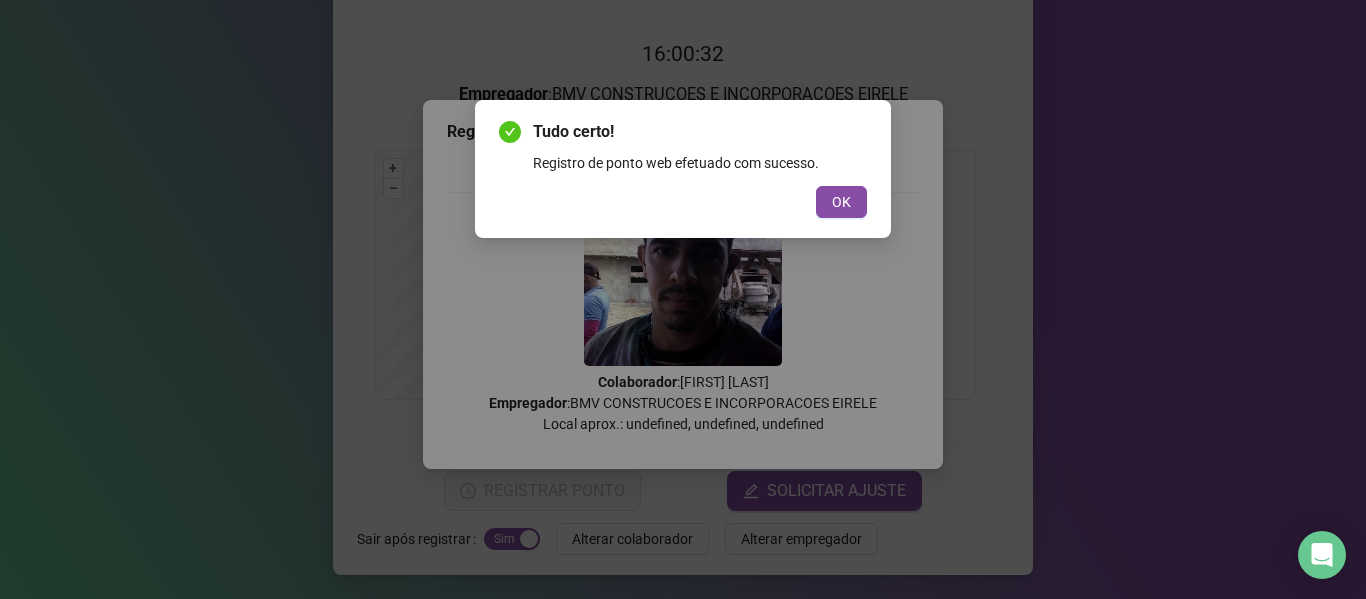 click on "OK" at bounding box center (841, 202) 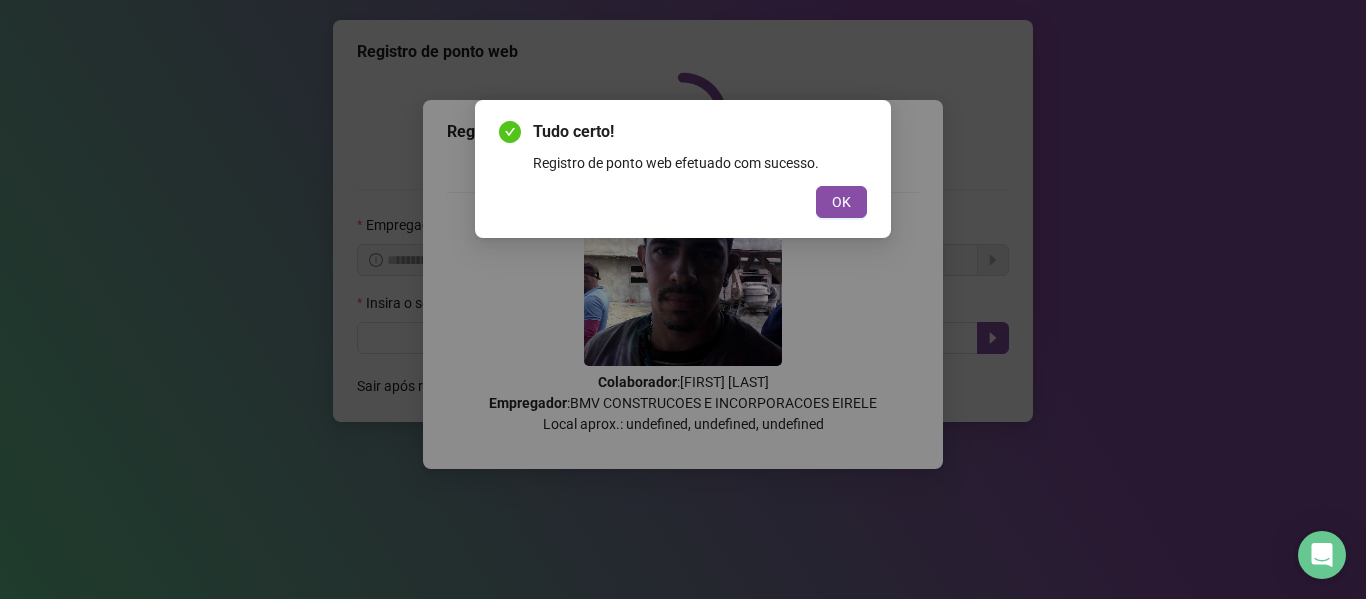 scroll, scrollTop: 0, scrollLeft: 0, axis: both 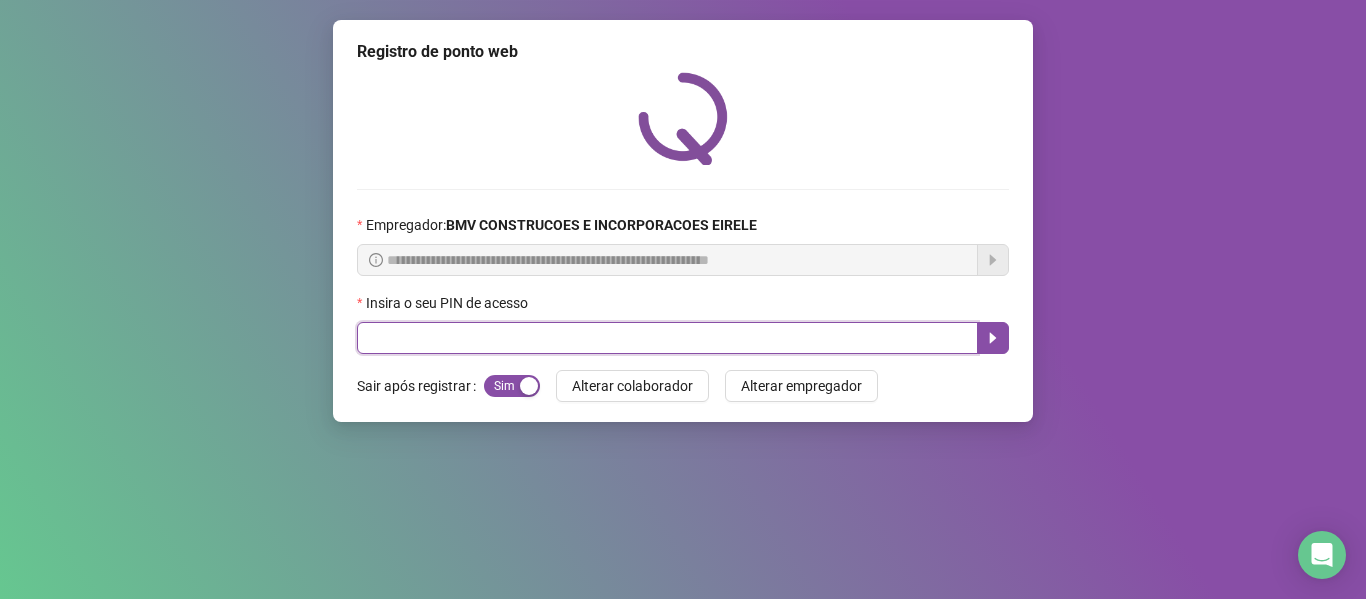 click at bounding box center (667, 338) 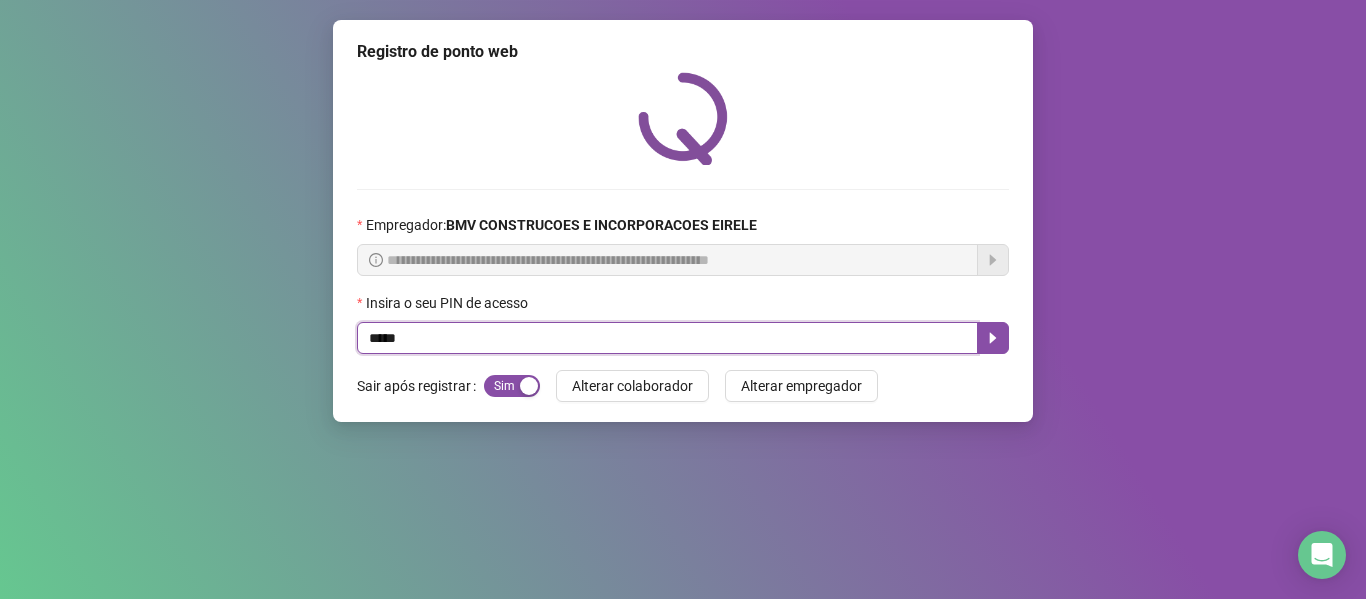 type on "*****" 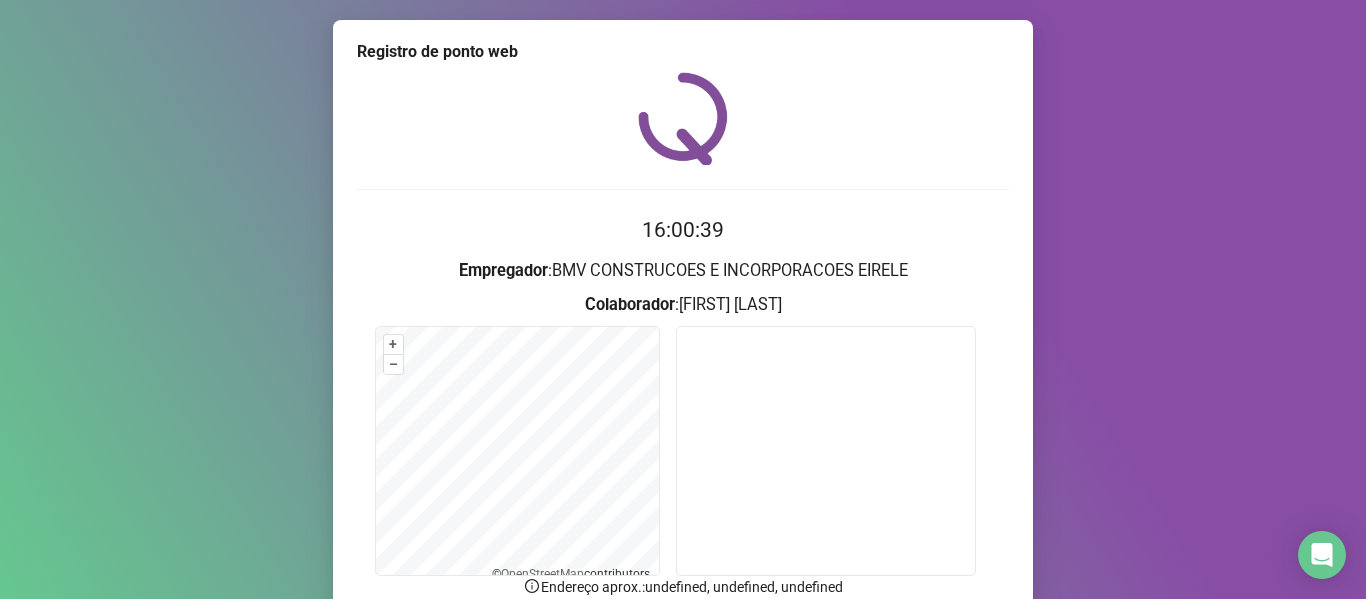 scroll, scrollTop: 169, scrollLeft: 0, axis: vertical 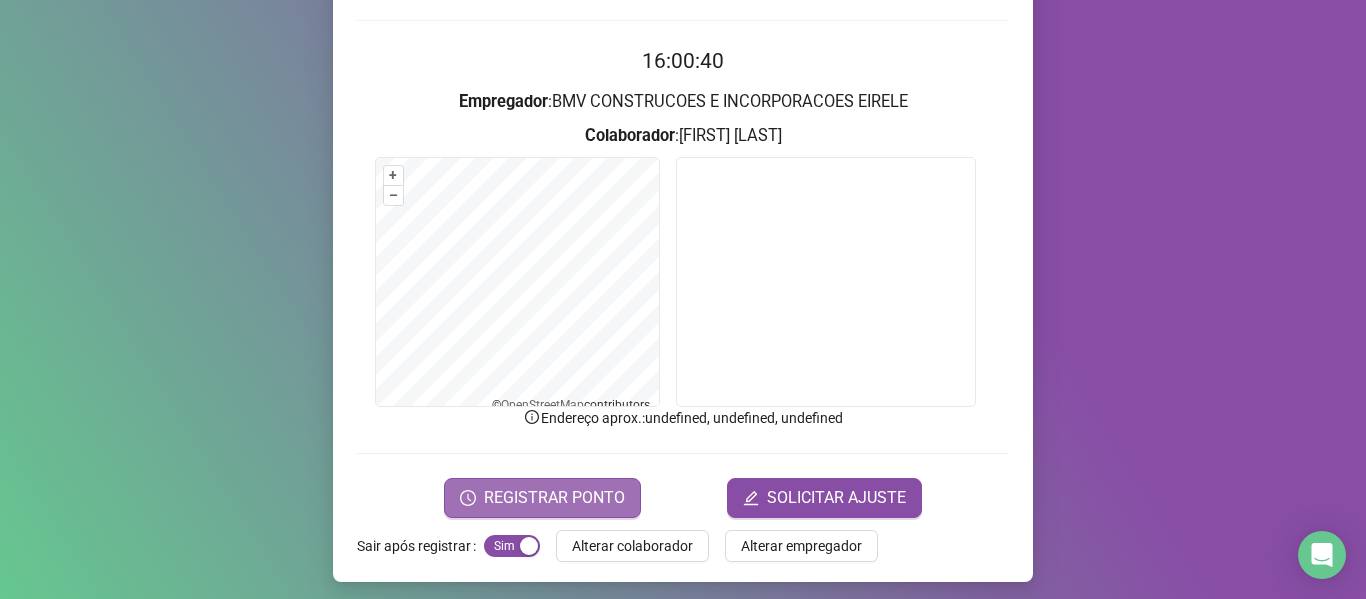 click on "REGISTRAR PONTO" at bounding box center (542, 498) 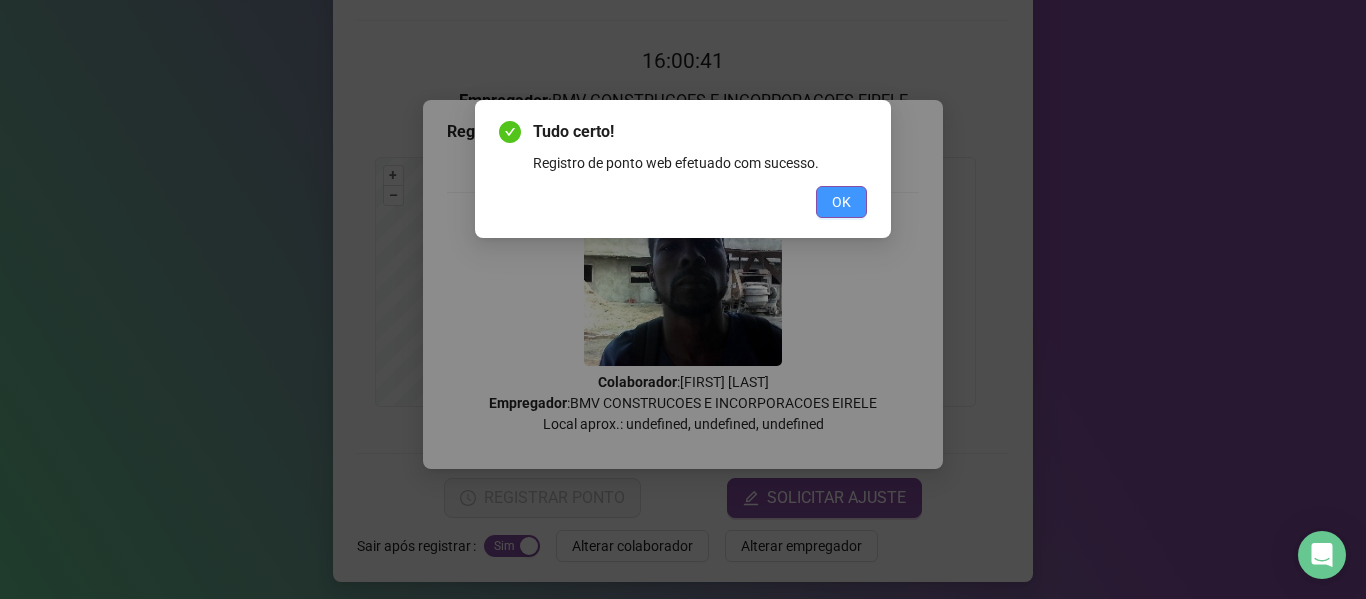 click on "OK" at bounding box center [841, 202] 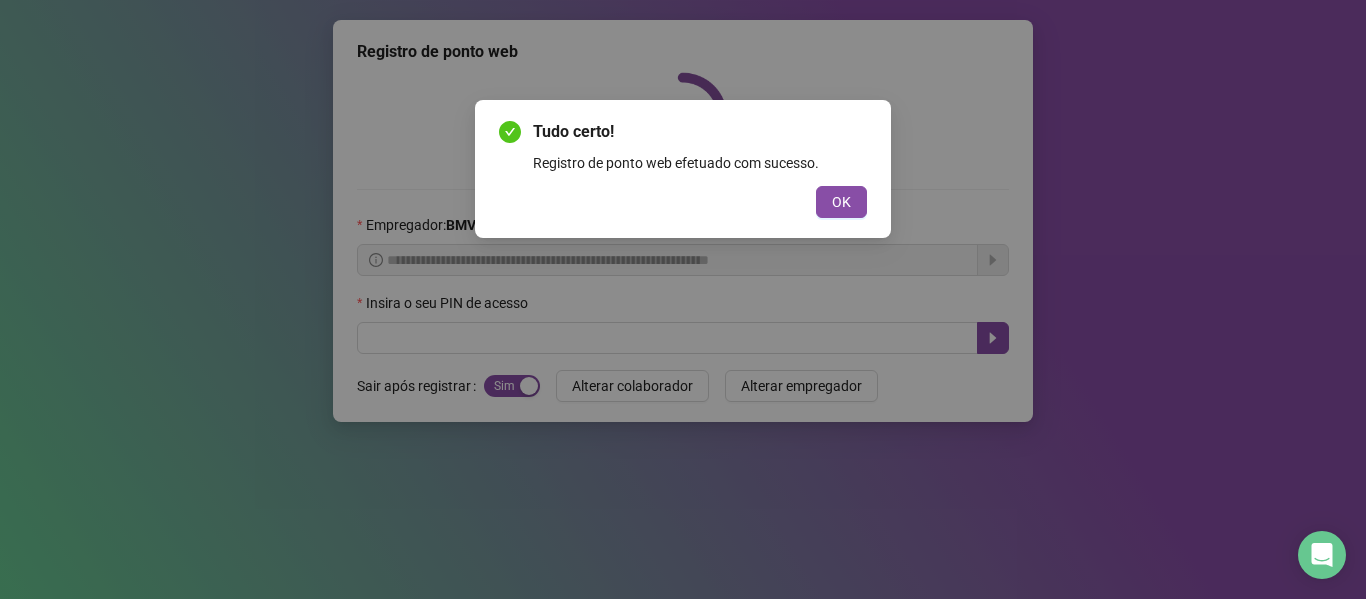 scroll, scrollTop: 0, scrollLeft: 0, axis: both 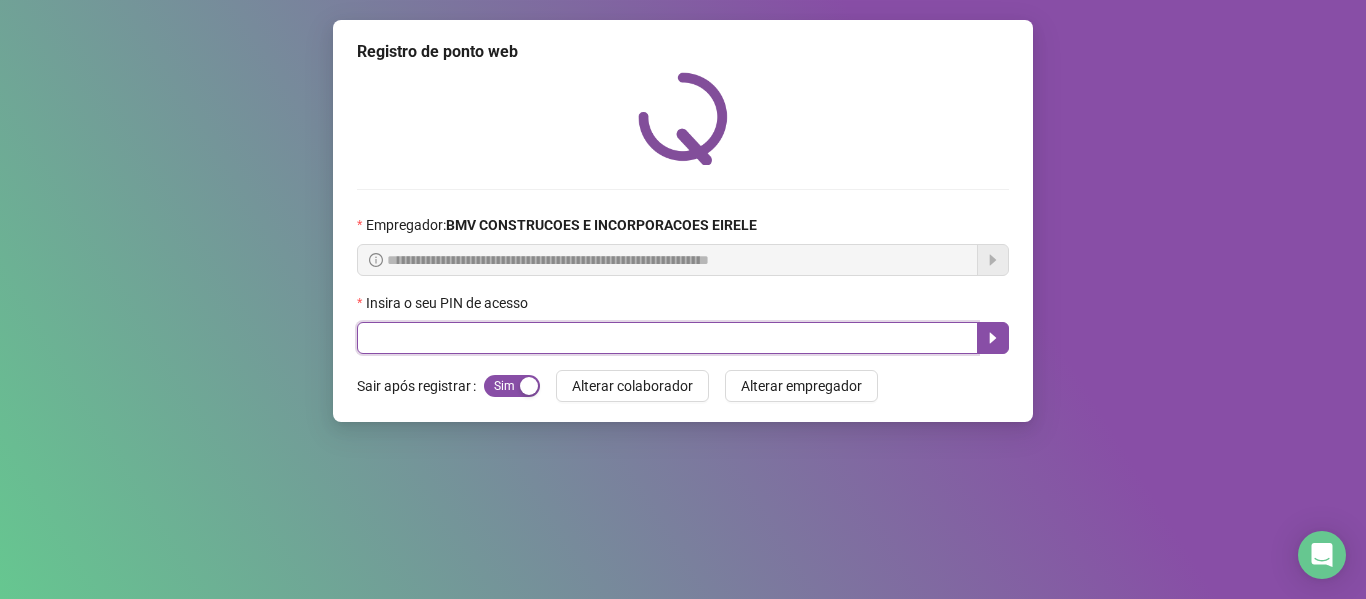 click at bounding box center (667, 338) 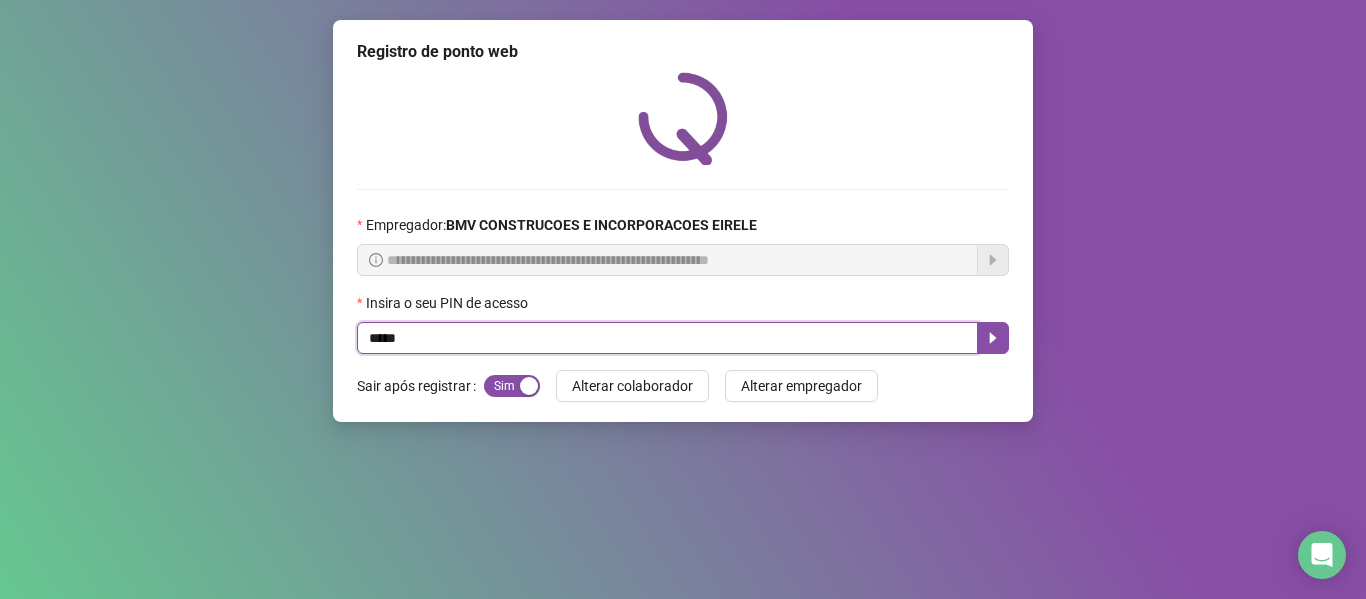 type on "*****" 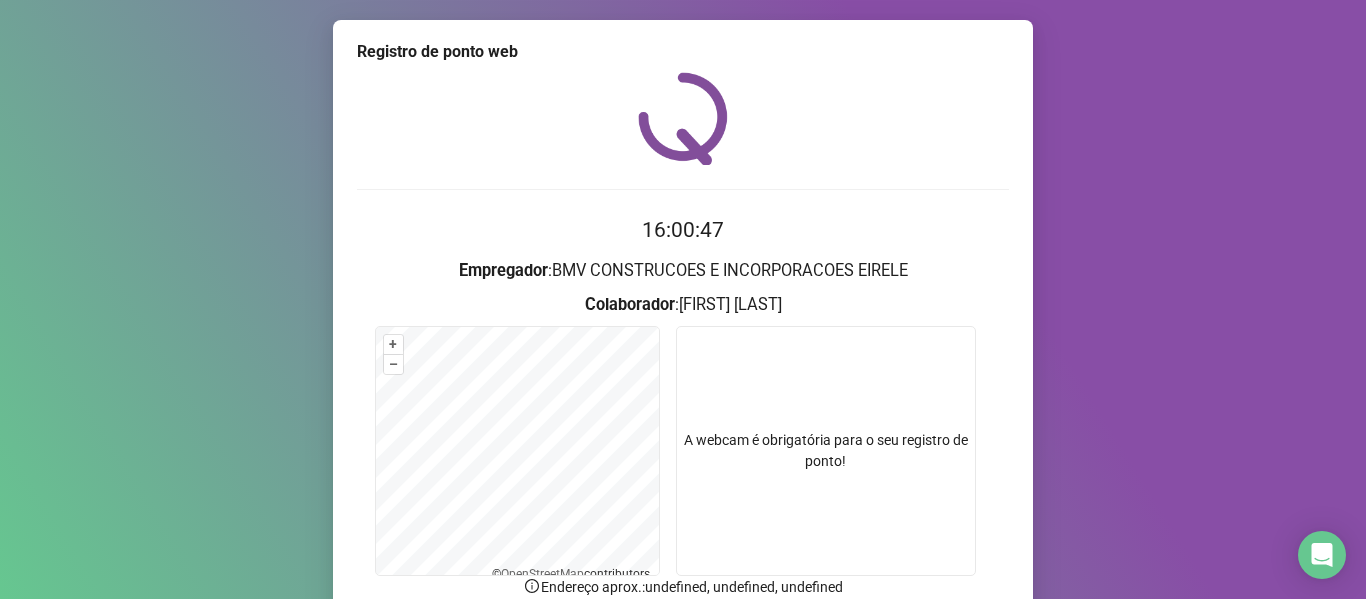 scroll, scrollTop: 176, scrollLeft: 0, axis: vertical 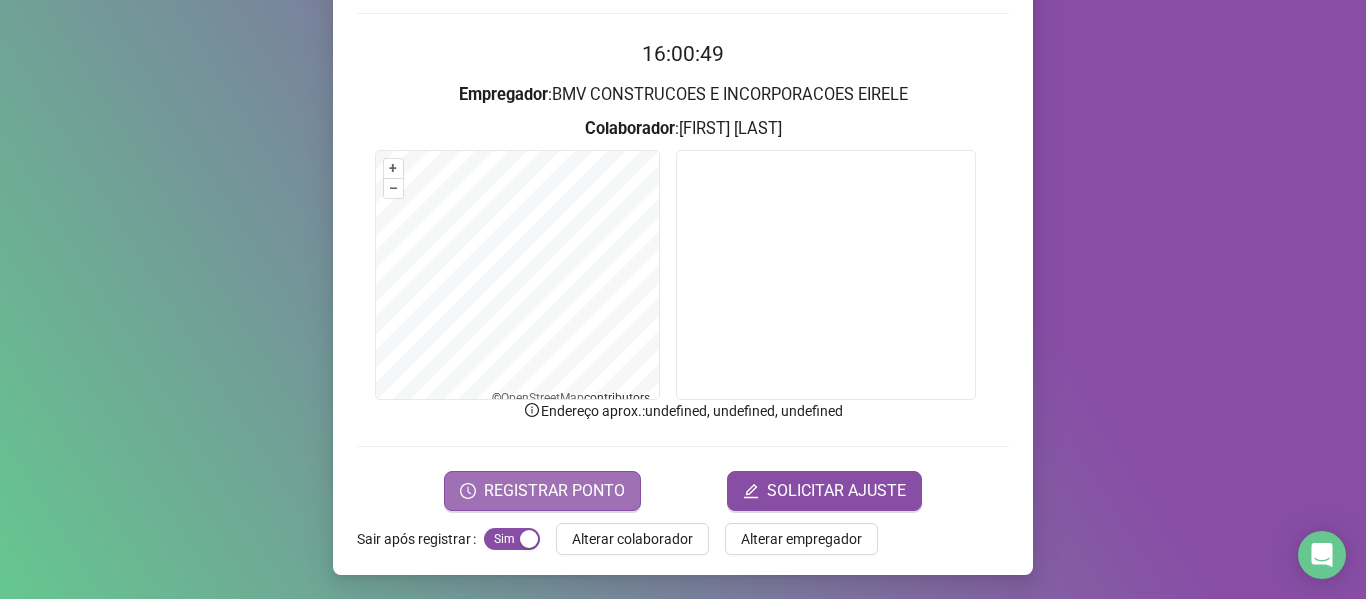 click on "REGISTRAR PONTO" at bounding box center [554, 491] 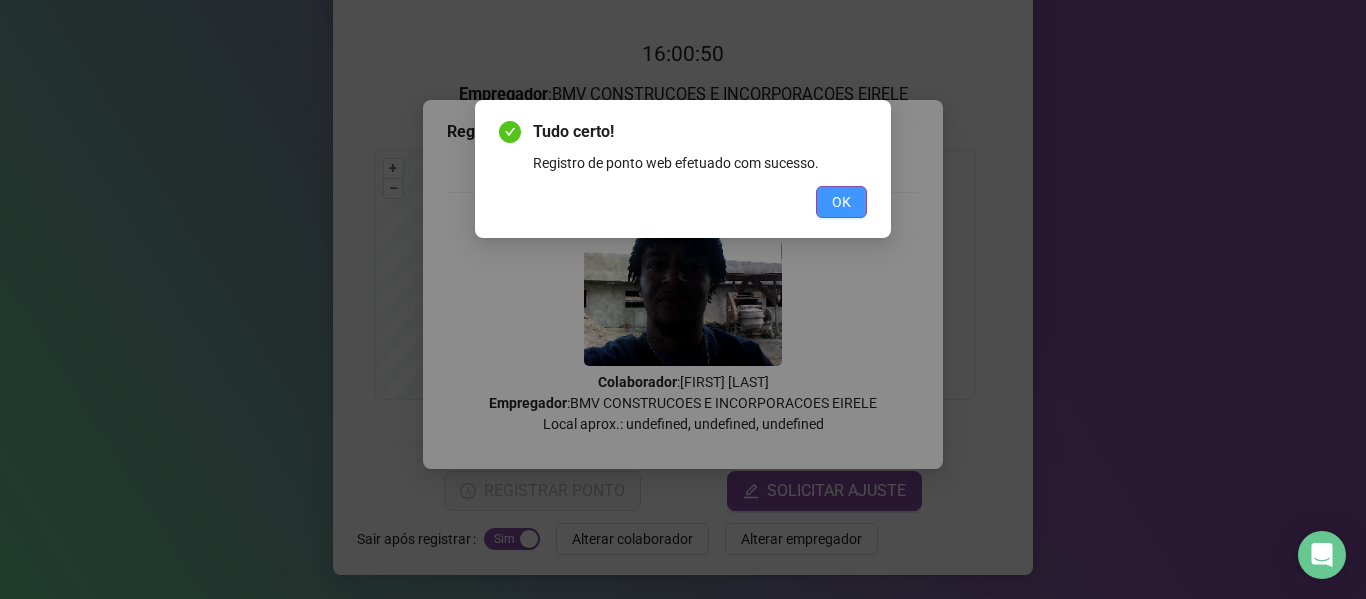 click on "Tudo certo! Registro de ponto web efetuado com sucesso. OK" at bounding box center [683, 169] 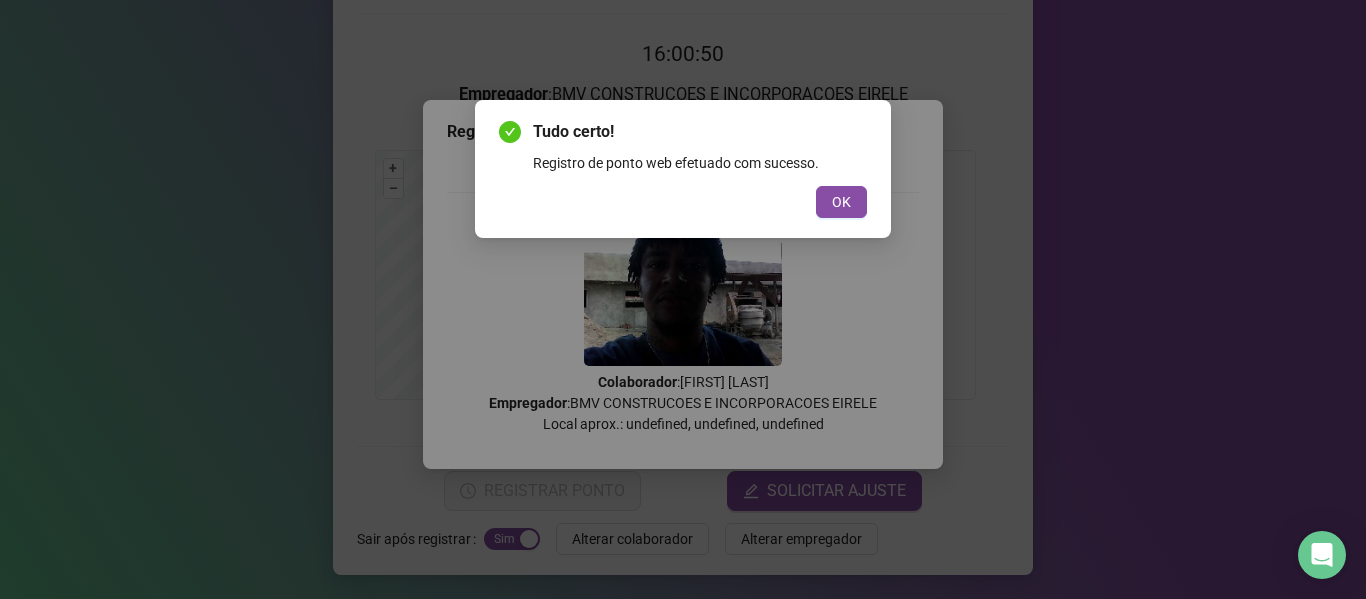 scroll, scrollTop: 0, scrollLeft: 0, axis: both 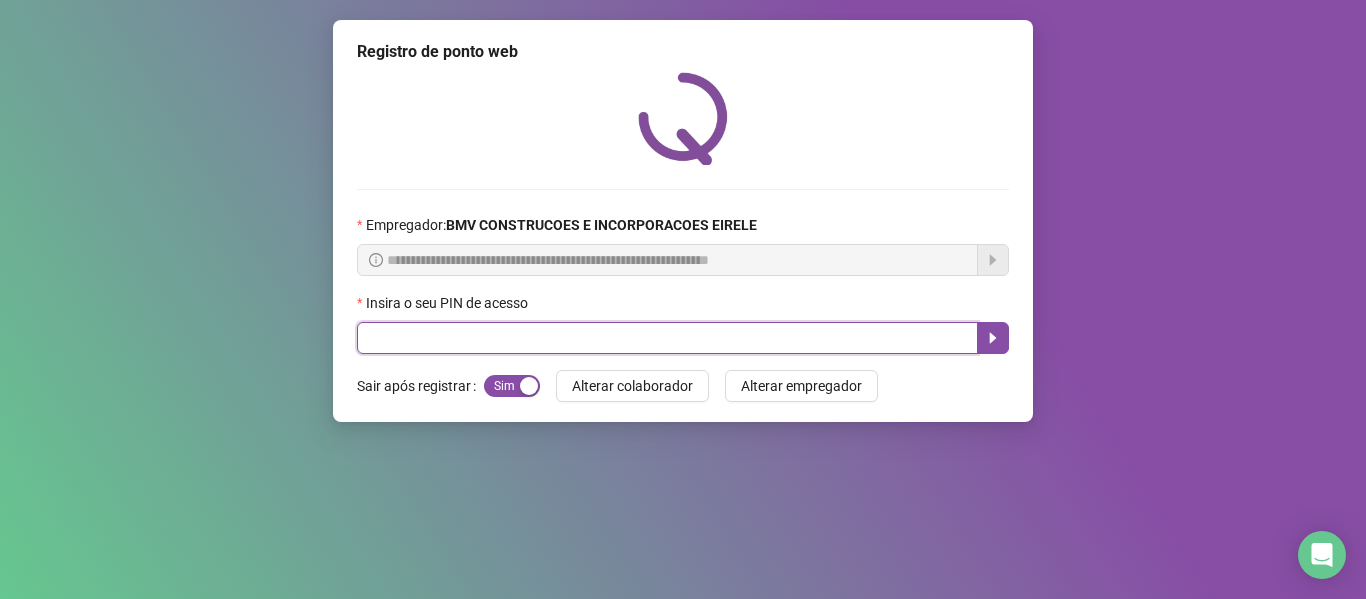 click at bounding box center [667, 338] 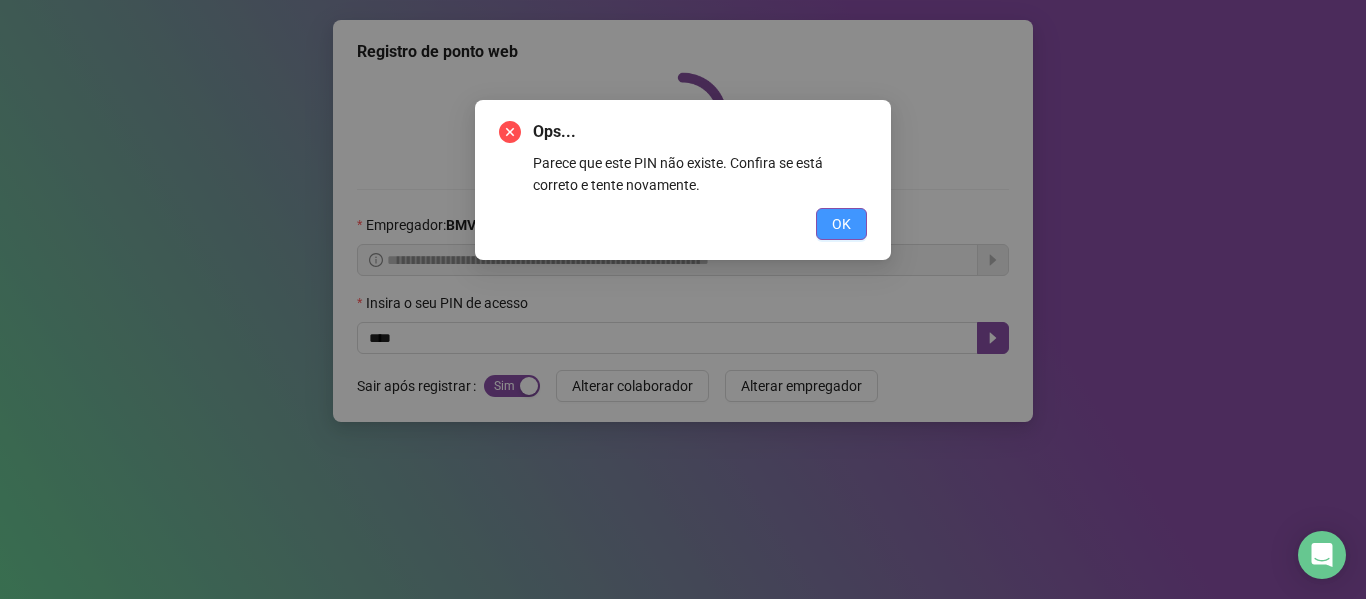 click on "OK" at bounding box center [841, 224] 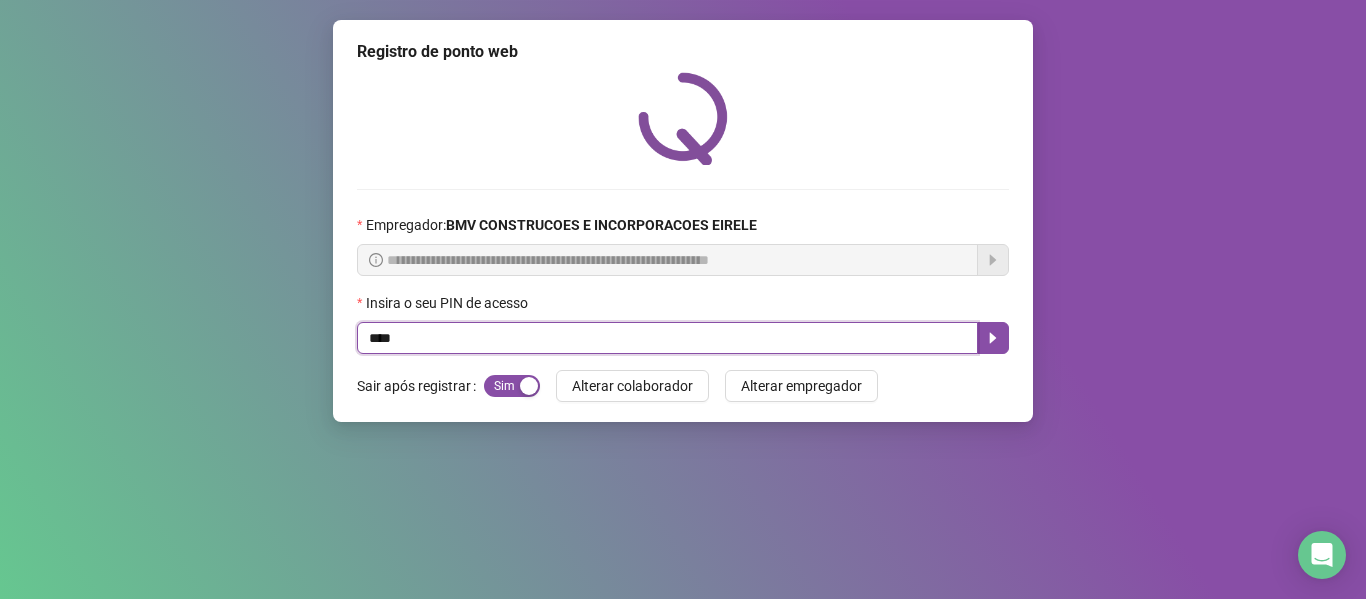 drag, startPoint x: 446, startPoint y: 334, endPoint x: 159, endPoint y: 335, distance: 287.00174 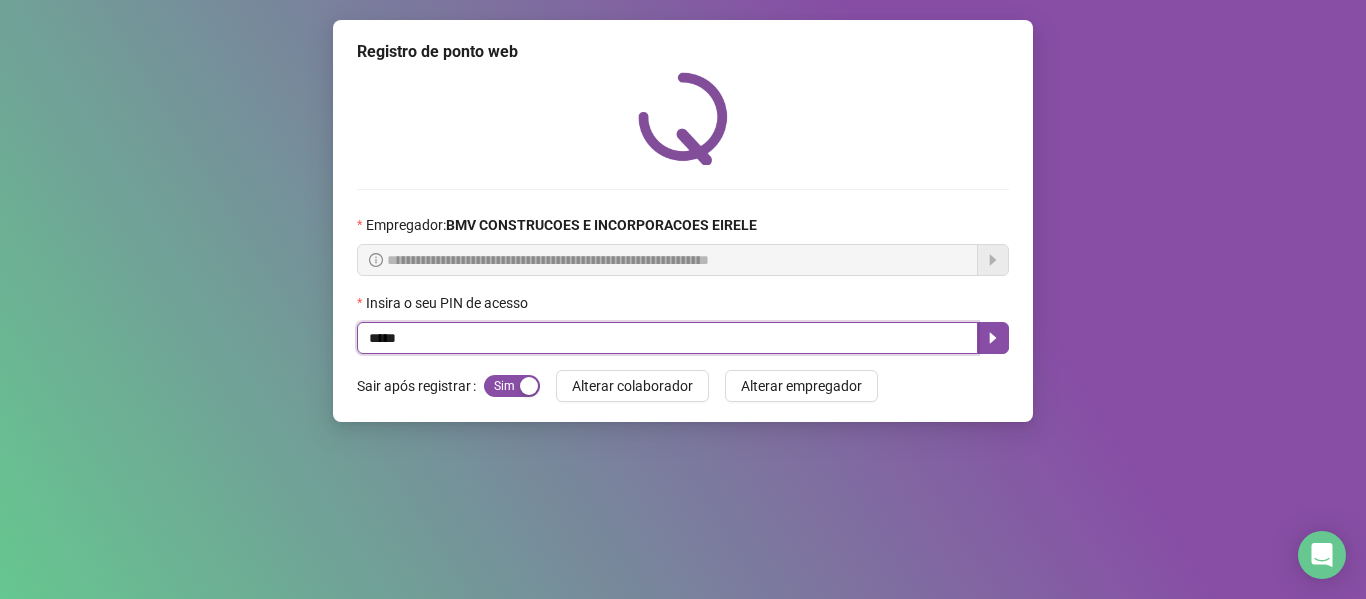 type on "*****" 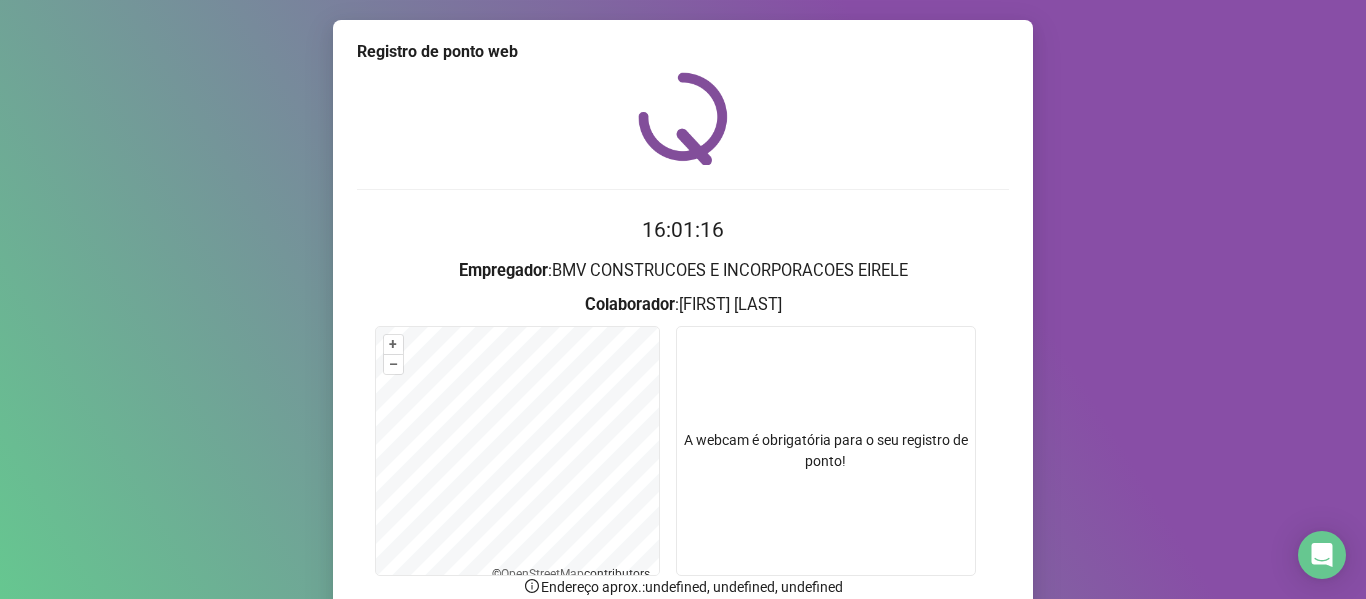 scroll, scrollTop: 176, scrollLeft: 0, axis: vertical 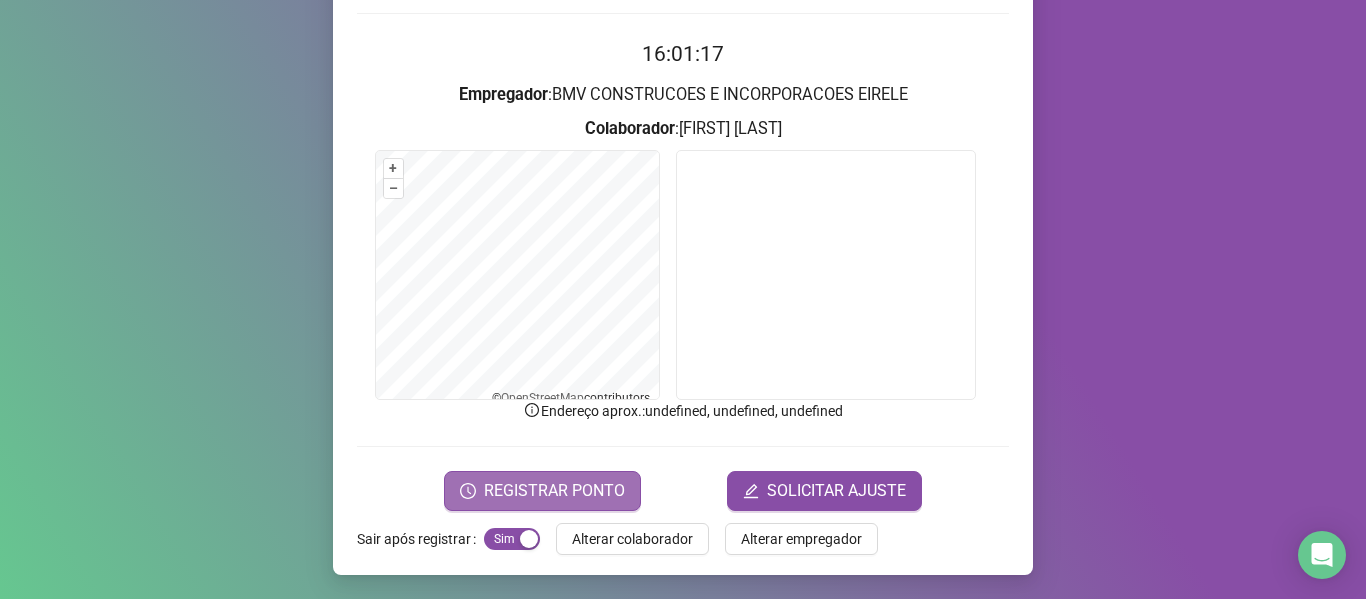 click on "REGISTRAR PONTO" at bounding box center (554, 491) 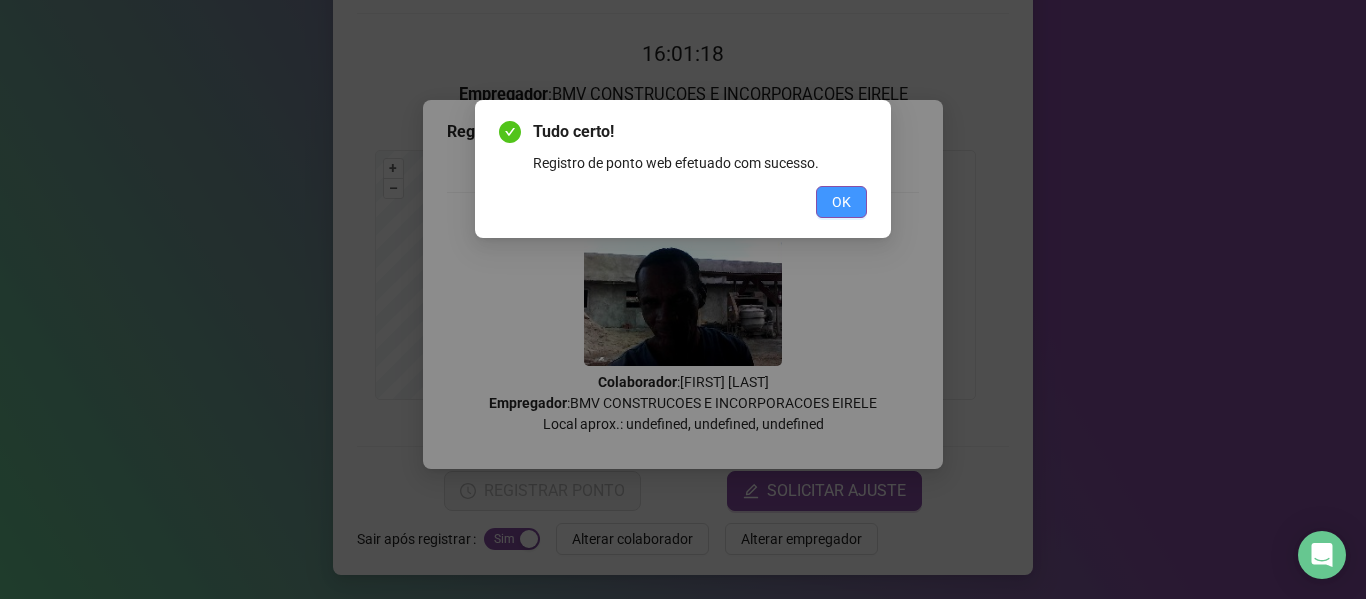 click on "OK" at bounding box center (841, 202) 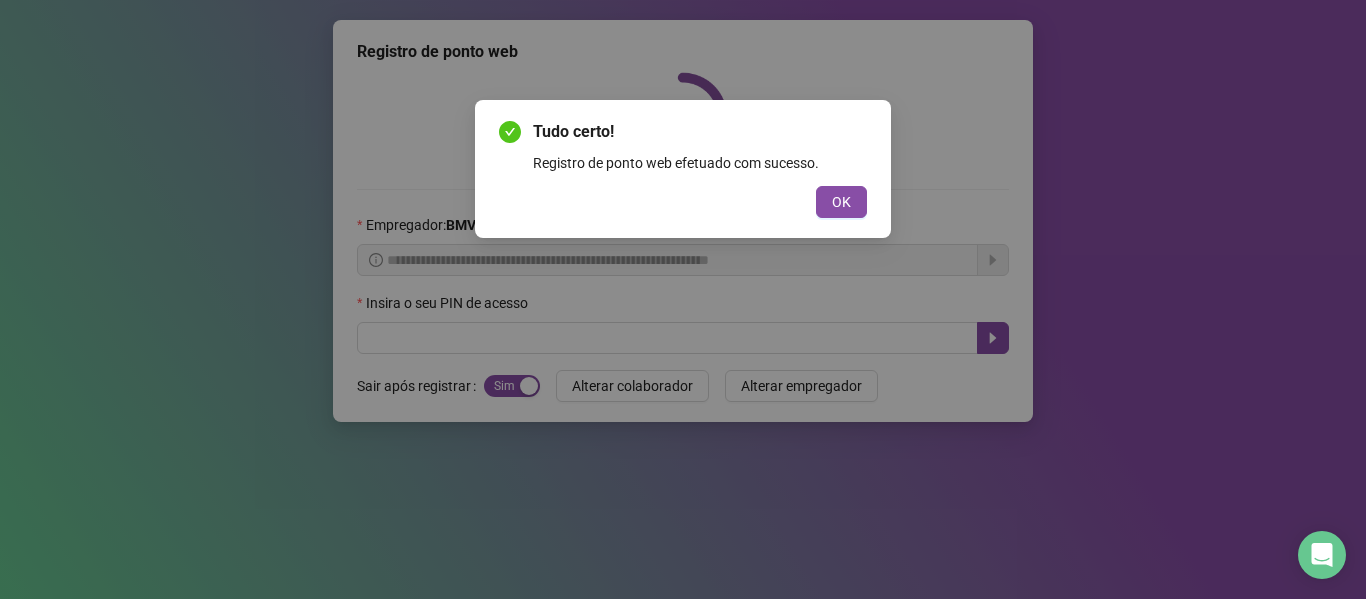 scroll, scrollTop: 0, scrollLeft: 0, axis: both 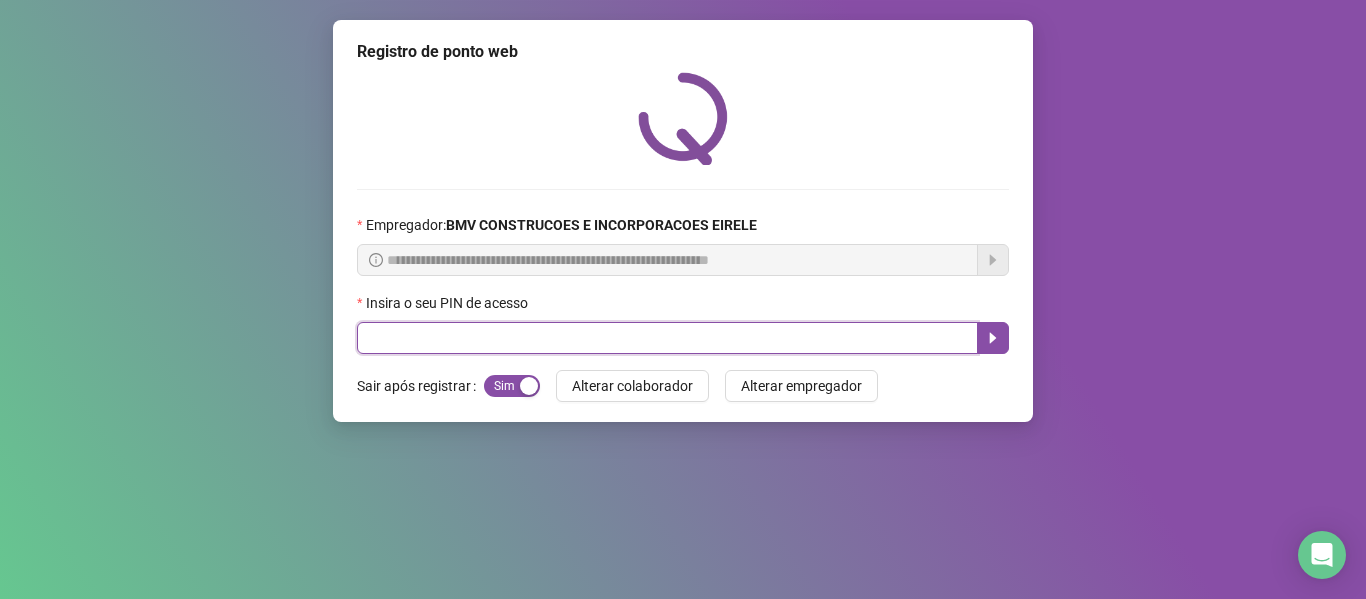click at bounding box center [667, 338] 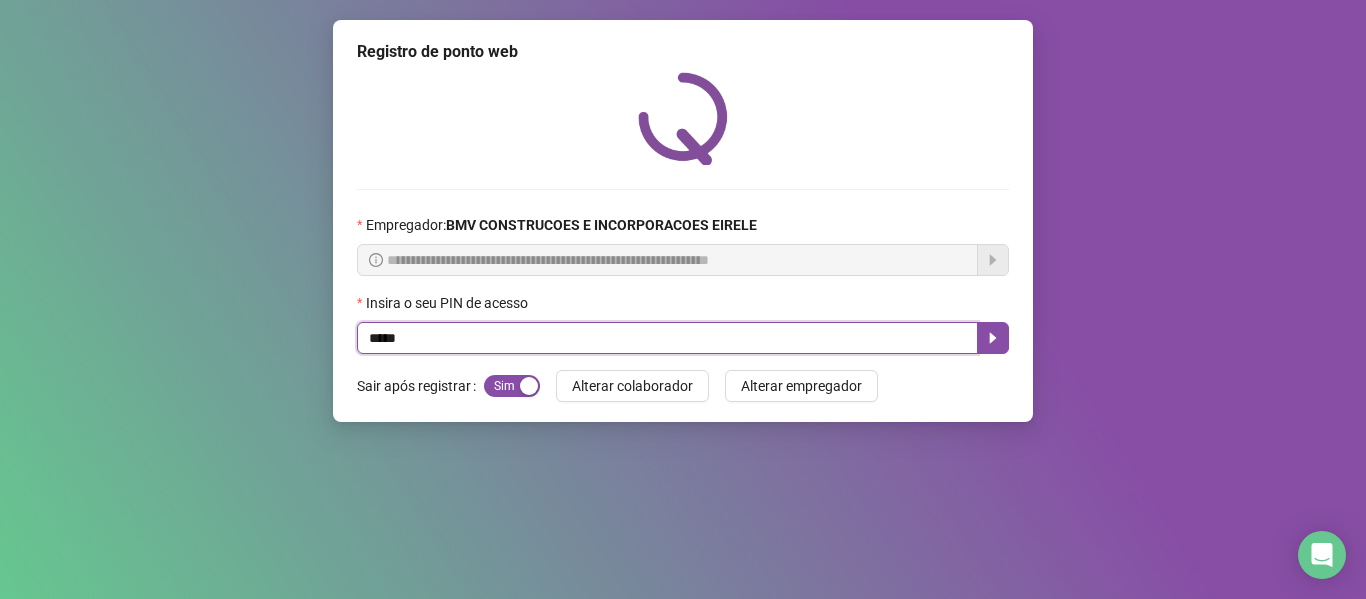 type on "*****" 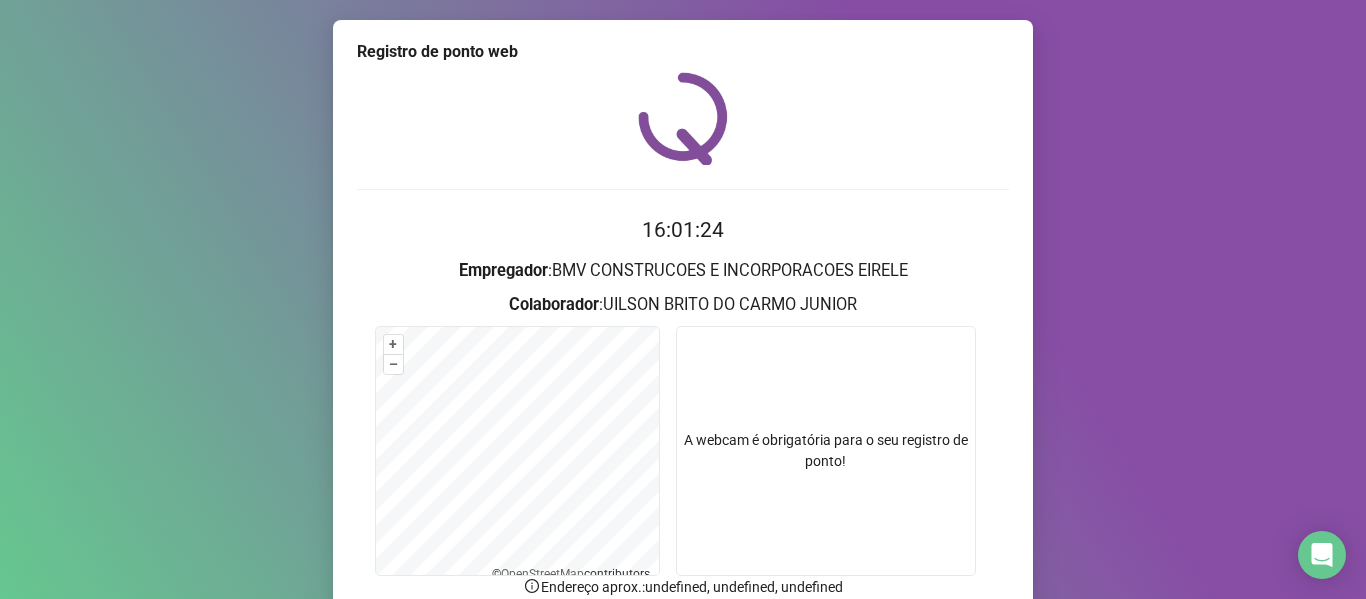 scroll, scrollTop: 176, scrollLeft: 0, axis: vertical 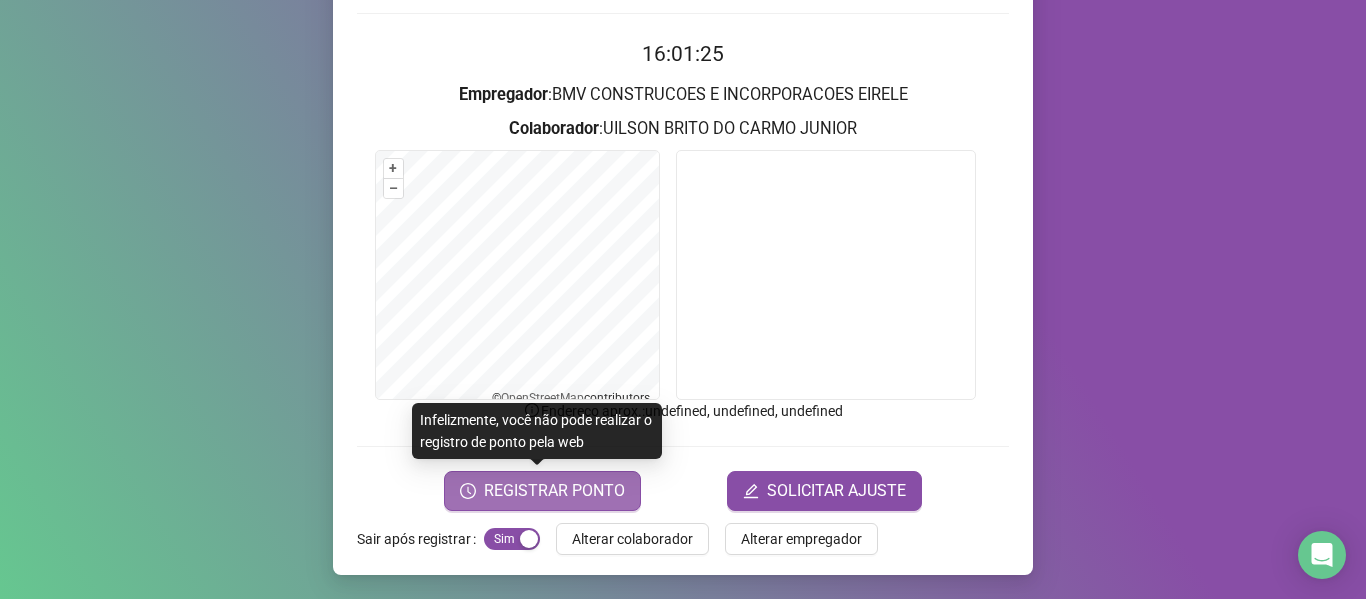 click on "REGISTRAR PONTO" at bounding box center [554, 491] 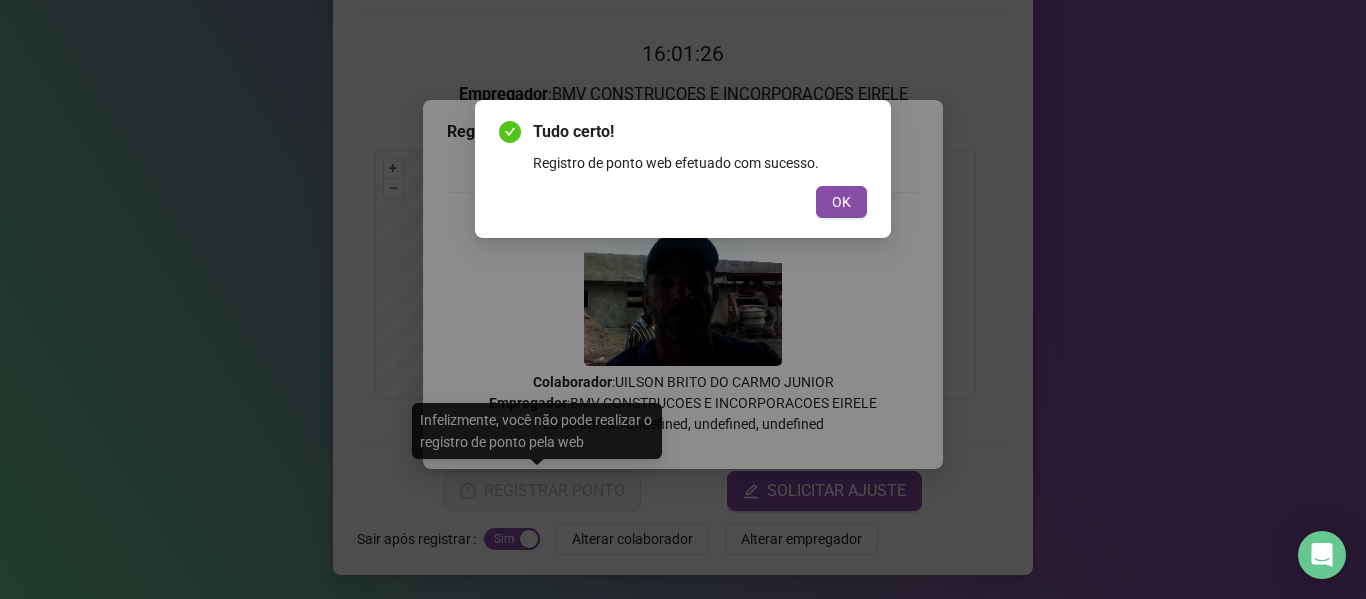 click on "Tudo certo! Registro de ponto web efetuado com sucesso. OK" at bounding box center (683, 169) 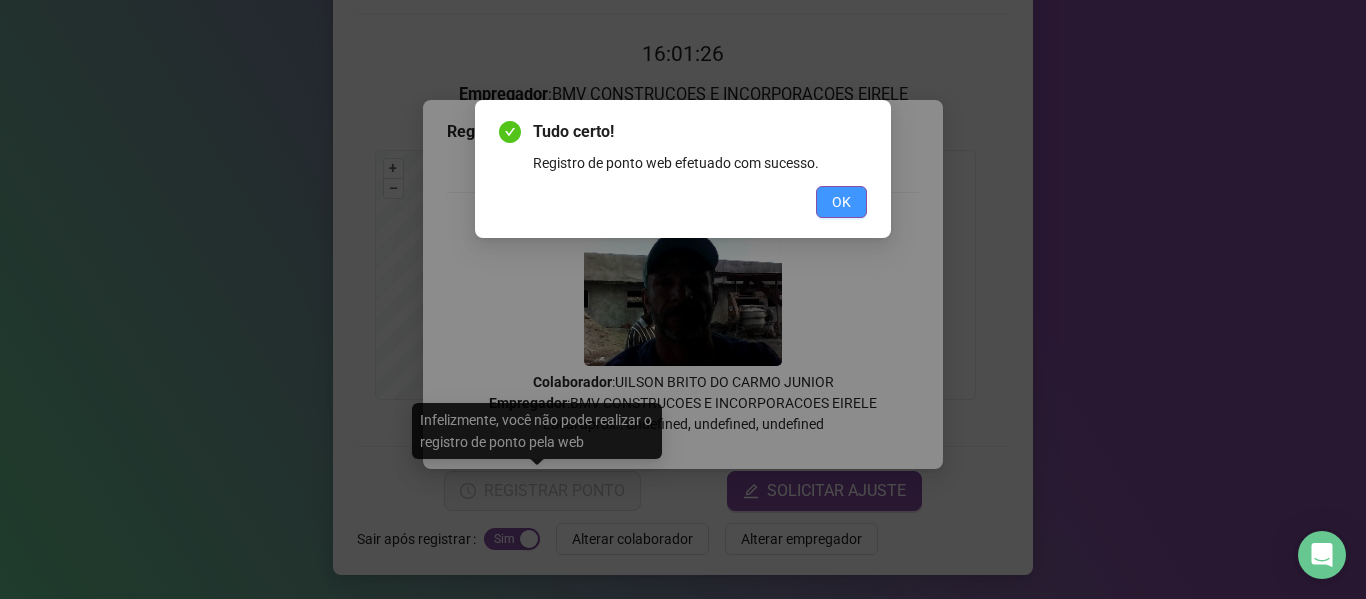 click on "OK" at bounding box center [841, 202] 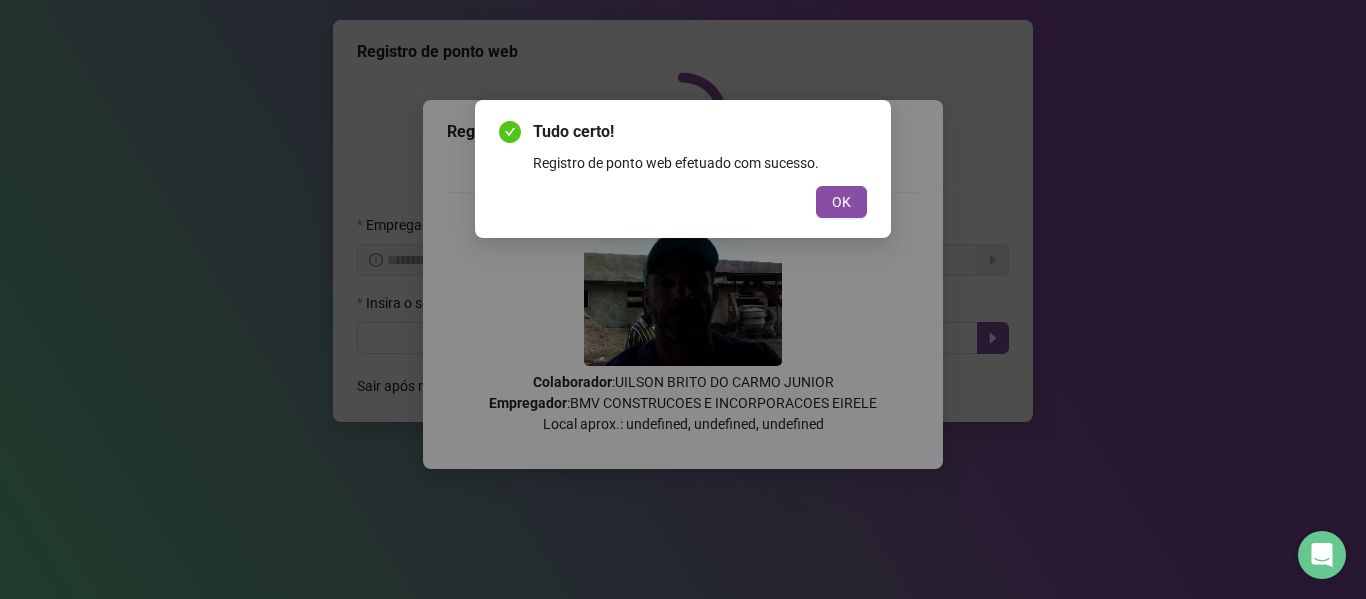 scroll, scrollTop: 0, scrollLeft: 0, axis: both 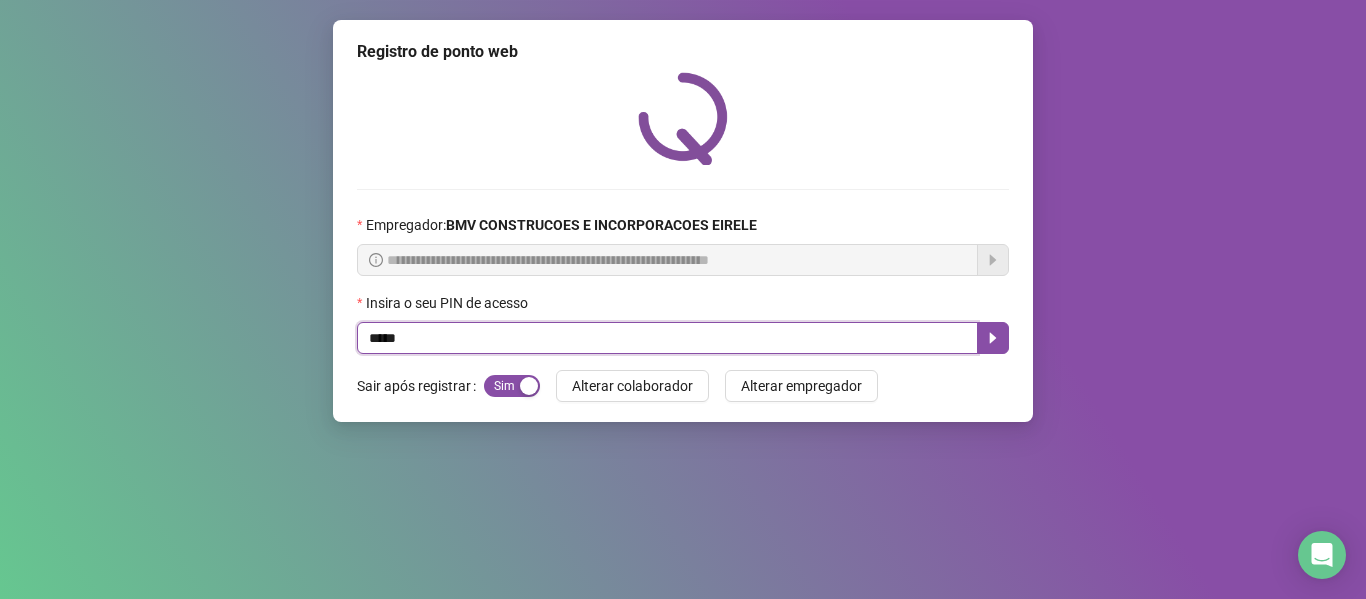 type on "*****" 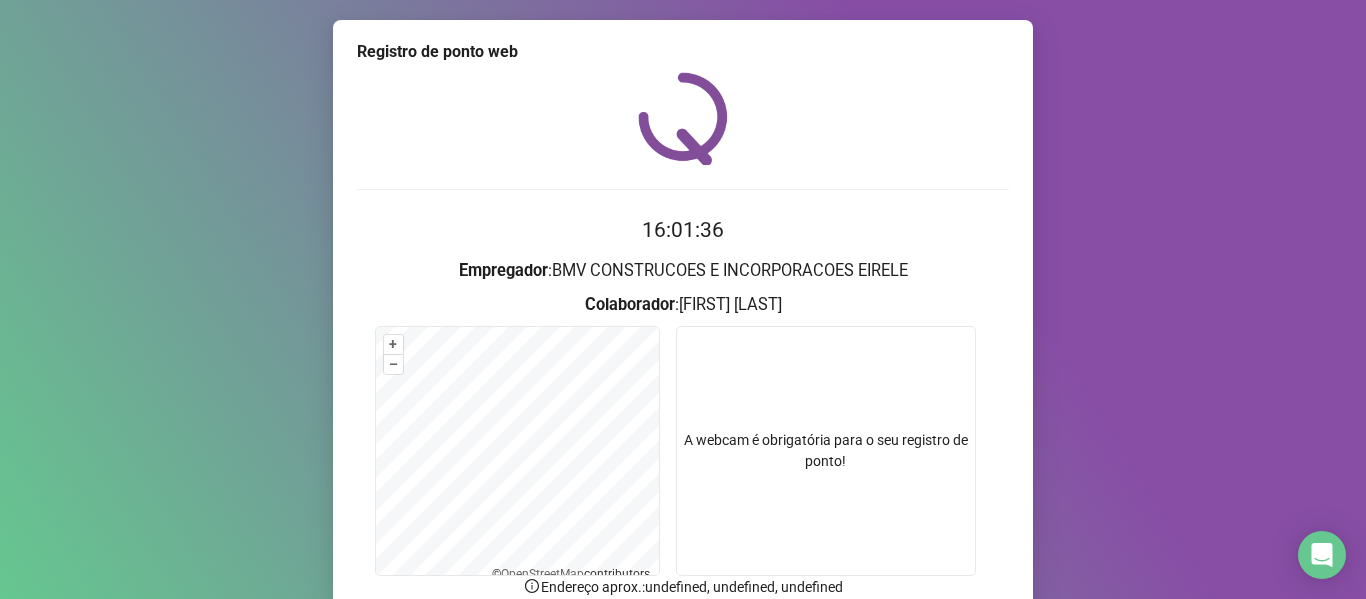 scroll, scrollTop: 176, scrollLeft: 0, axis: vertical 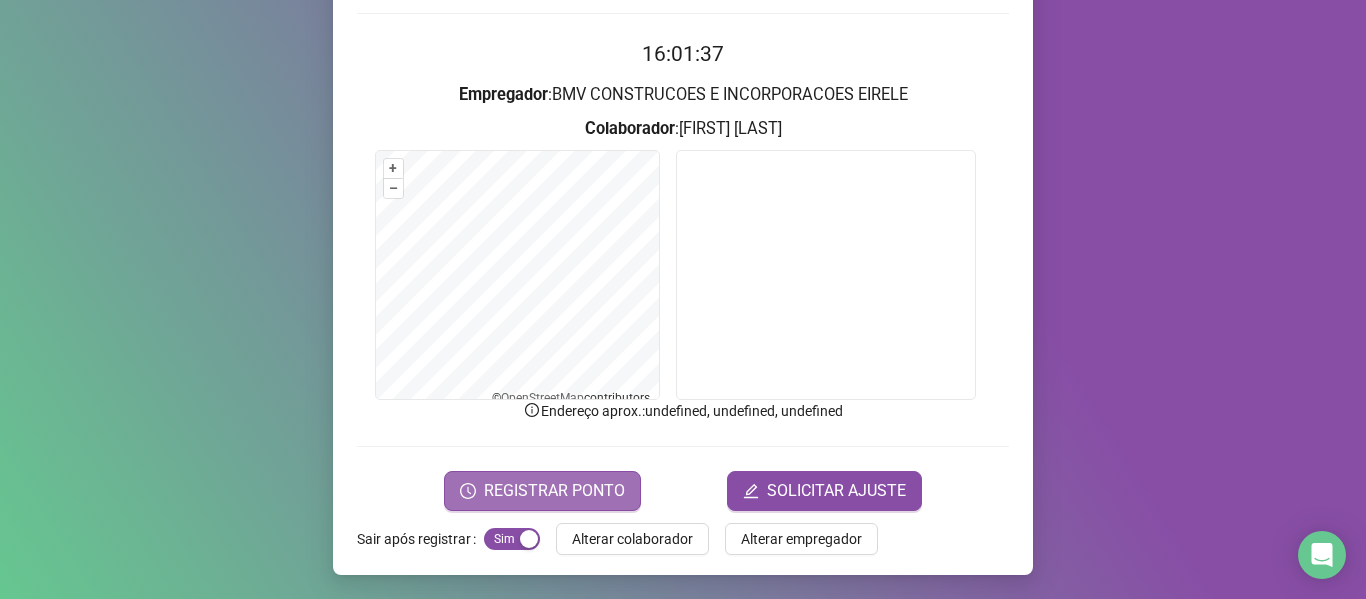 click on "REGISTRAR PONTO" at bounding box center [554, 491] 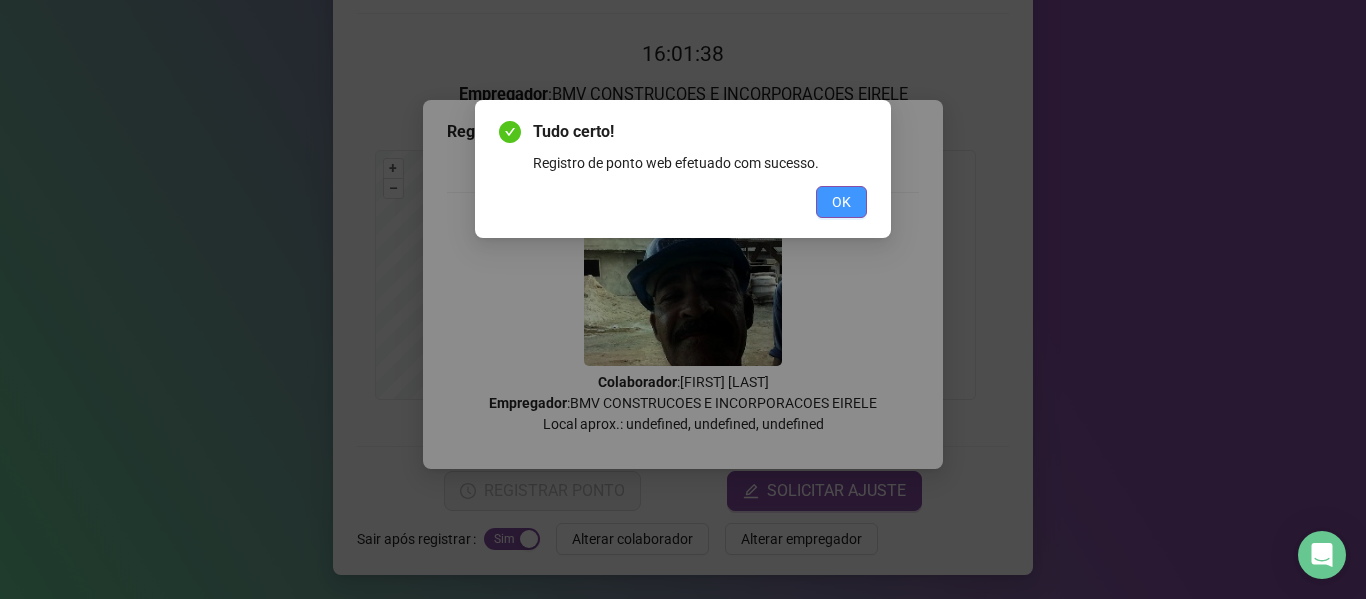 click on "OK" at bounding box center [841, 202] 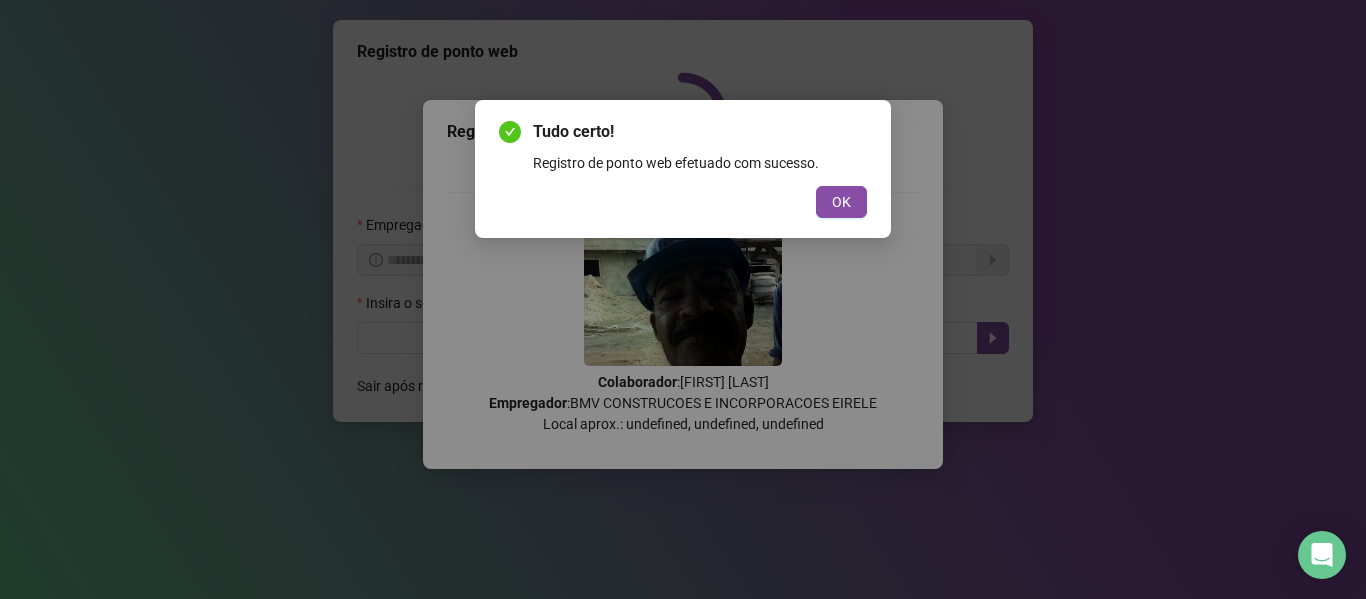 scroll, scrollTop: 0, scrollLeft: 0, axis: both 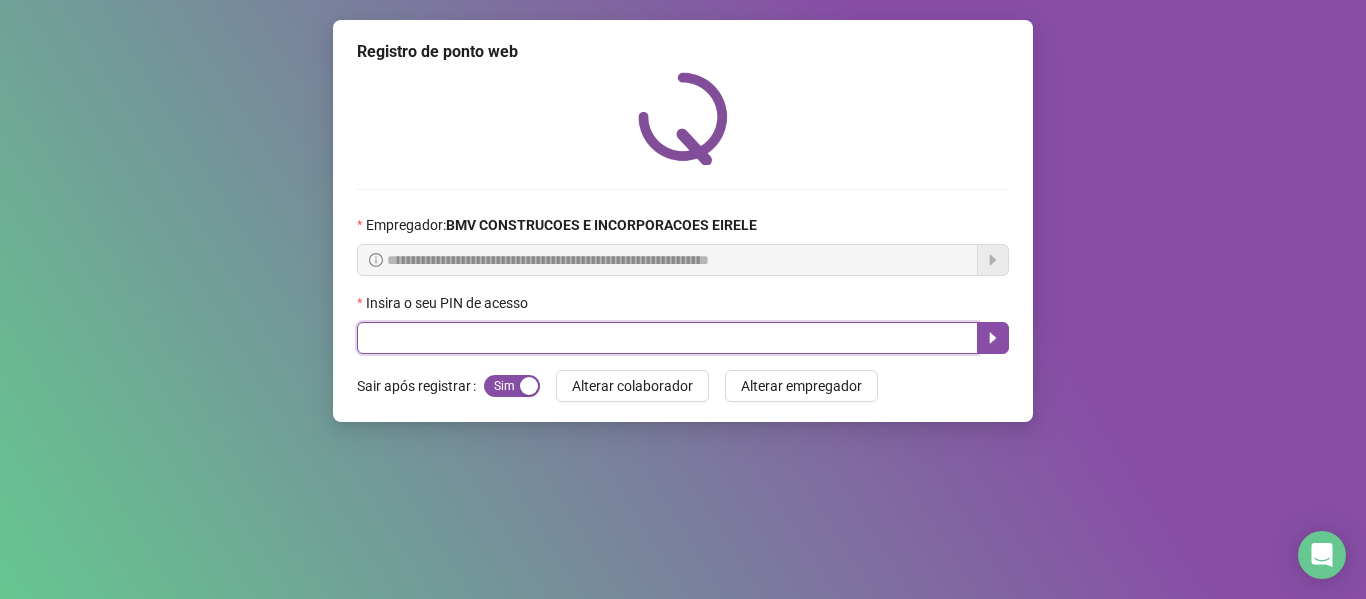 click at bounding box center [667, 338] 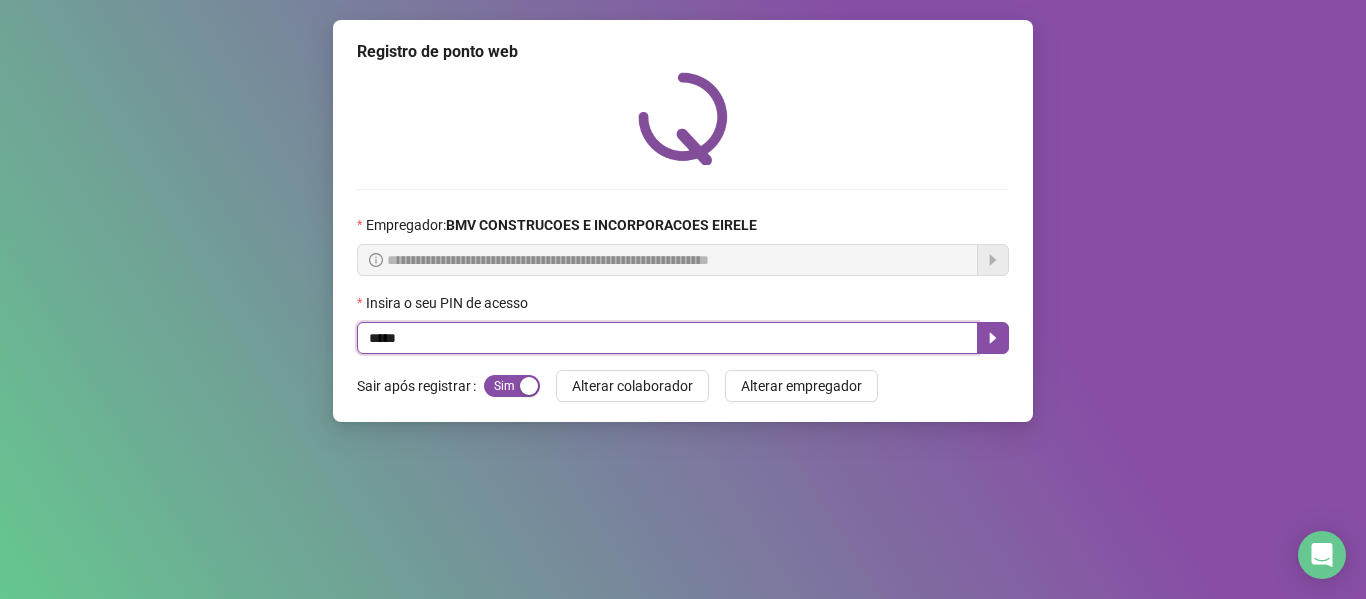 type on "*****" 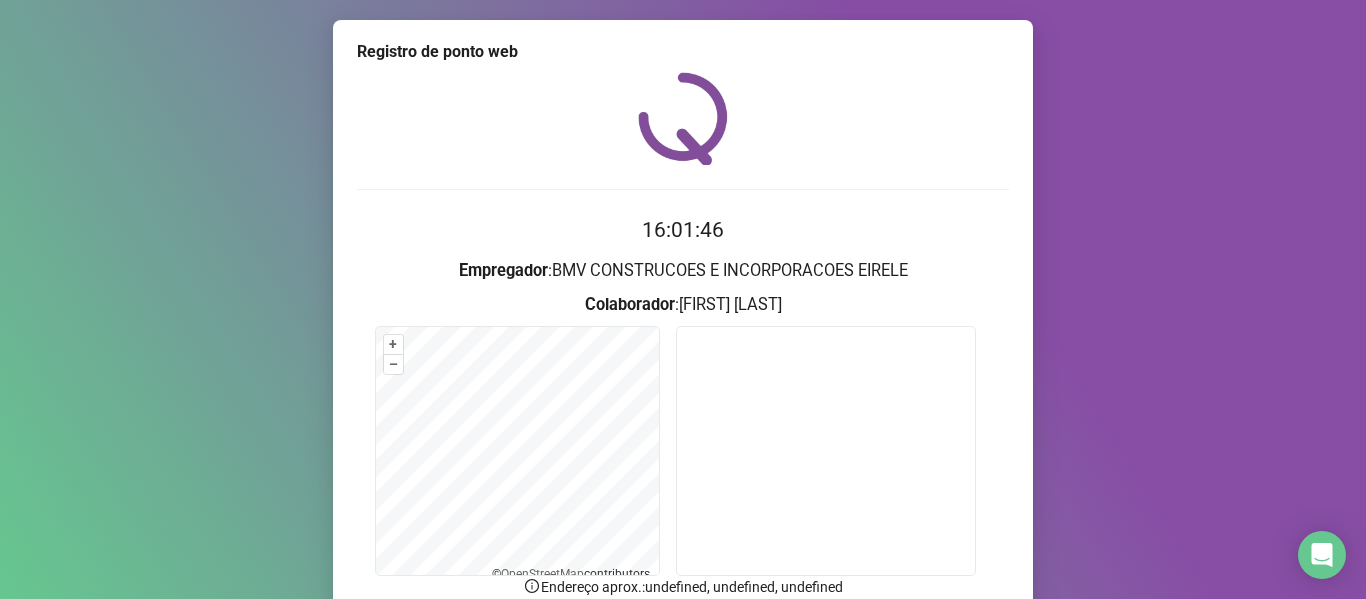 scroll, scrollTop: 176, scrollLeft: 0, axis: vertical 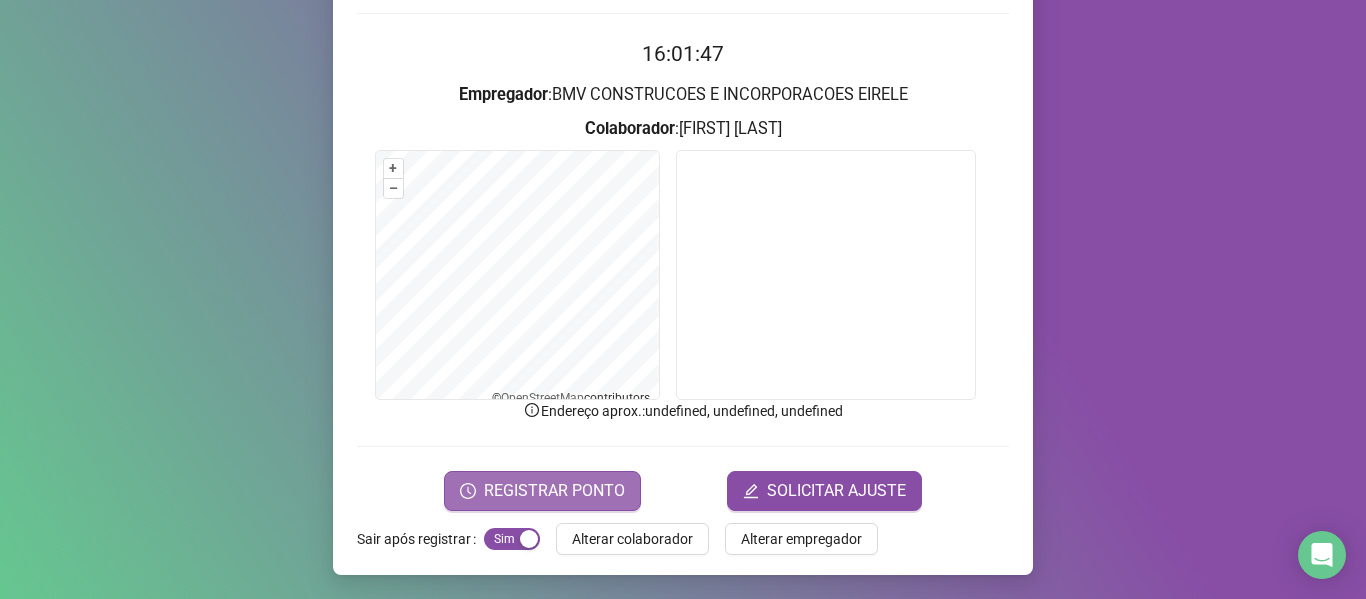 click on "REGISTRAR PONTO" at bounding box center [554, 491] 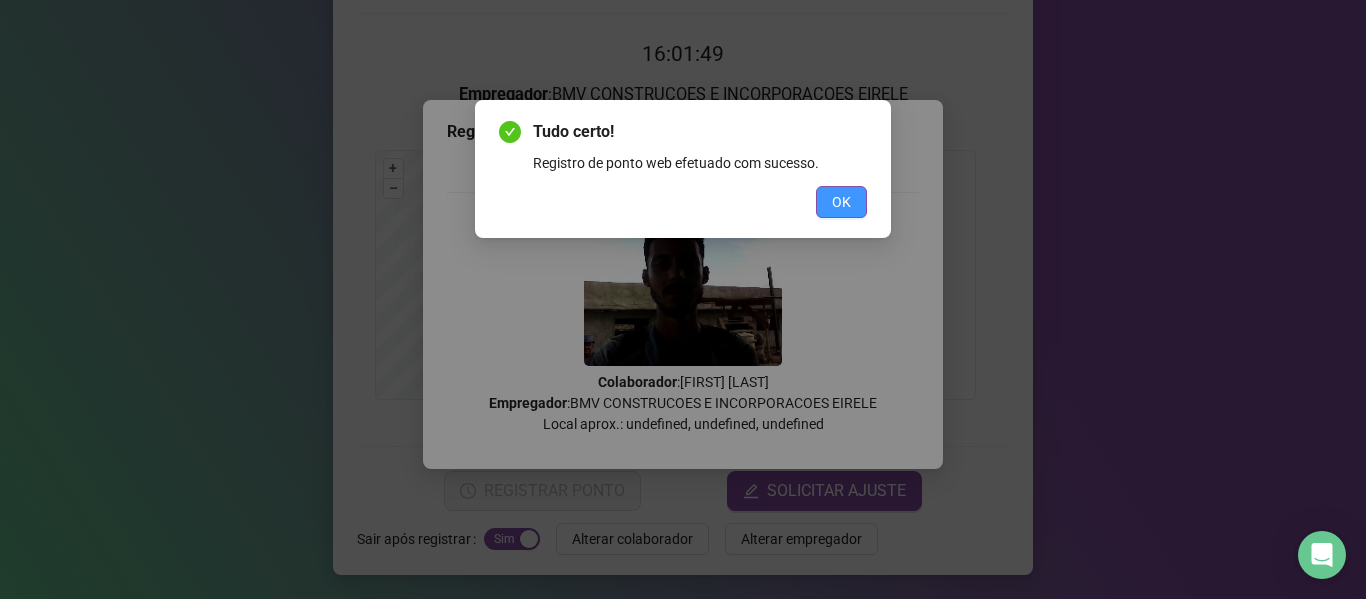 click on "OK" at bounding box center (841, 202) 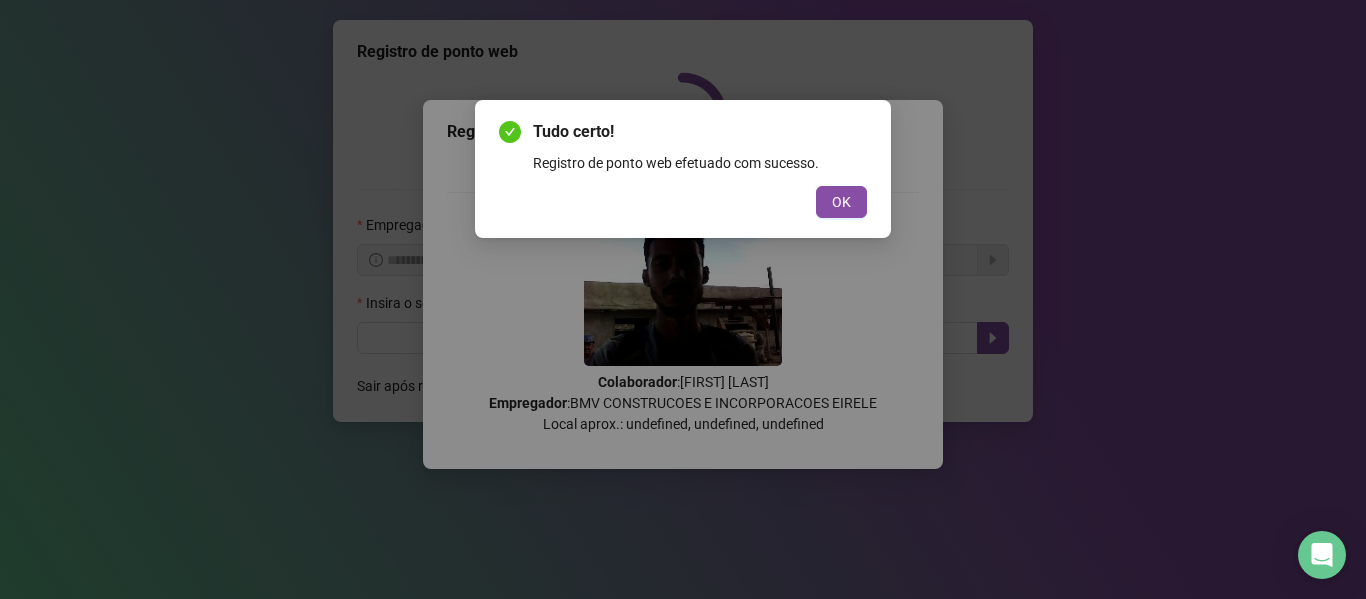 scroll, scrollTop: 0, scrollLeft: 0, axis: both 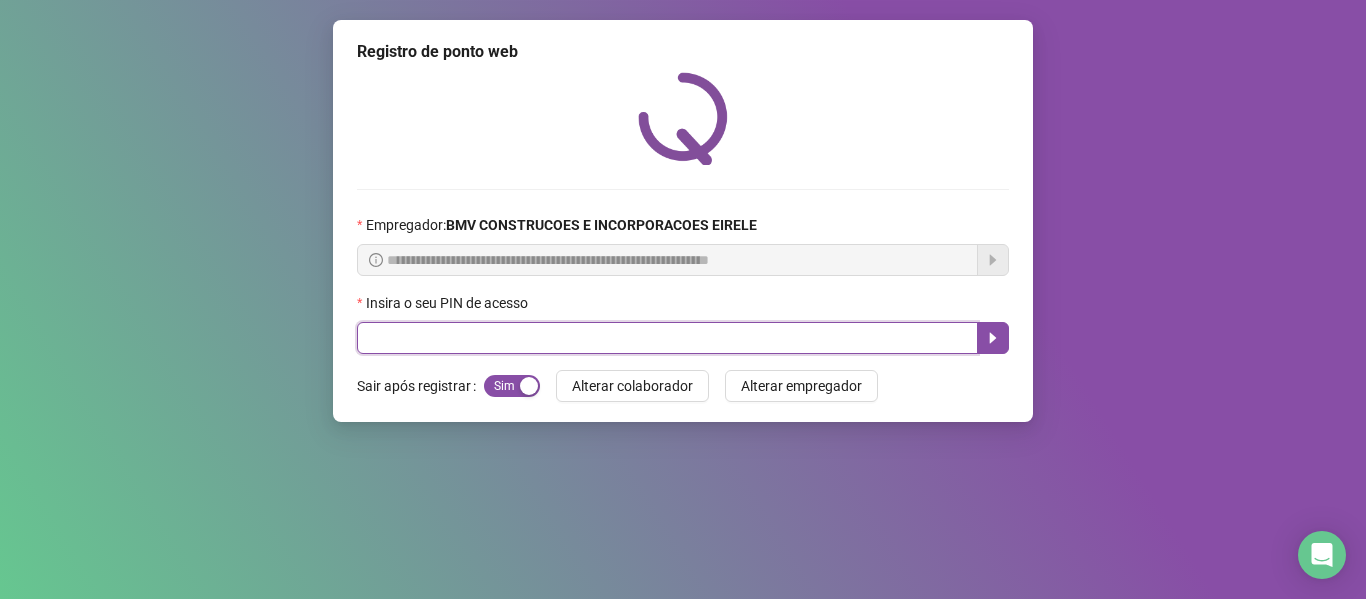 click at bounding box center (667, 338) 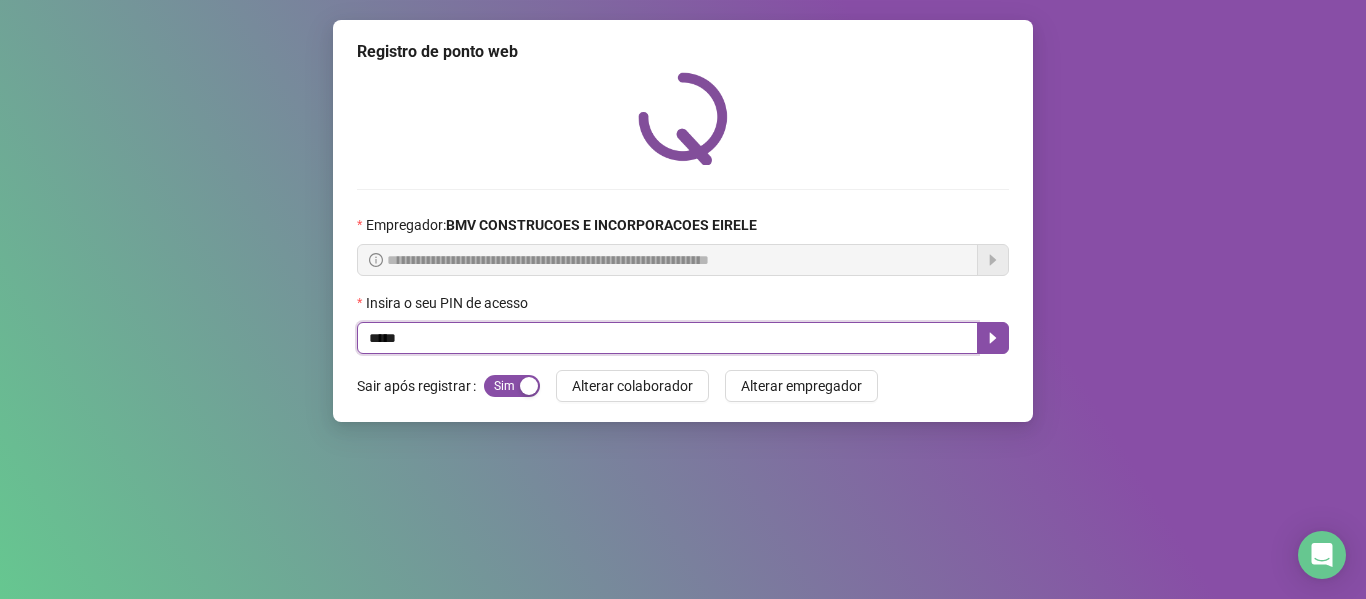type on "*****" 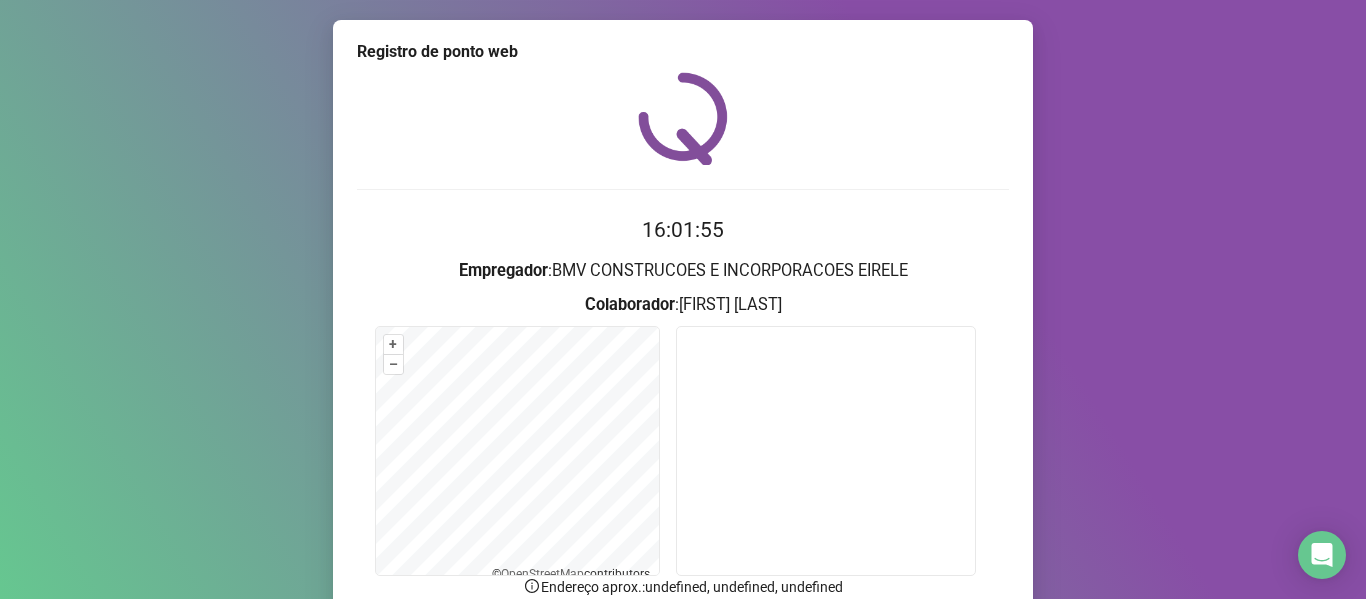 scroll, scrollTop: 176, scrollLeft: 0, axis: vertical 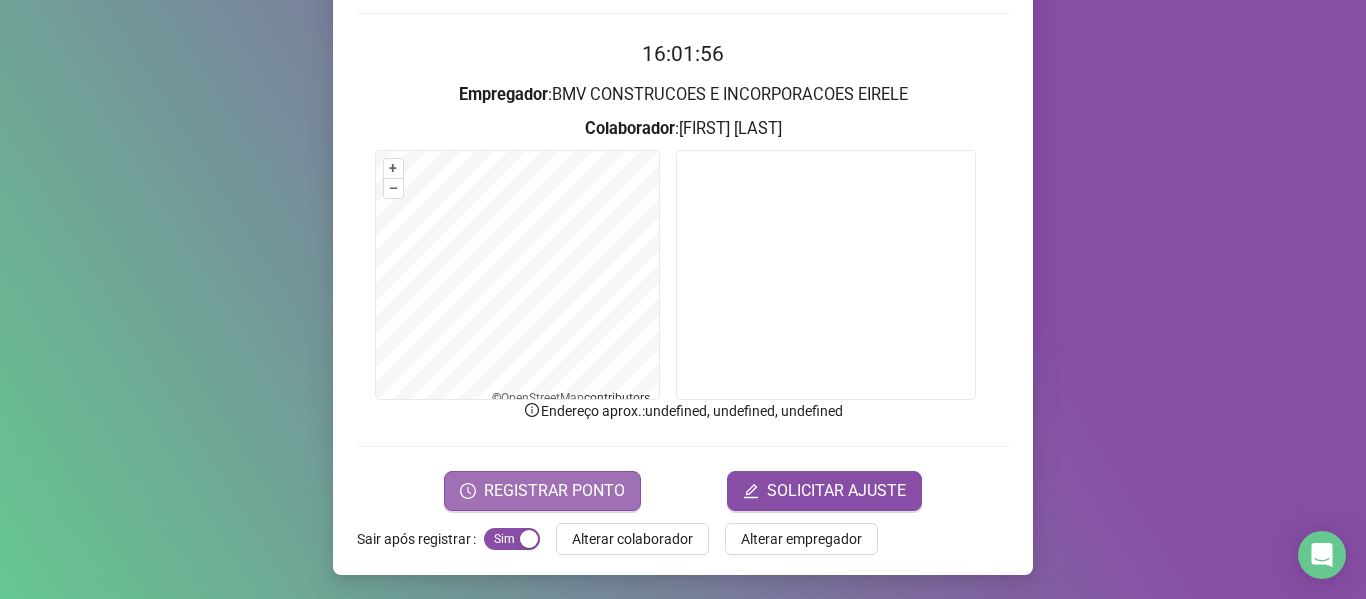 click on "REGISTRAR PONTO" at bounding box center (542, 491) 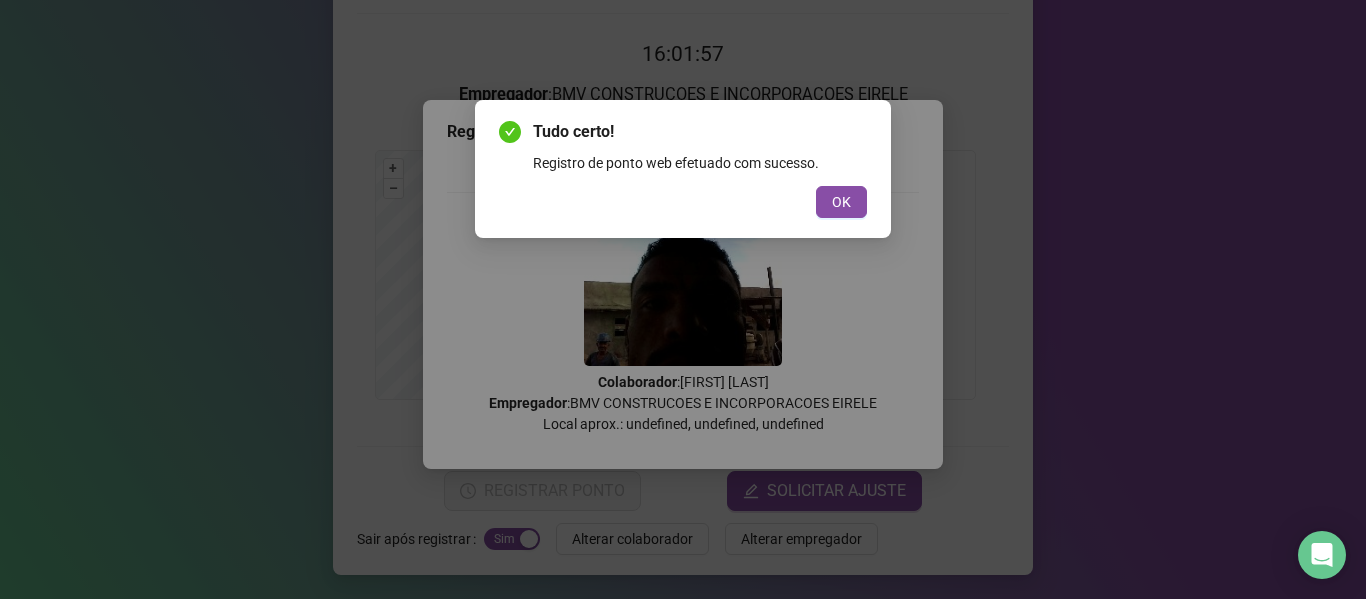 click on "OK" at bounding box center [841, 202] 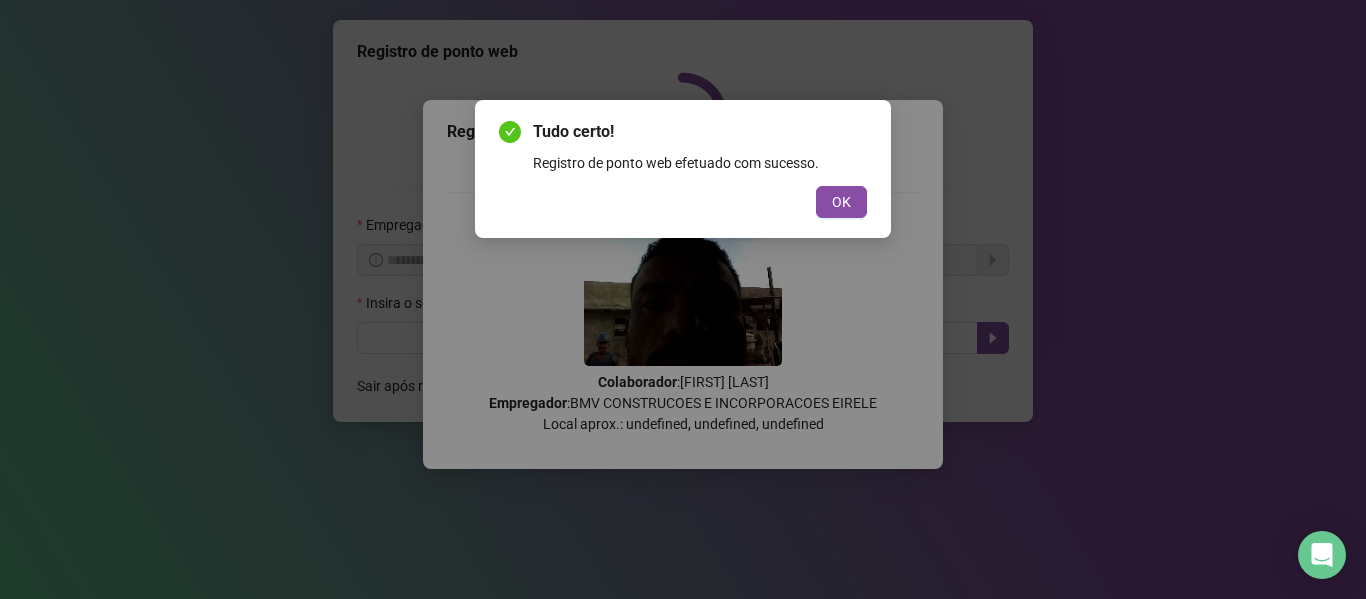 scroll, scrollTop: 0, scrollLeft: 0, axis: both 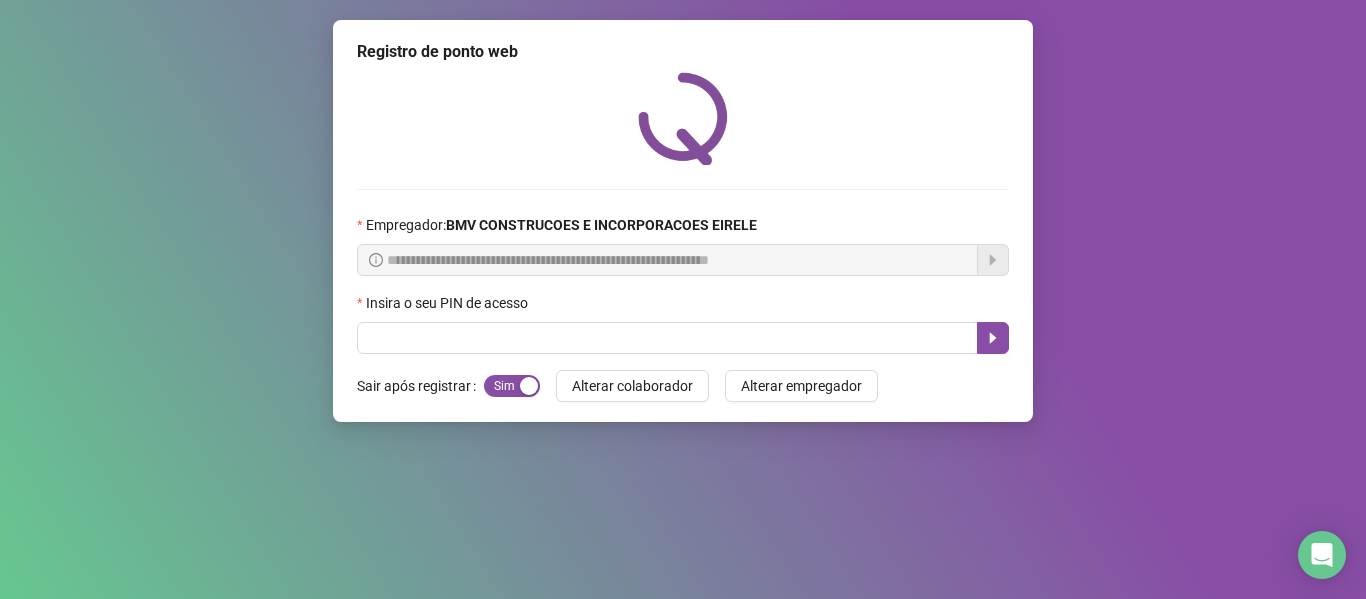 click on "**********" at bounding box center [683, 221] 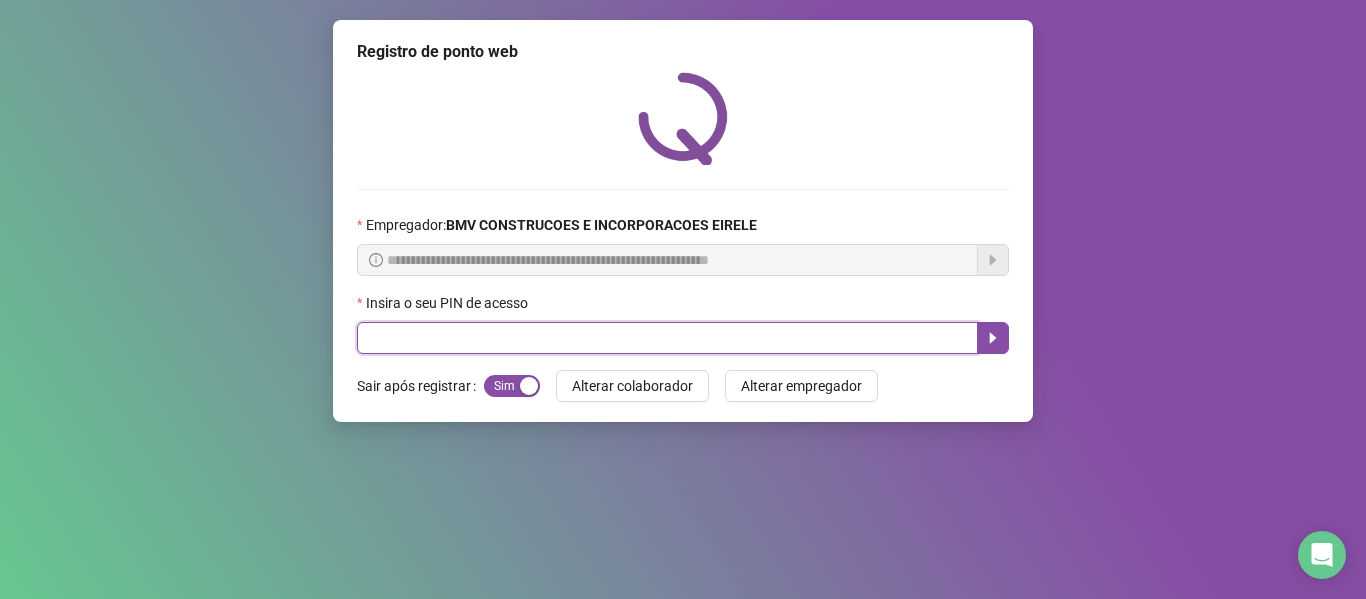 click at bounding box center (667, 338) 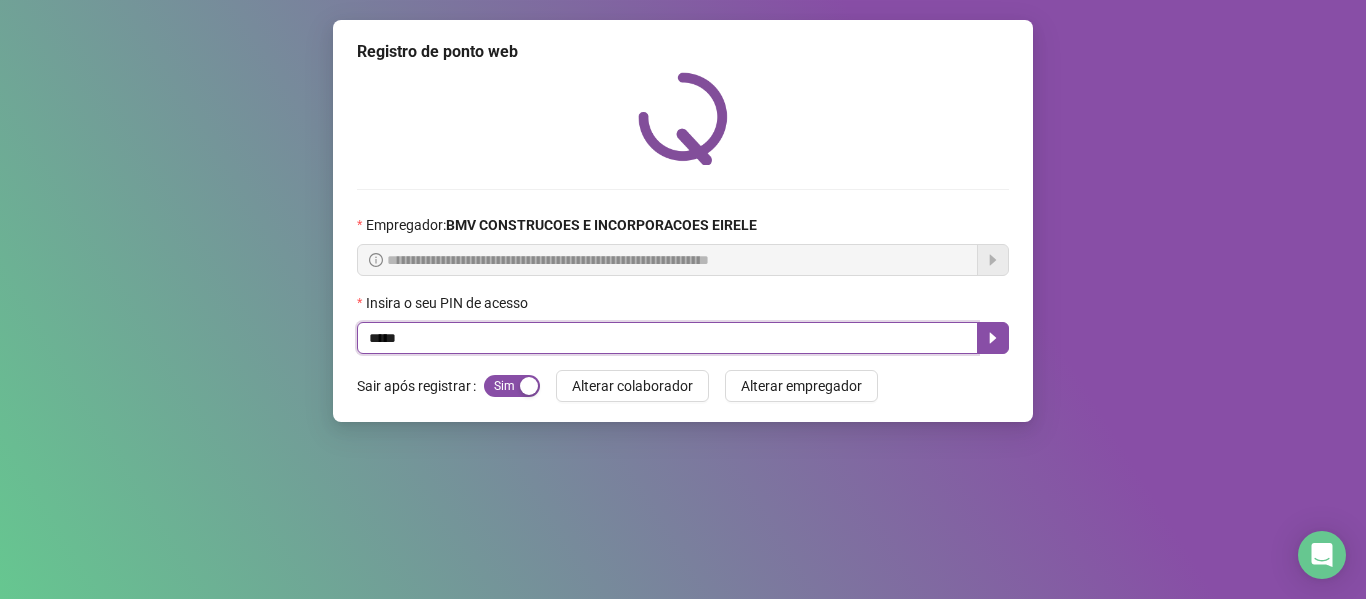 type on "*****" 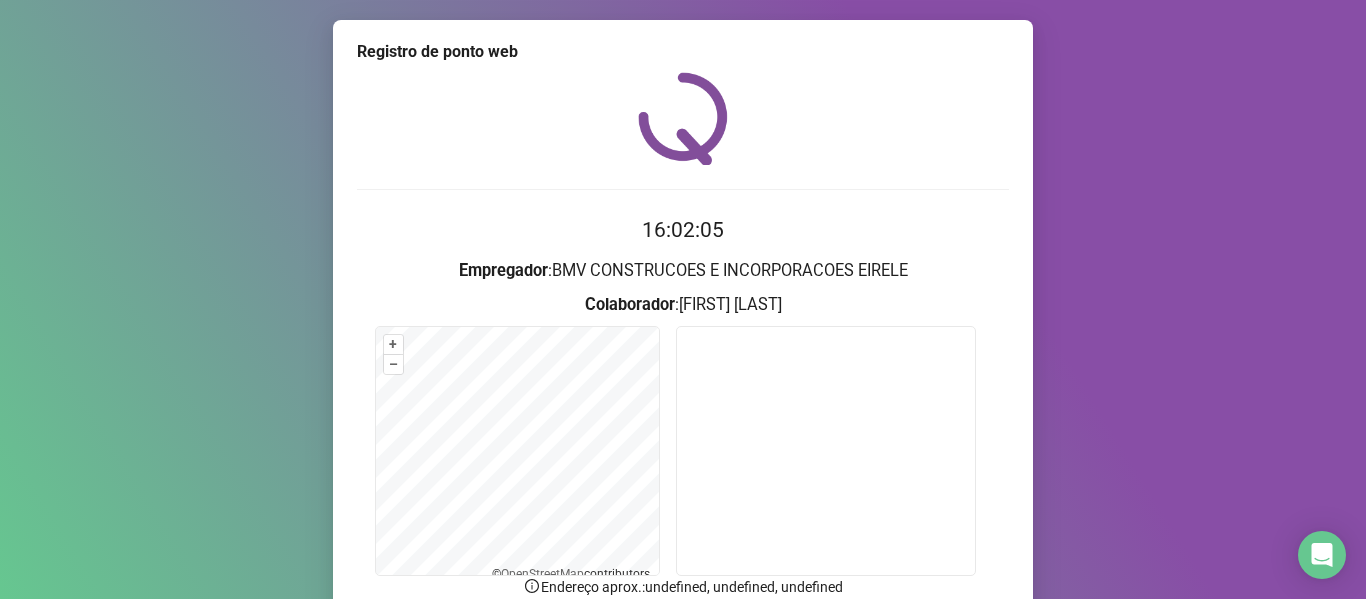 drag, startPoint x: 1273, startPoint y: 423, endPoint x: 1337, endPoint y: 401, distance: 67.6757 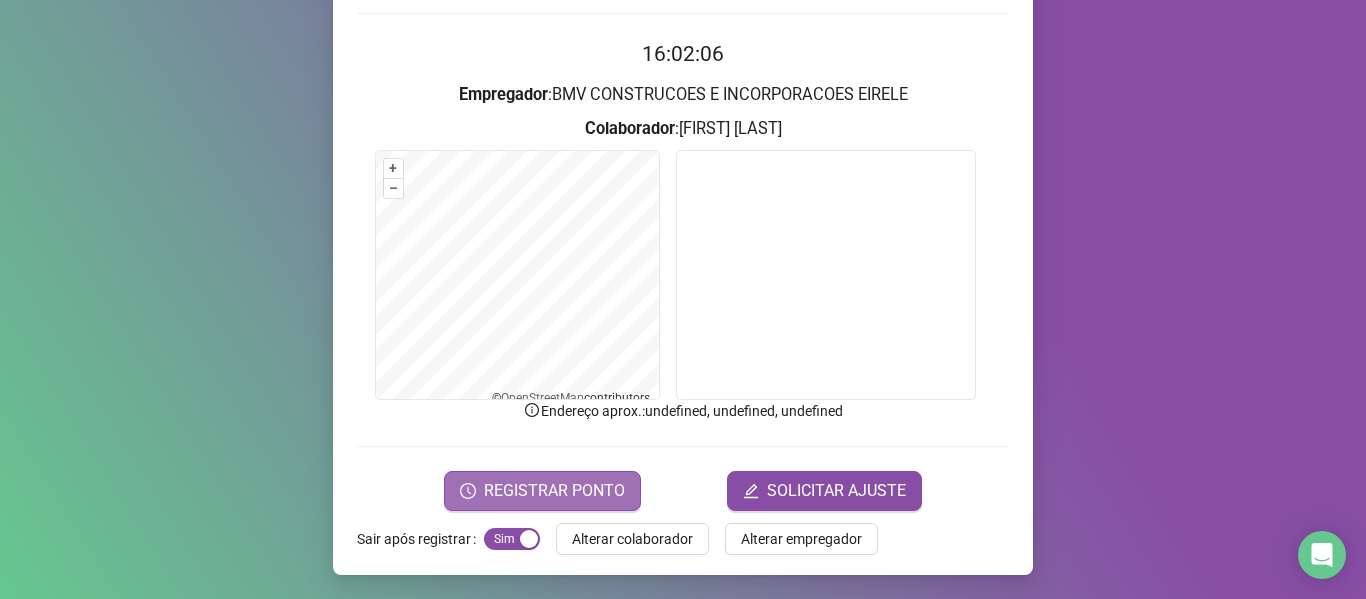 click on "REGISTRAR PONTO" at bounding box center (554, 491) 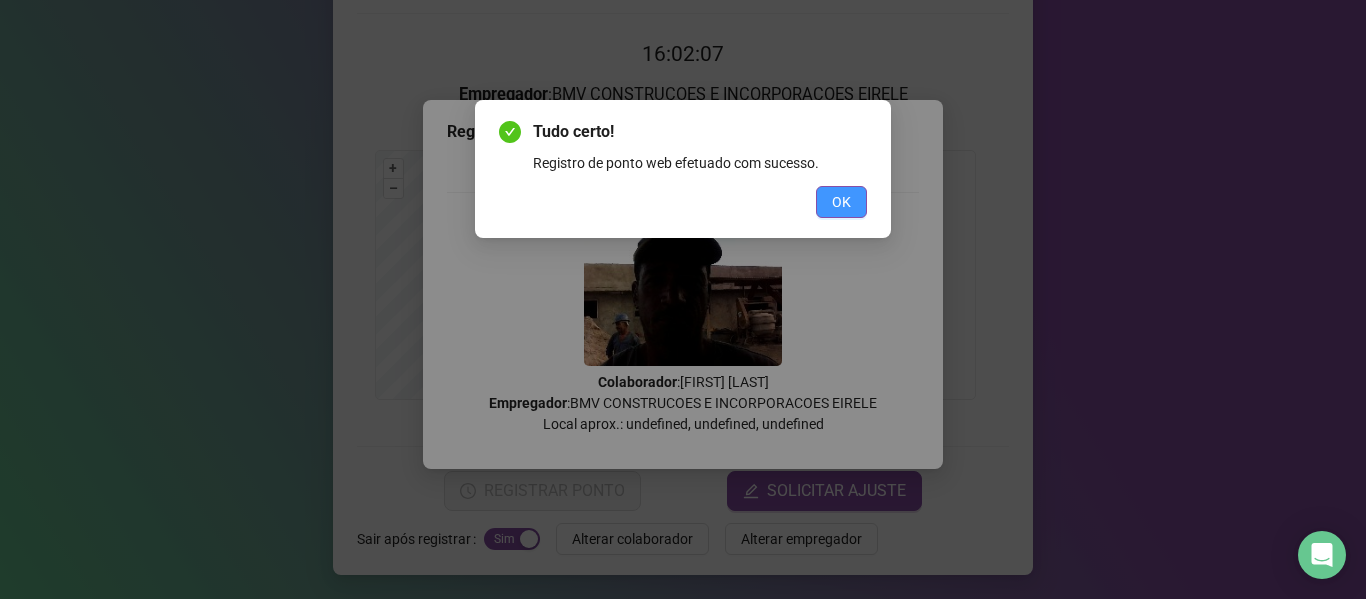click on "OK" at bounding box center (841, 202) 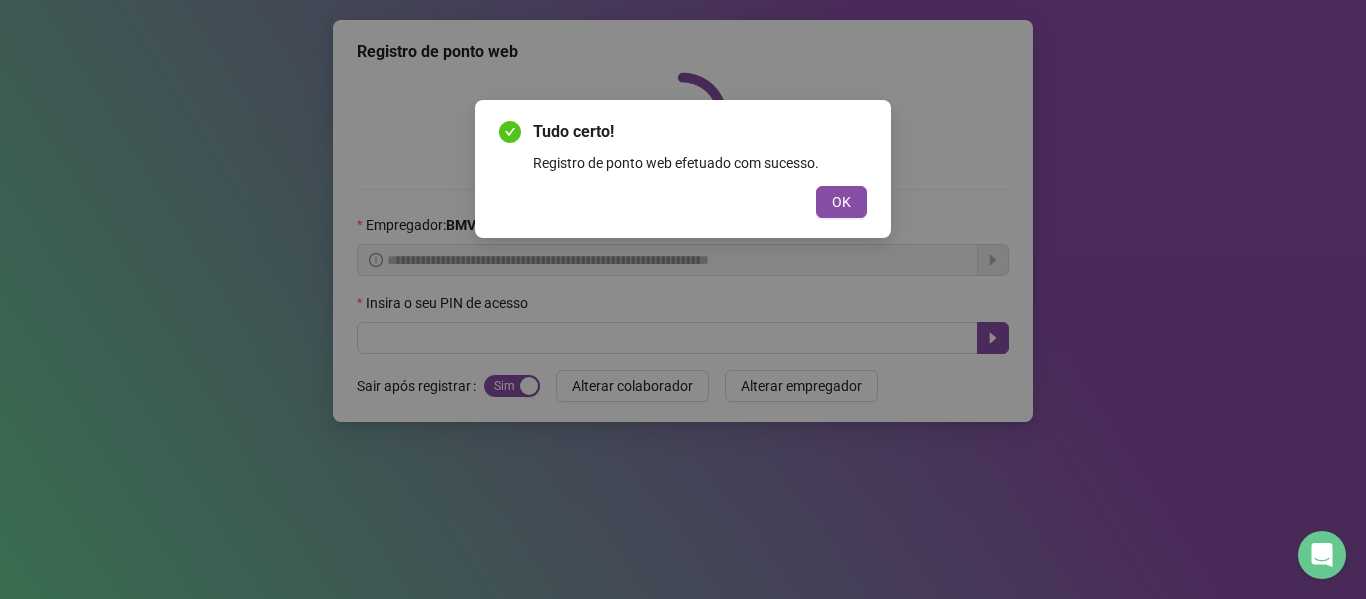 scroll, scrollTop: 0, scrollLeft: 0, axis: both 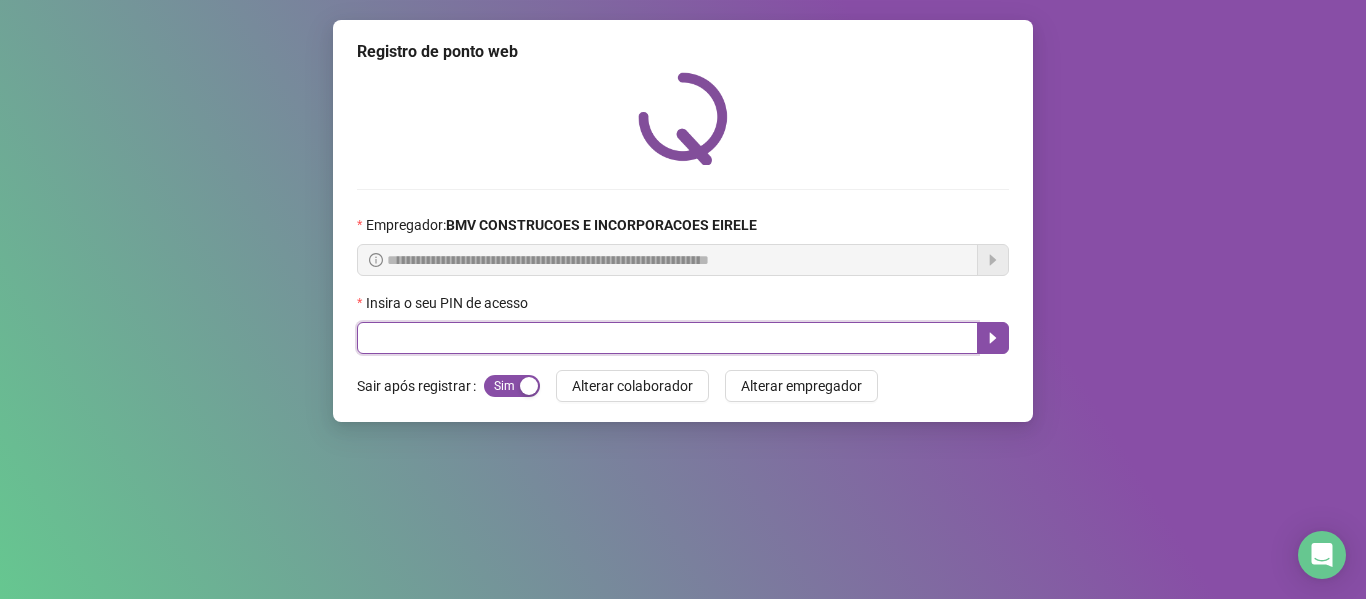 click at bounding box center [667, 338] 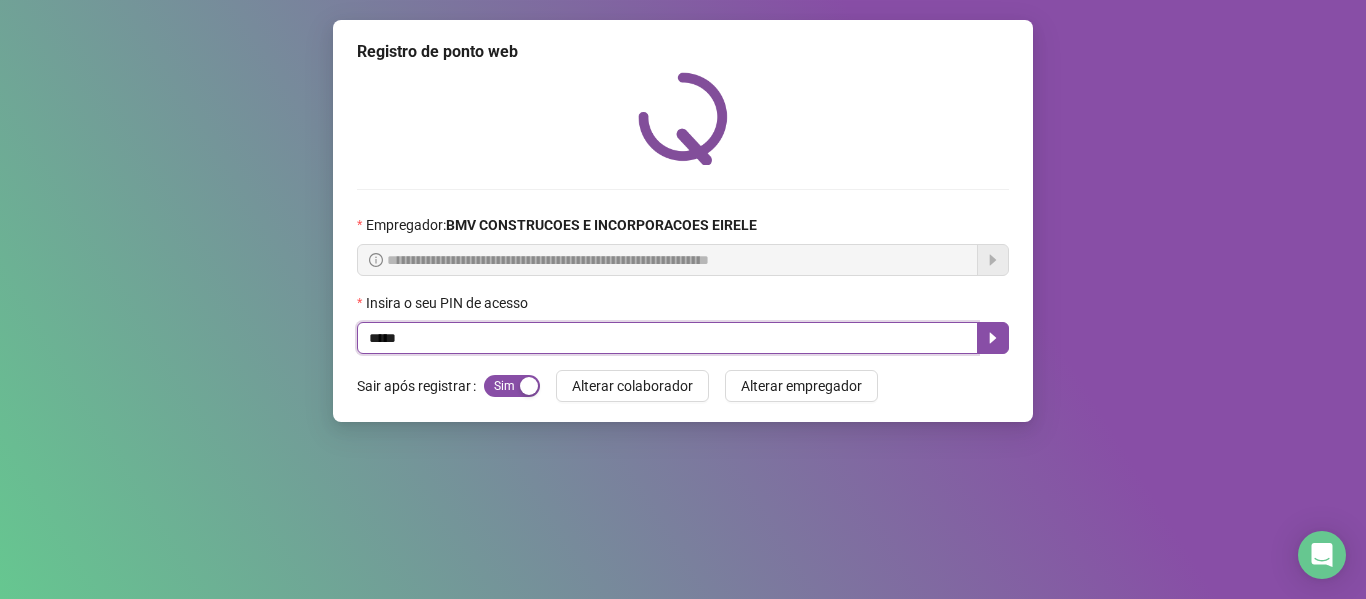 type on "*****" 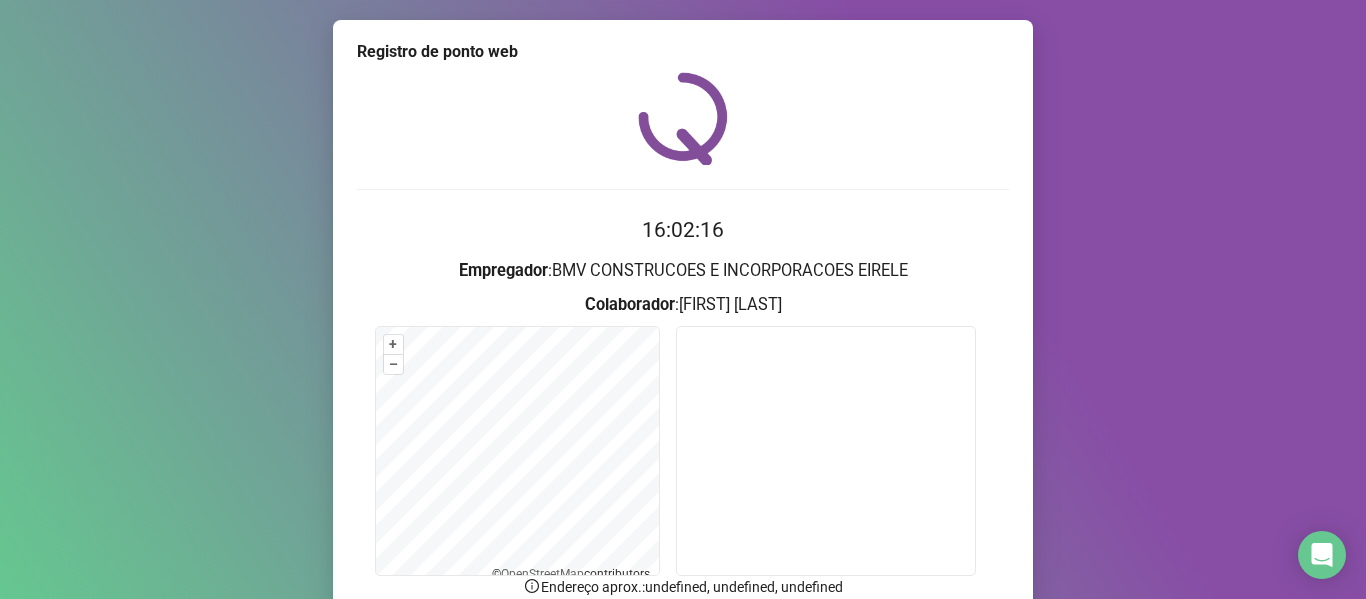 scroll, scrollTop: 176, scrollLeft: 0, axis: vertical 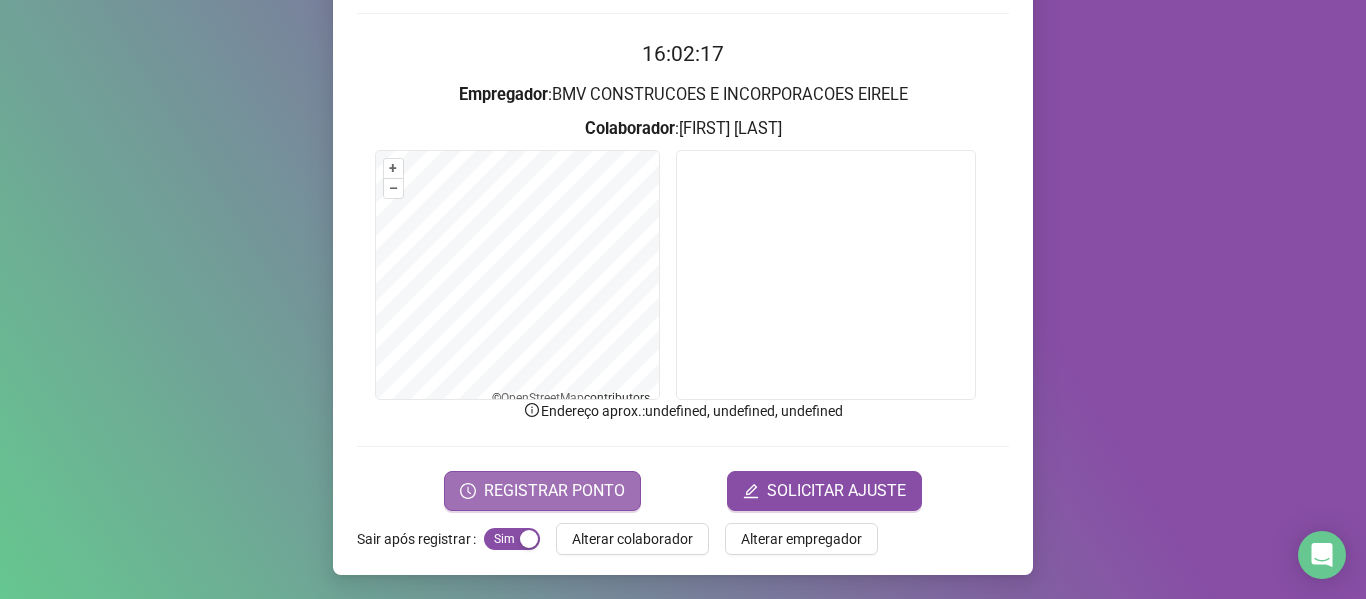 click on "REGISTRAR PONTO" at bounding box center [542, 491] 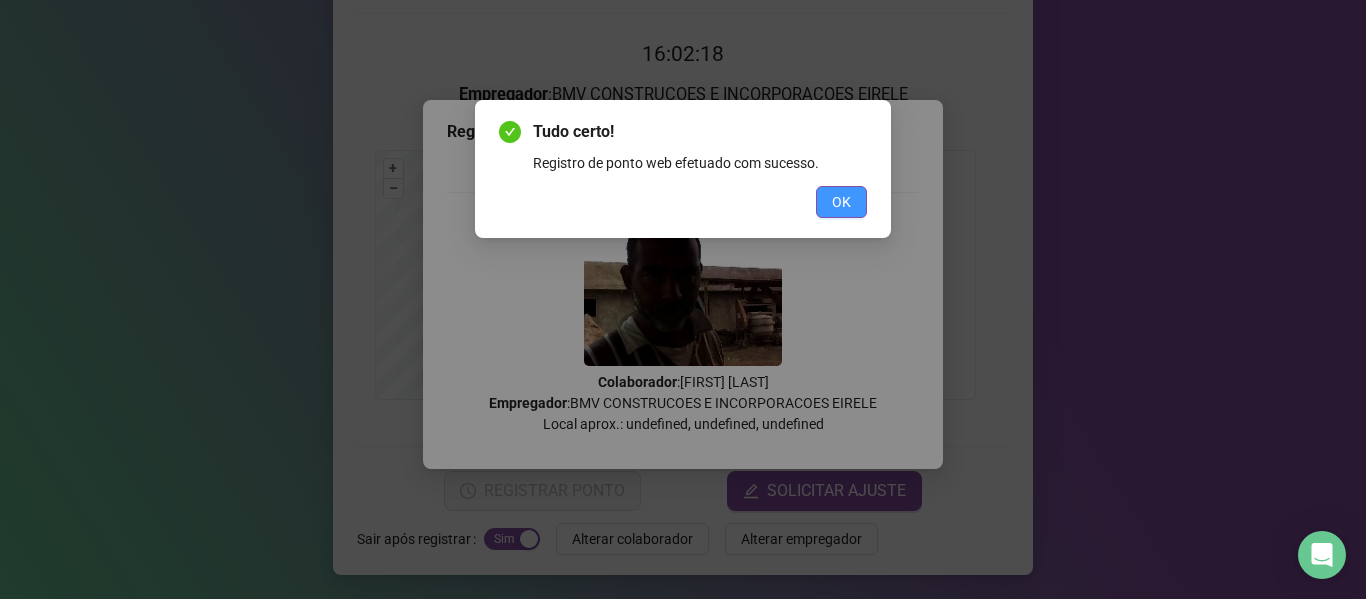 click on "OK" at bounding box center (841, 202) 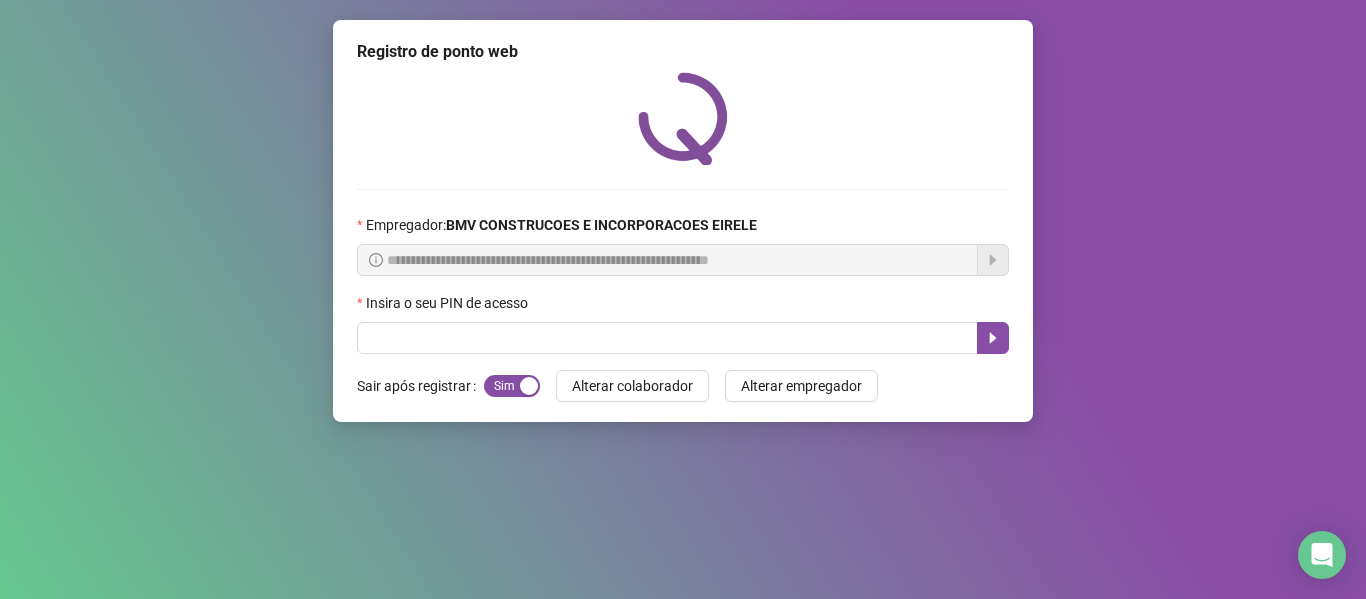 scroll, scrollTop: 0, scrollLeft: 0, axis: both 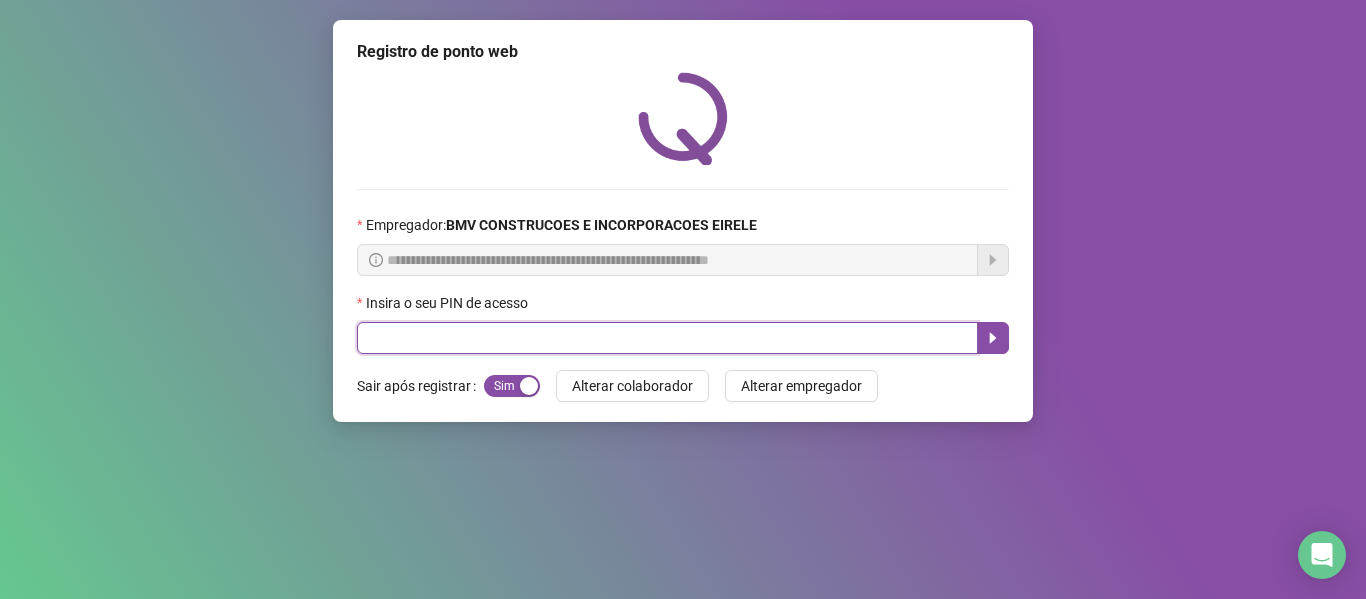 click at bounding box center (667, 338) 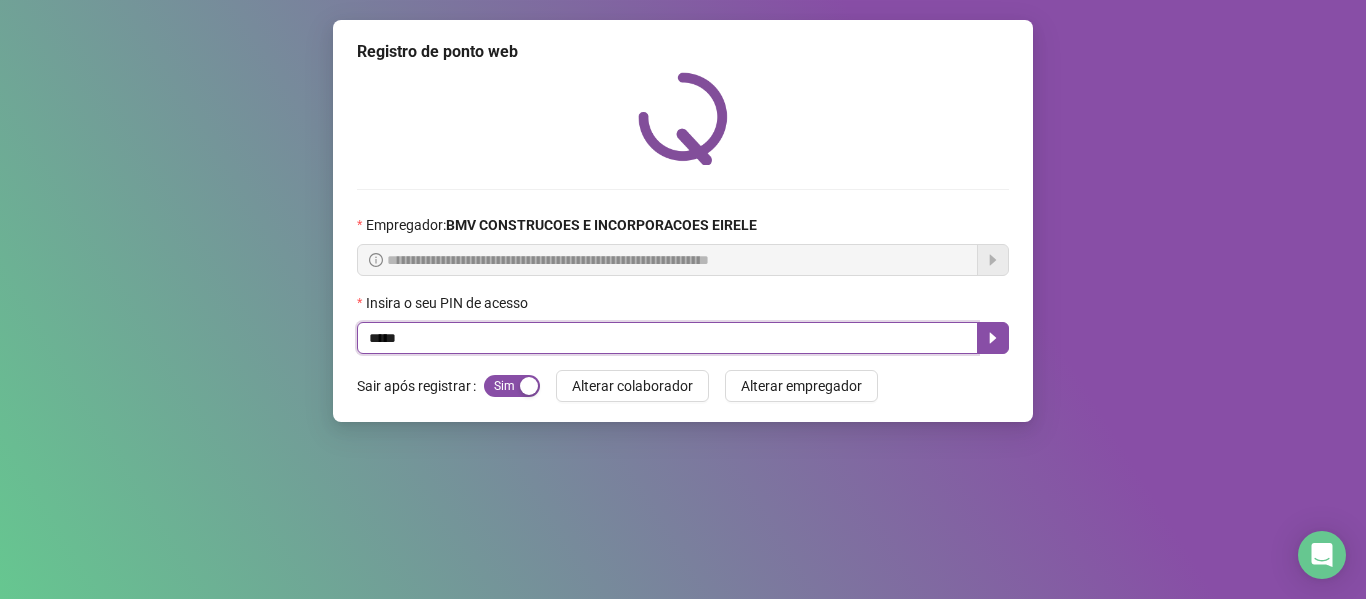 type on "*****" 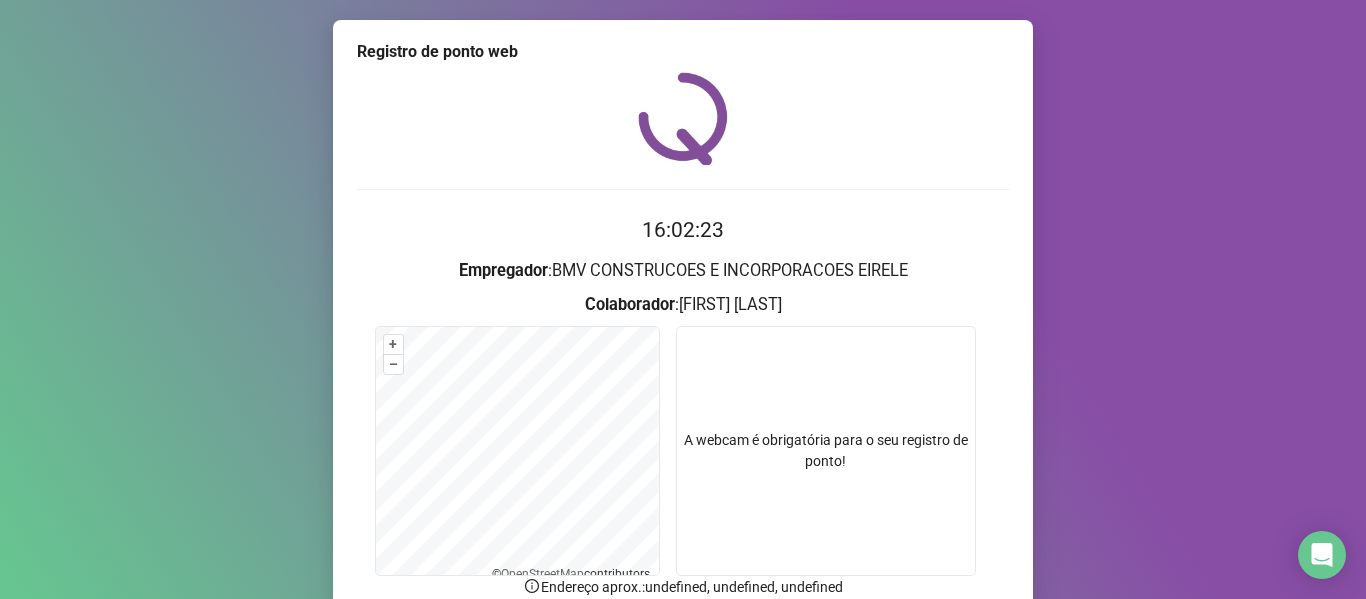 scroll, scrollTop: 176, scrollLeft: 0, axis: vertical 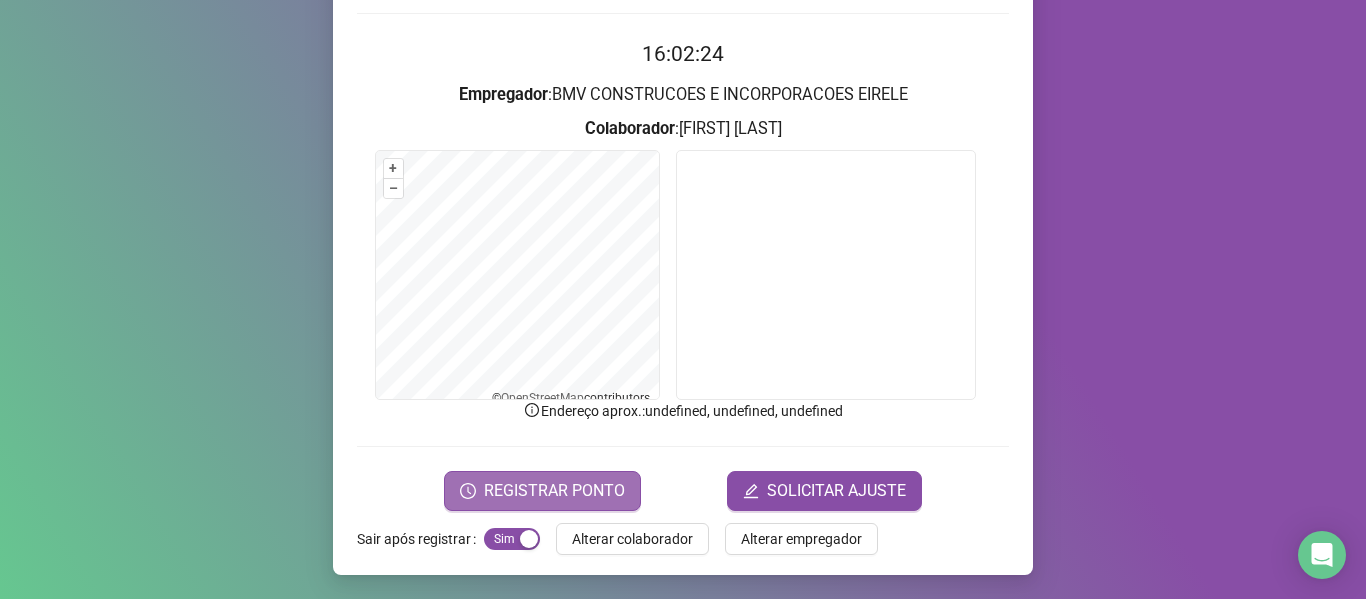 click on "REGISTRAR PONTO" at bounding box center [554, 491] 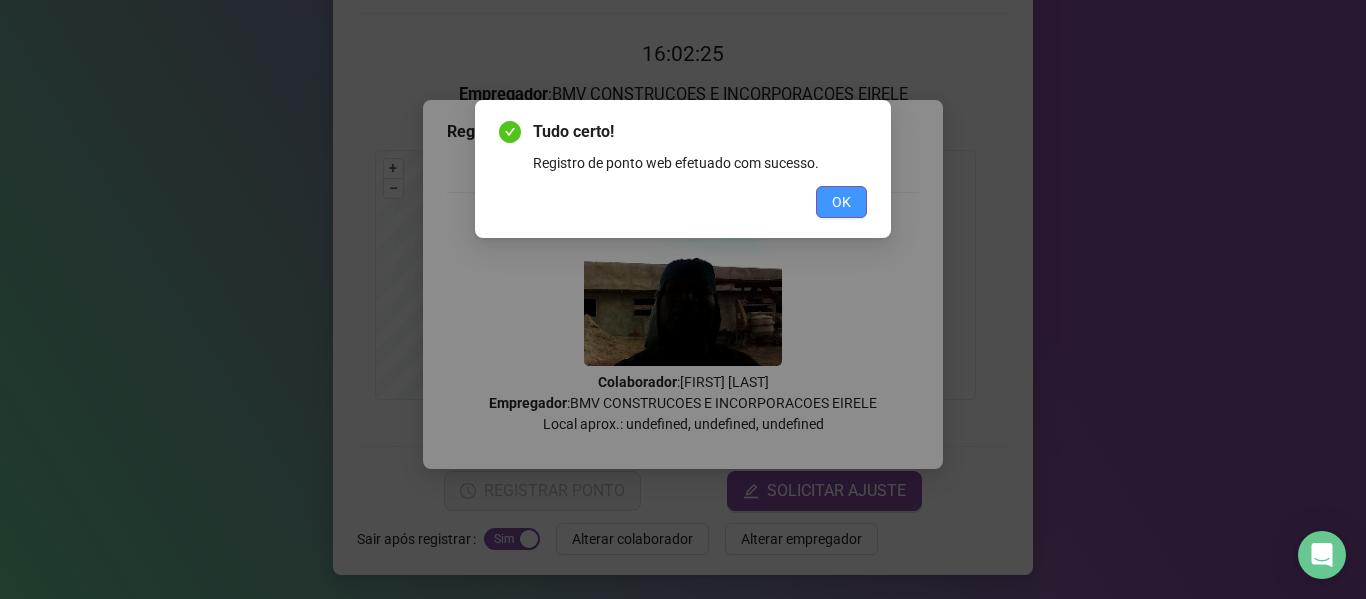 click on "OK" at bounding box center [841, 202] 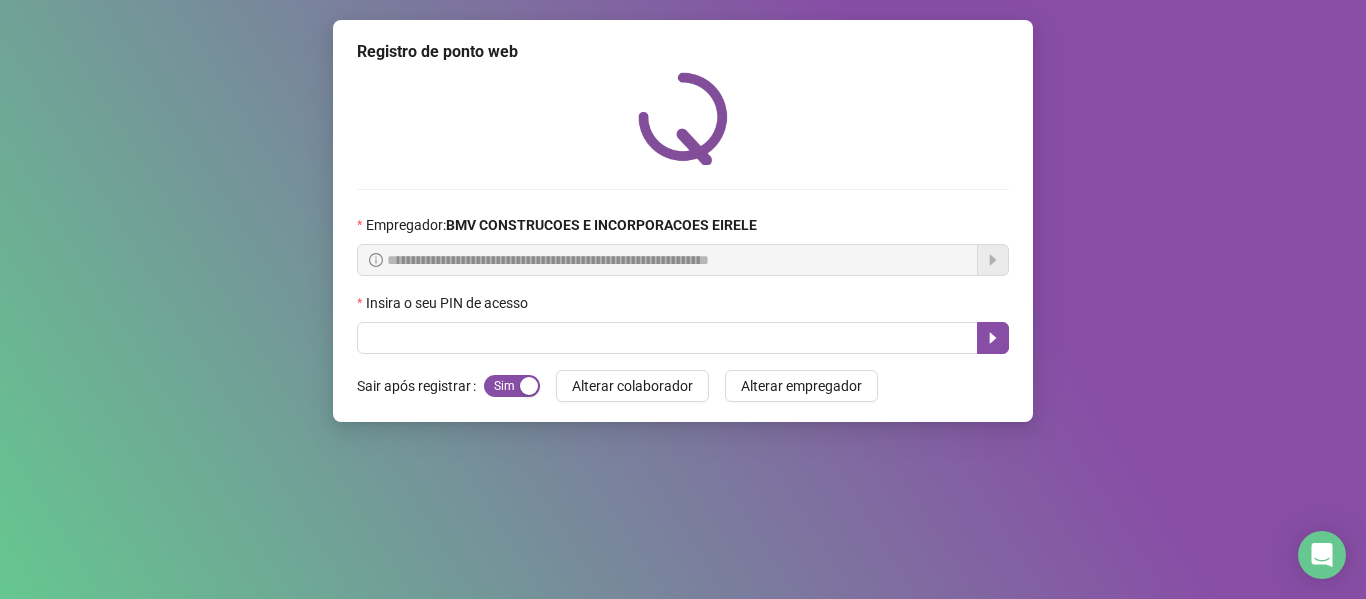 scroll, scrollTop: 0, scrollLeft: 0, axis: both 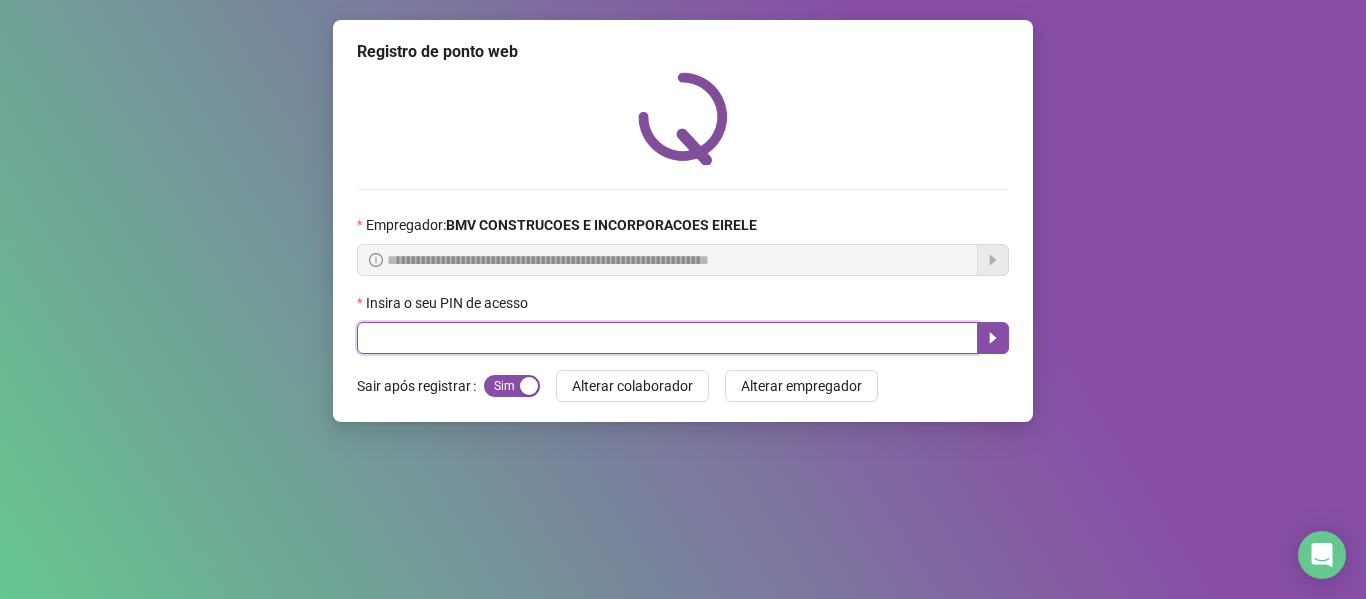 click at bounding box center [667, 338] 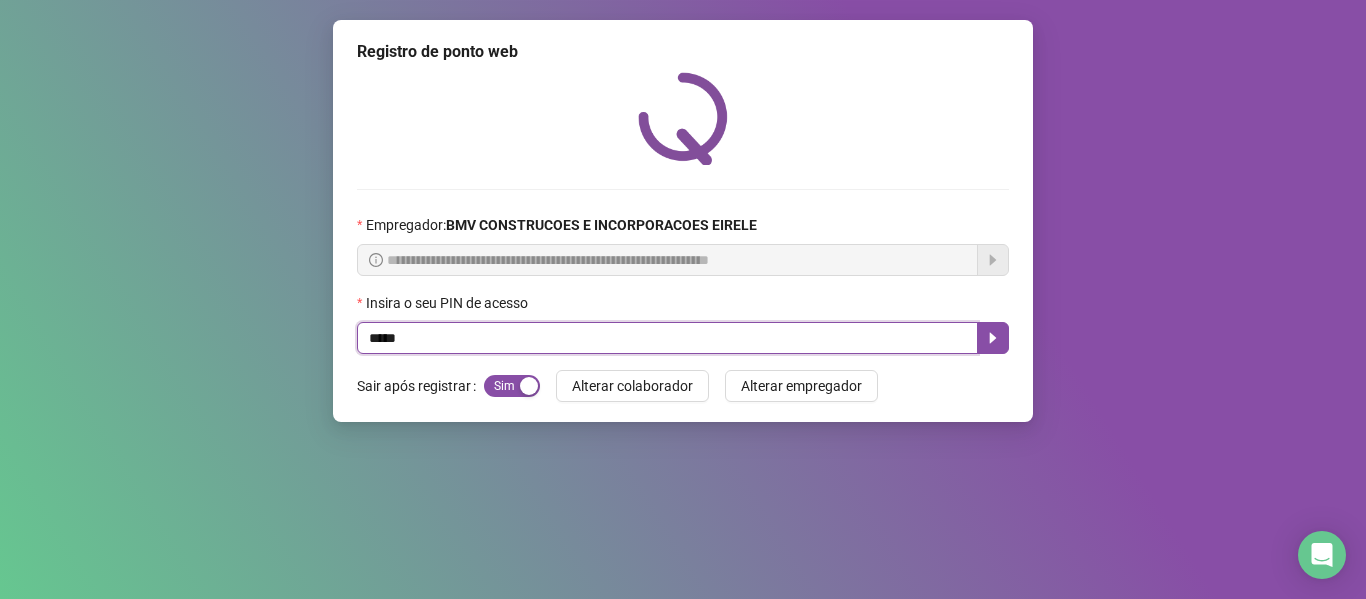 type on "*****" 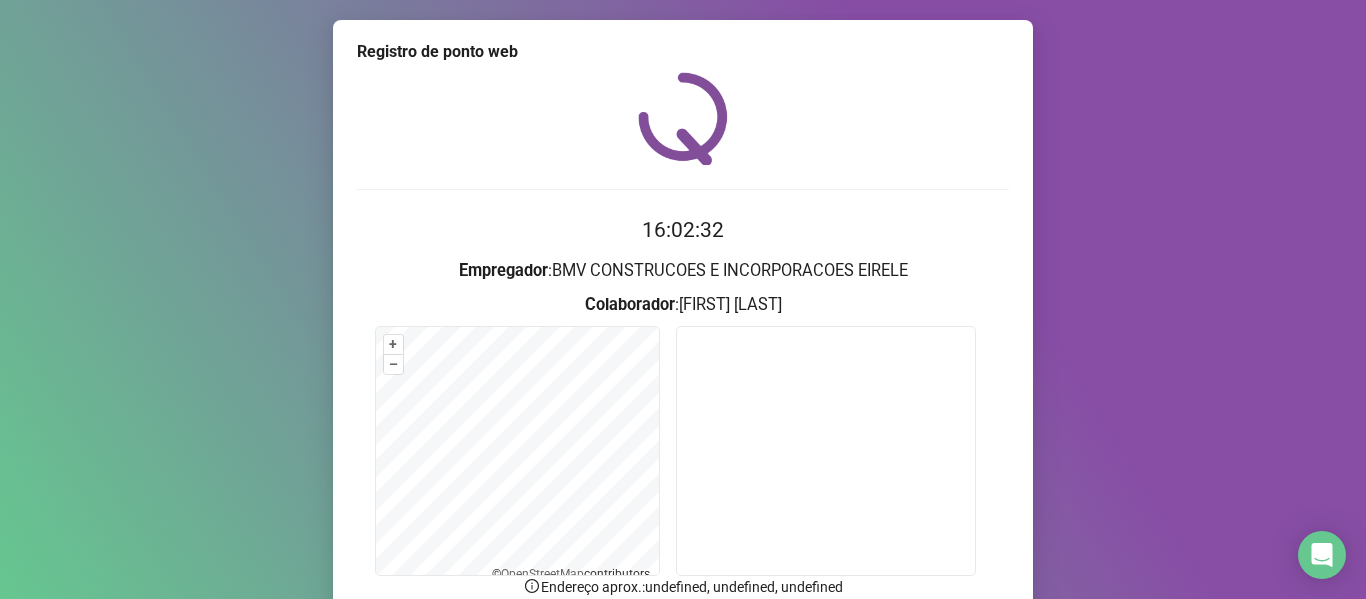 scroll, scrollTop: 176, scrollLeft: 0, axis: vertical 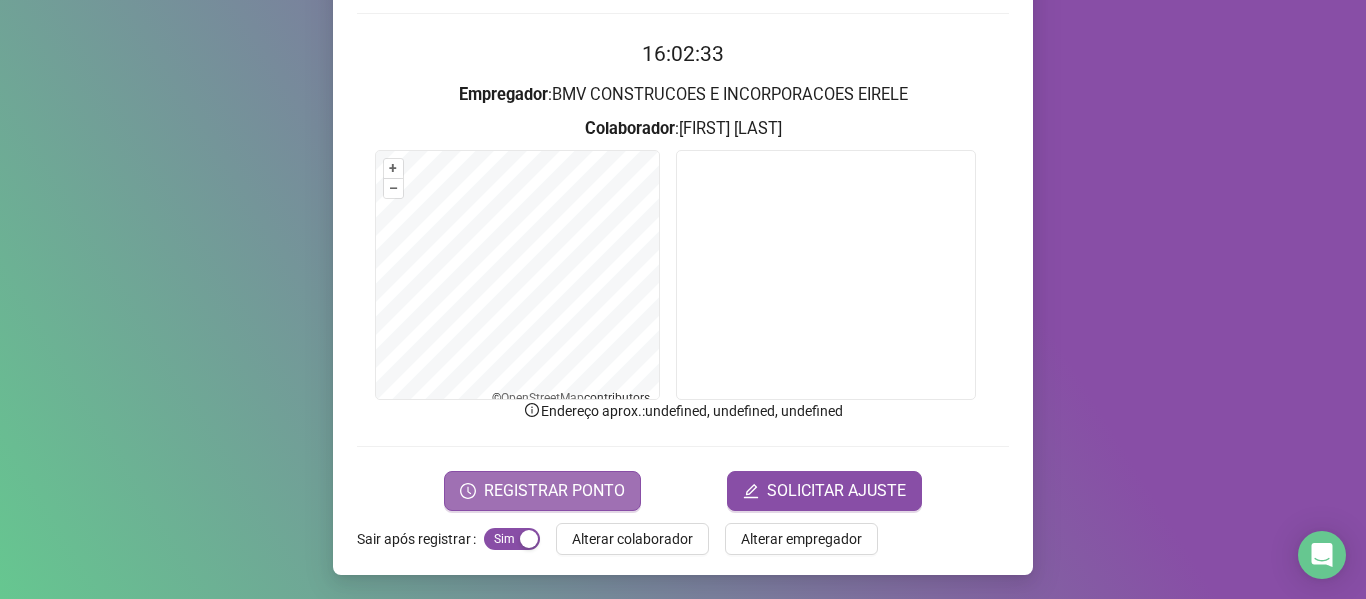 click on "REGISTRAR PONTO" at bounding box center [542, 491] 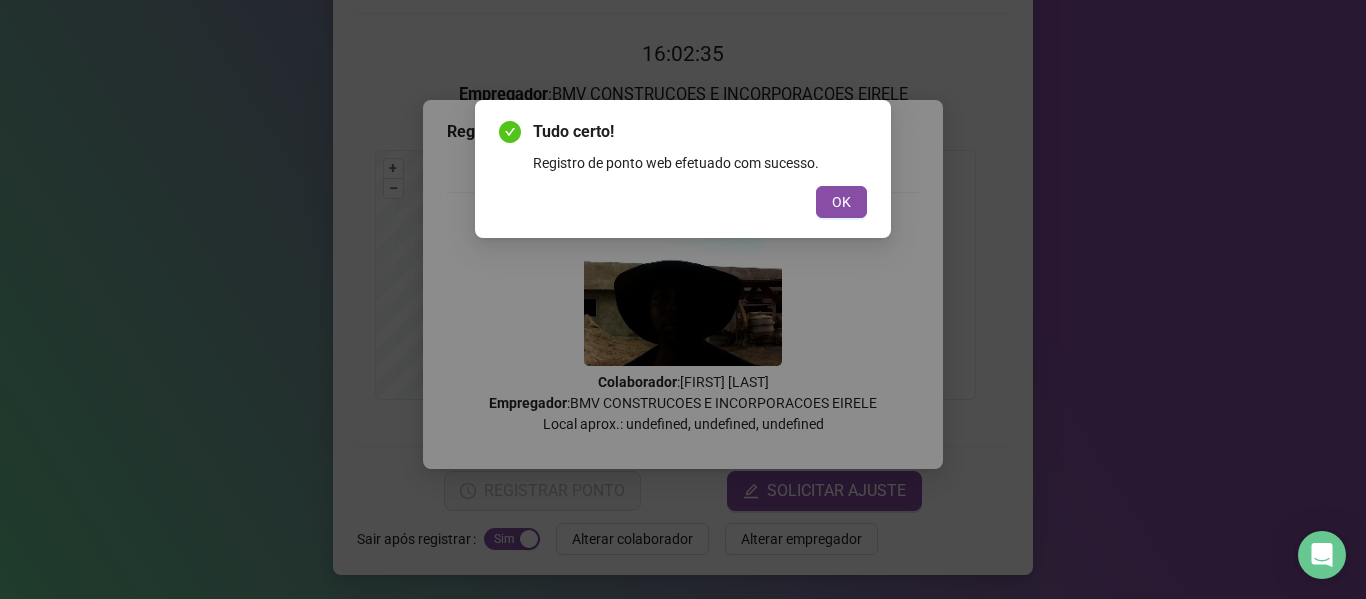 drag, startPoint x: 853, startPoint y: 208, endPoint x: 822, endPoint y: 229, distance: 37.44329 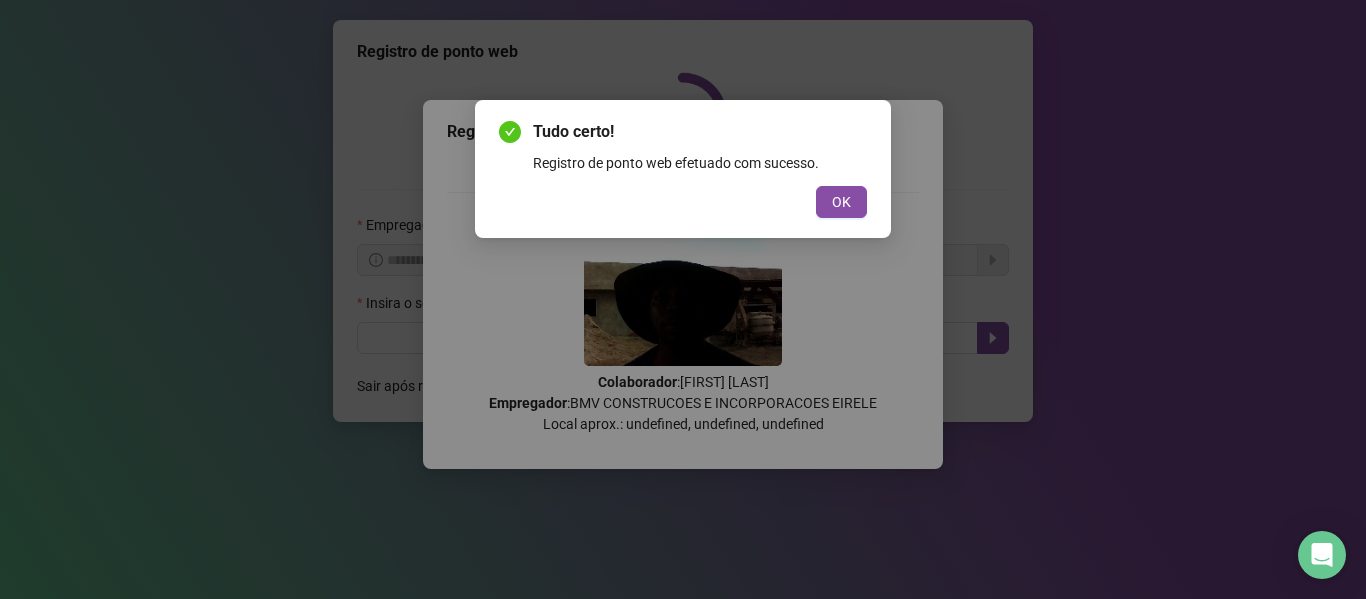 scroll, scrollTop: 0, scrollLeft: 0, axis: both 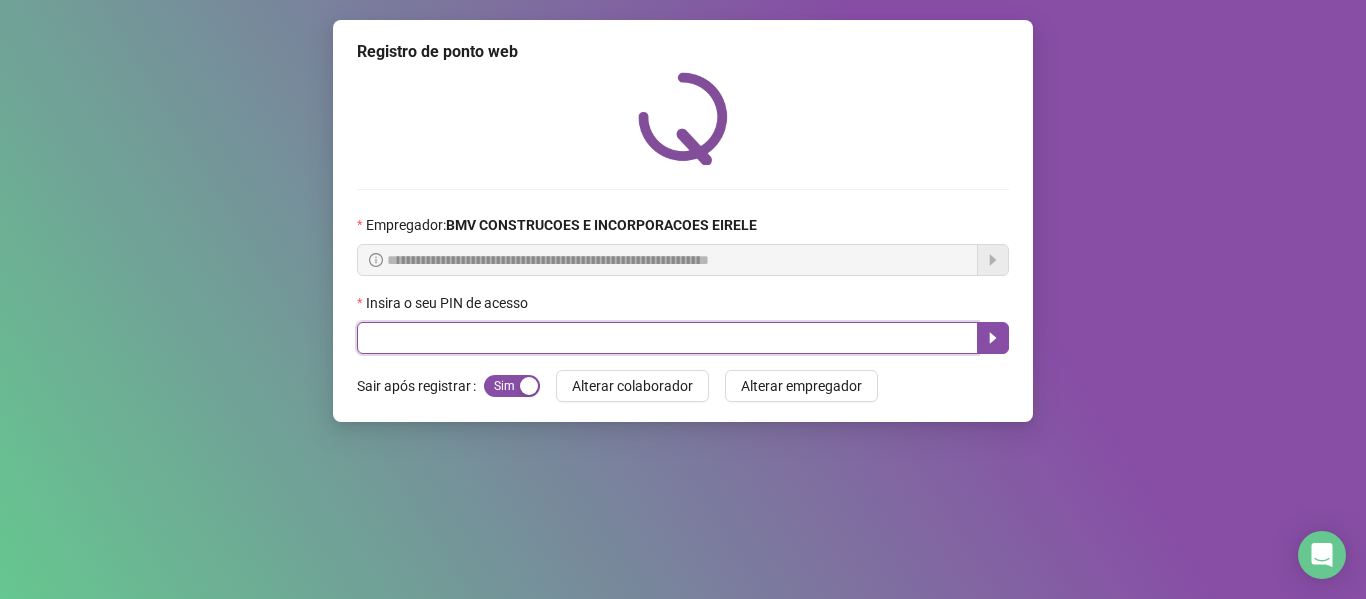 click at bounding box center [667, 338] 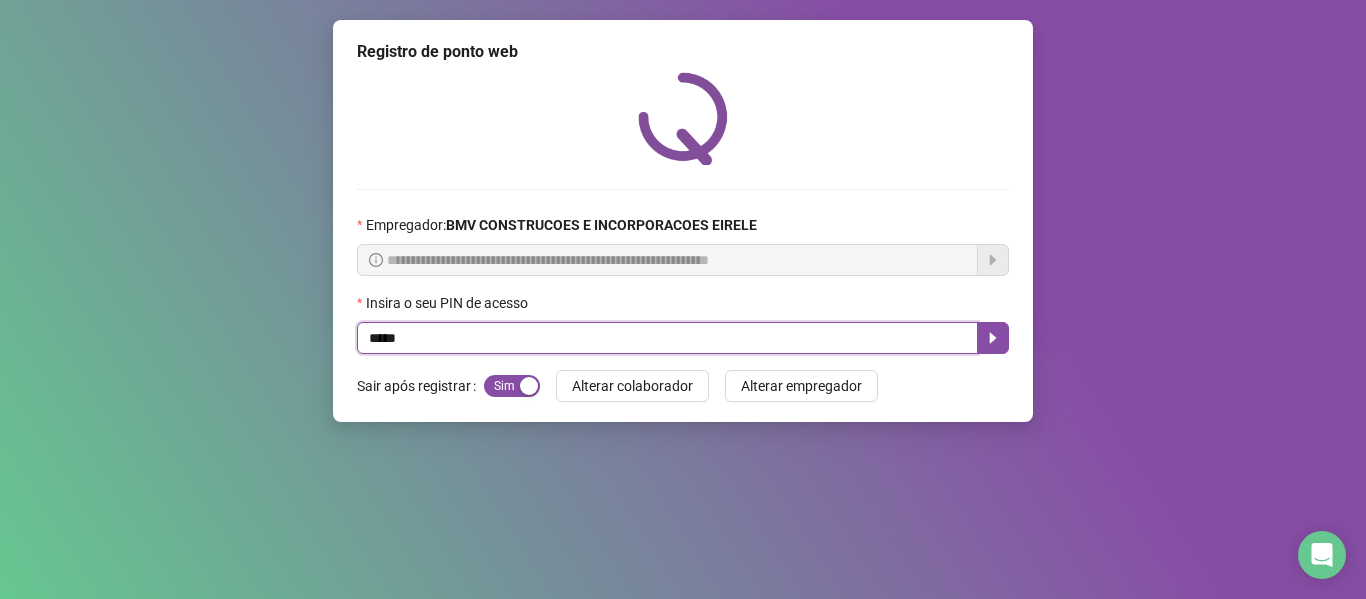 type on "*****" 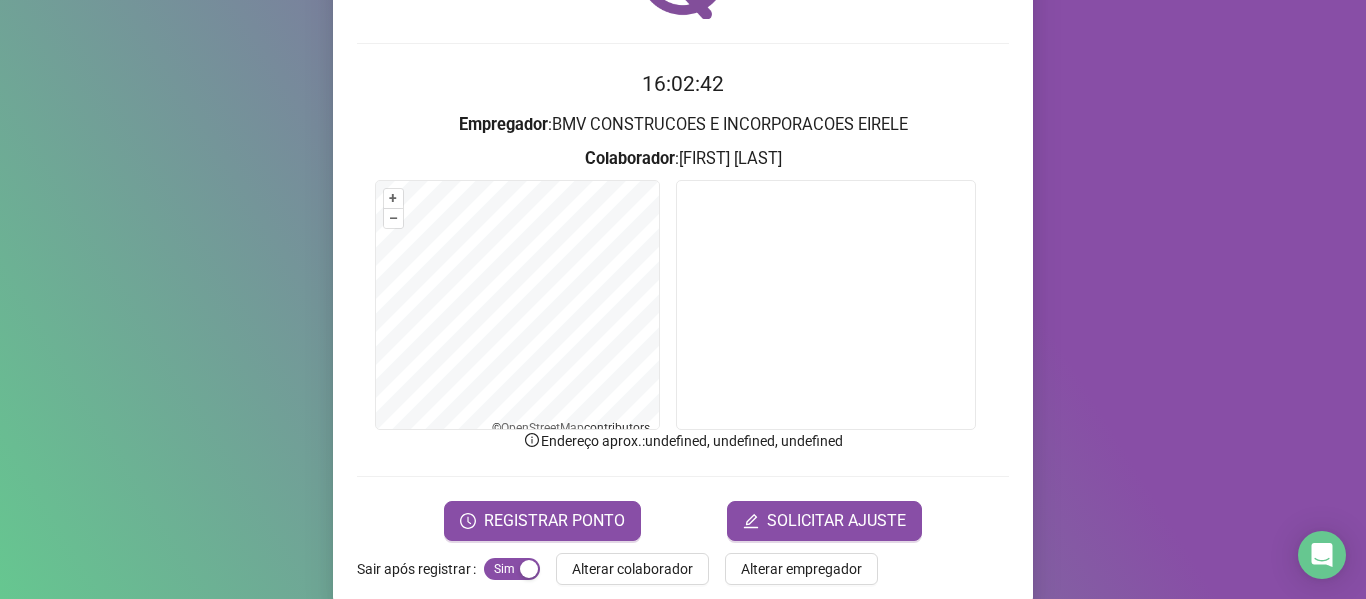 scroll, scrollTop: 176, scrollLeft: 0, axis: vertical 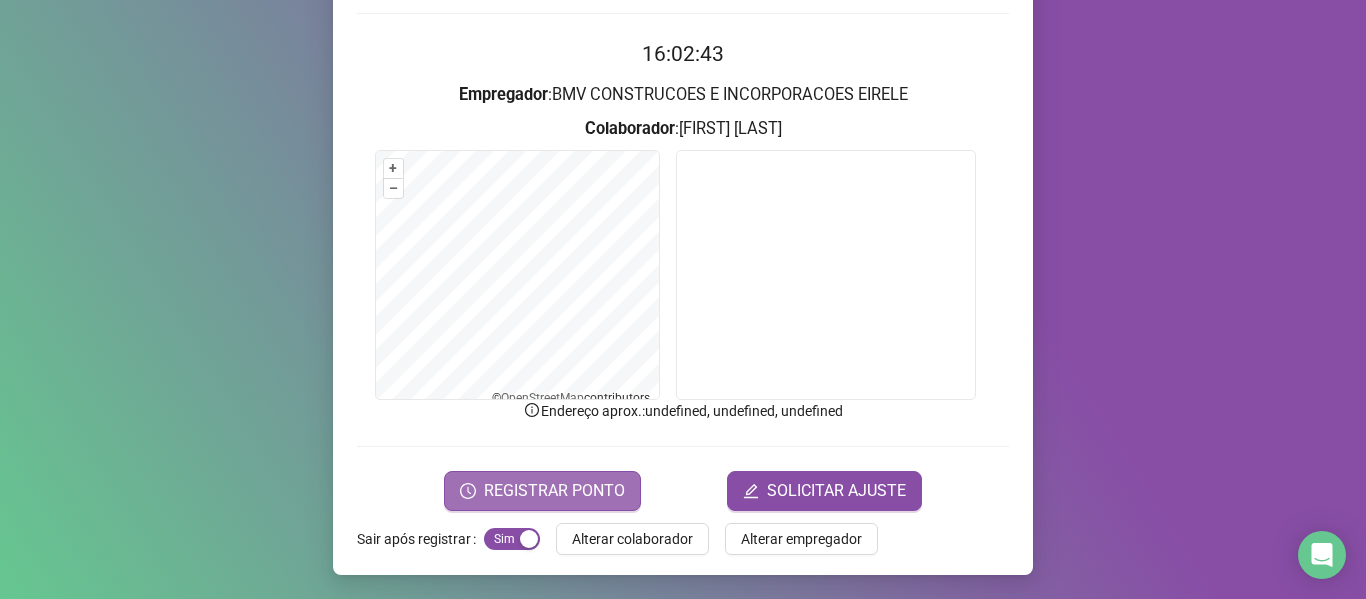 click on "REGISTRAR PONTO" at bounding box center (554, 491) 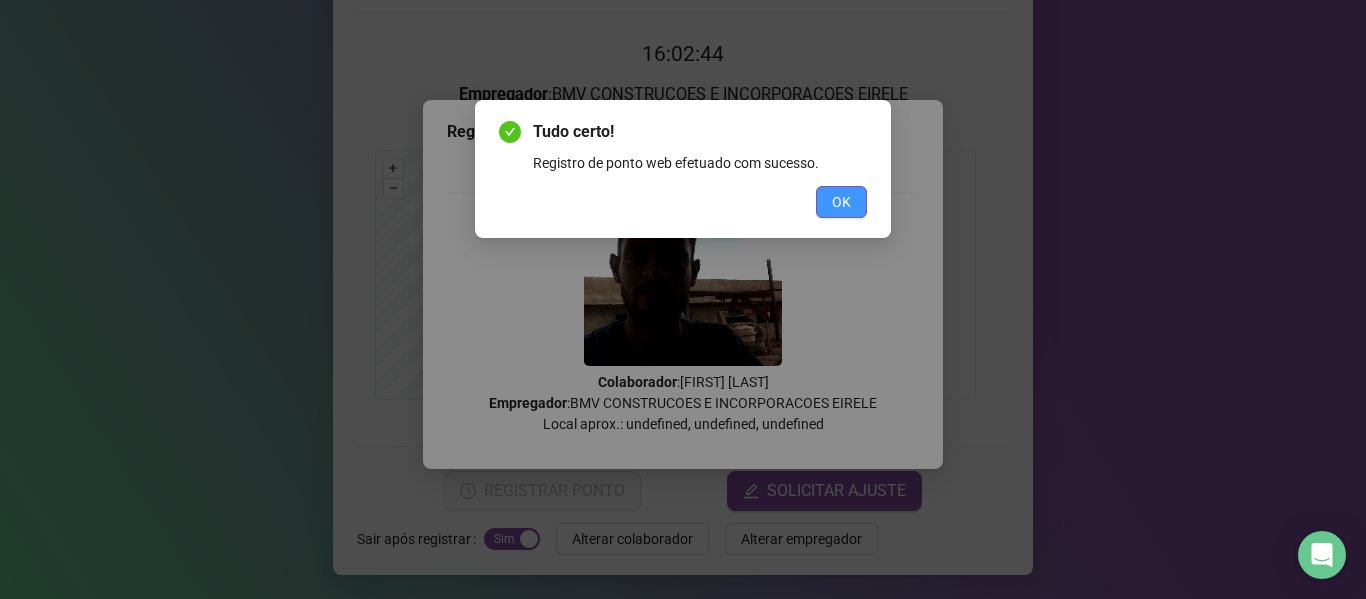 click on "OK" at bounding box center (841, 202) 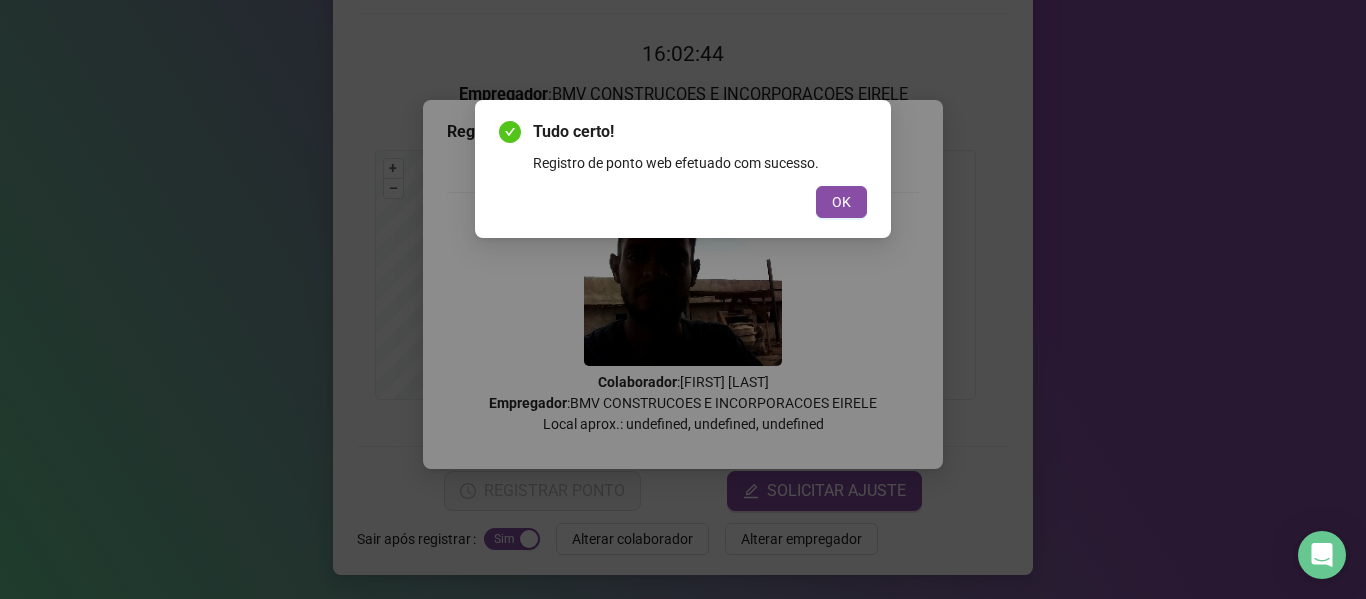 scroll, scrollTop: 0, scrollLeft: 0, axis: both 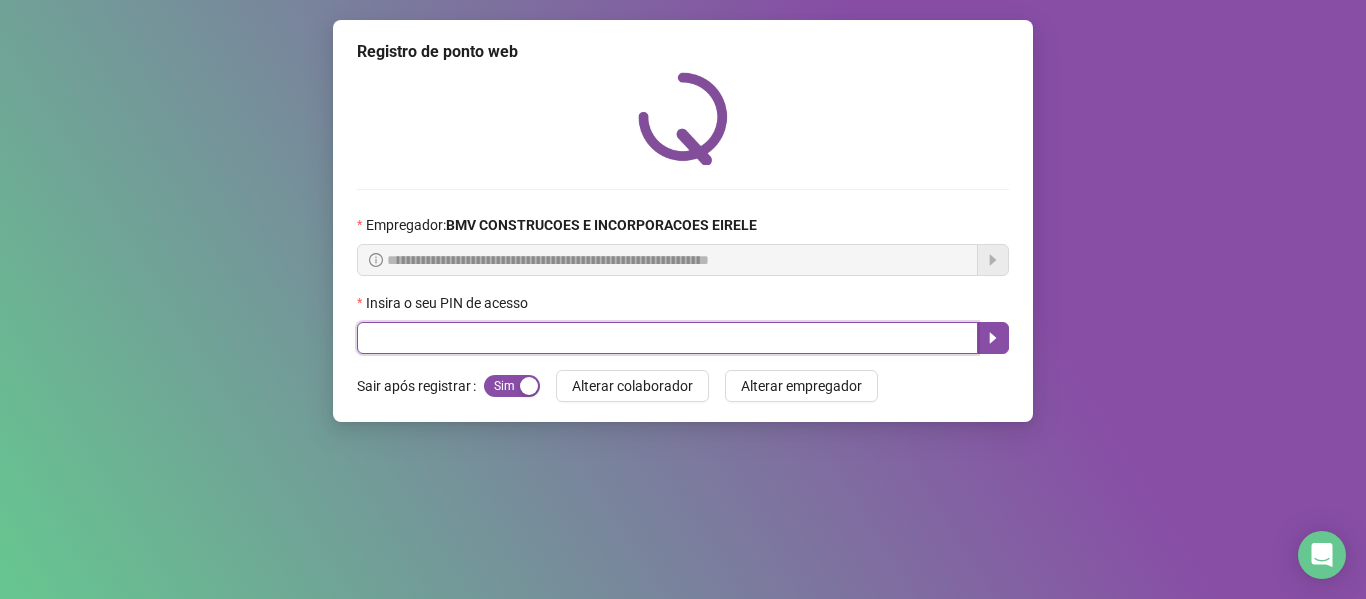 click at bounding box center (667, 338) 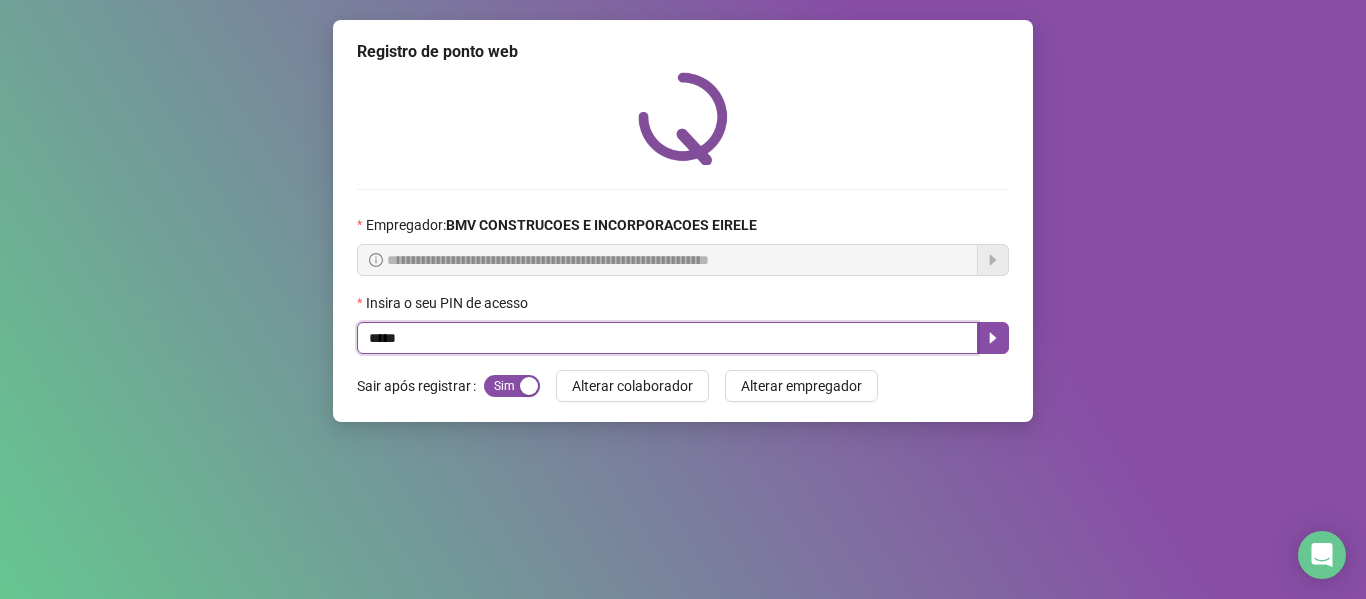 type on "*****" 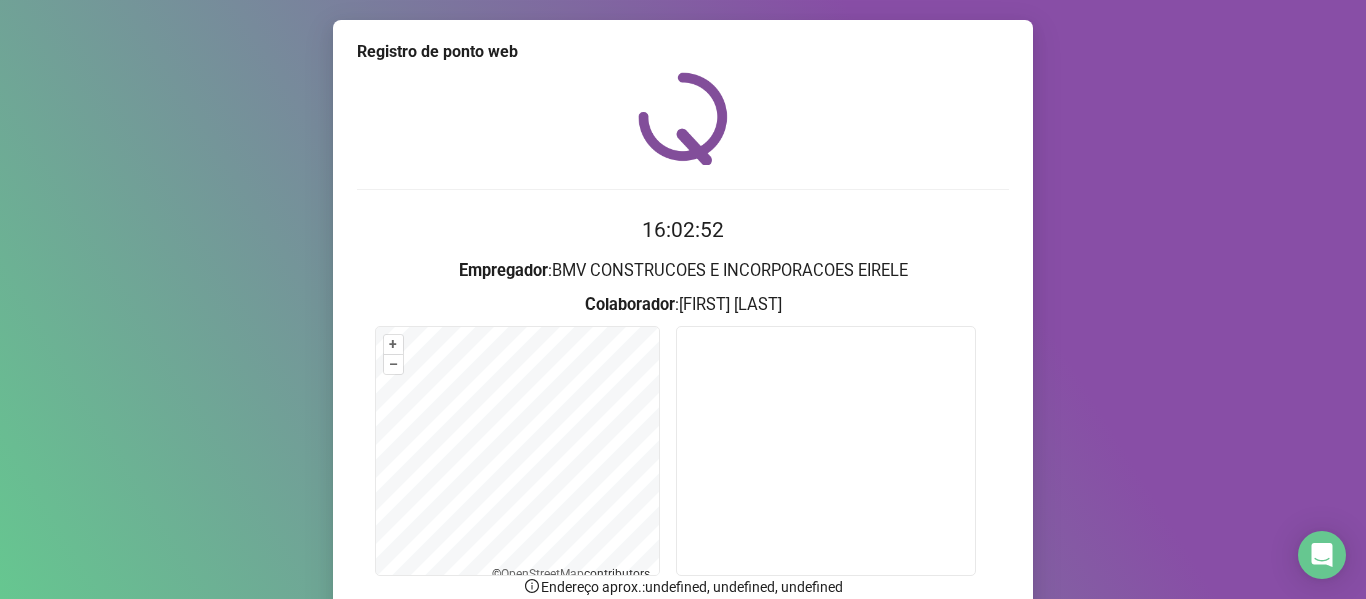 scroll, scrollTop: 176, scrollLeft: 0, axis: vertical 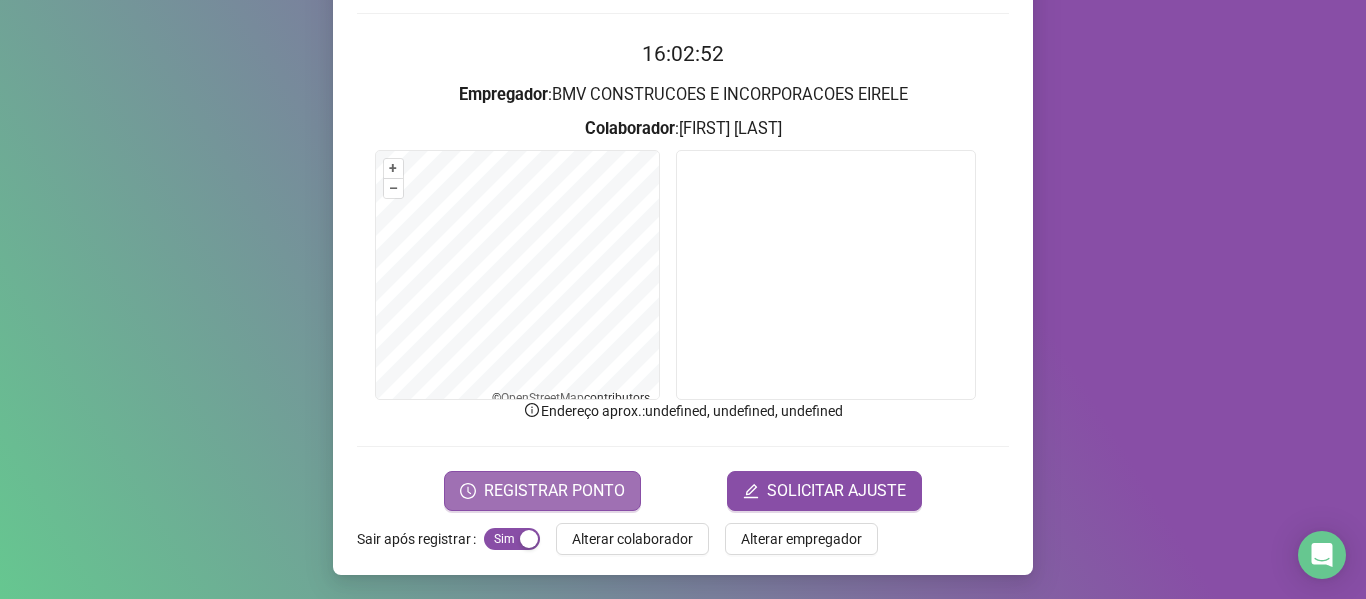 click on "REGISTRAR PONTO" at bounding box center [542, 491] 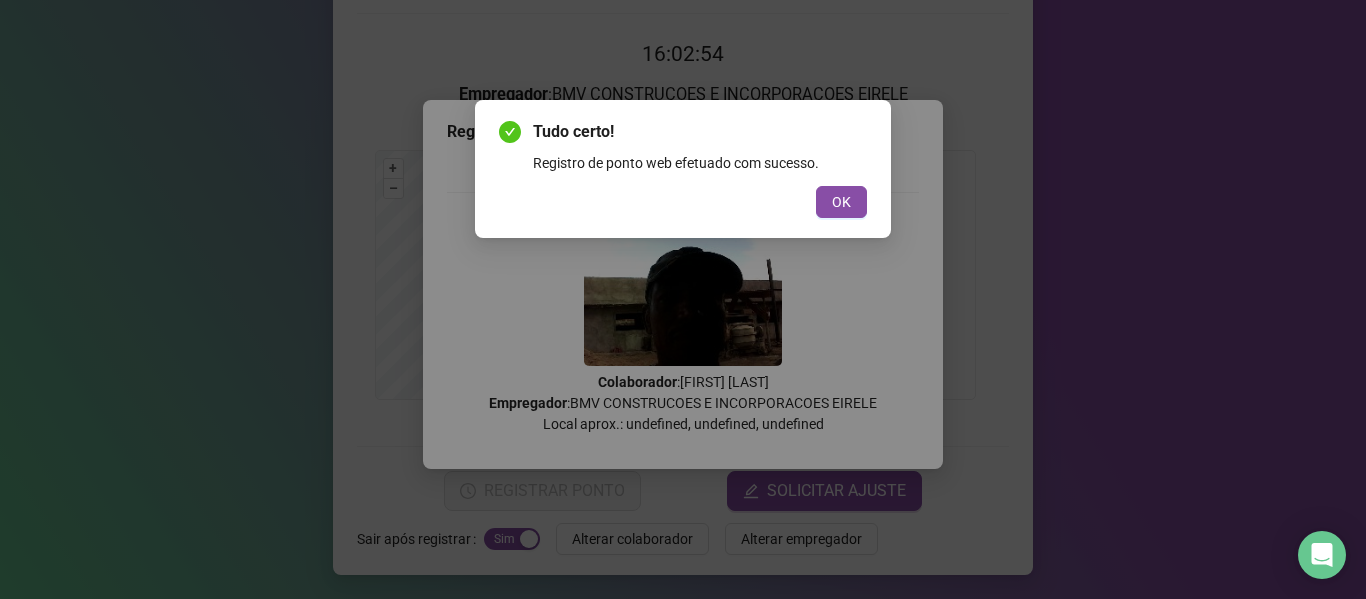 click on "Tudo certo! Registro de ponto web efetuado com sucesso. OK" at bounding box center (683, 169) 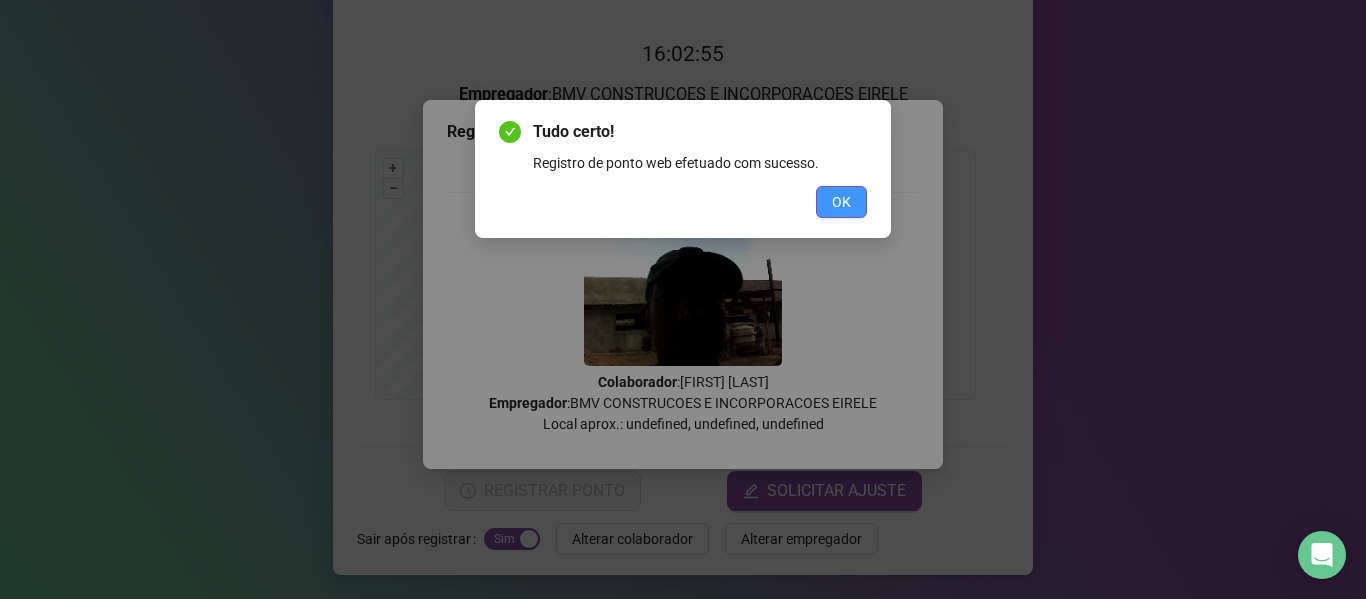 click on "OK" at bounding box center (841, 202) 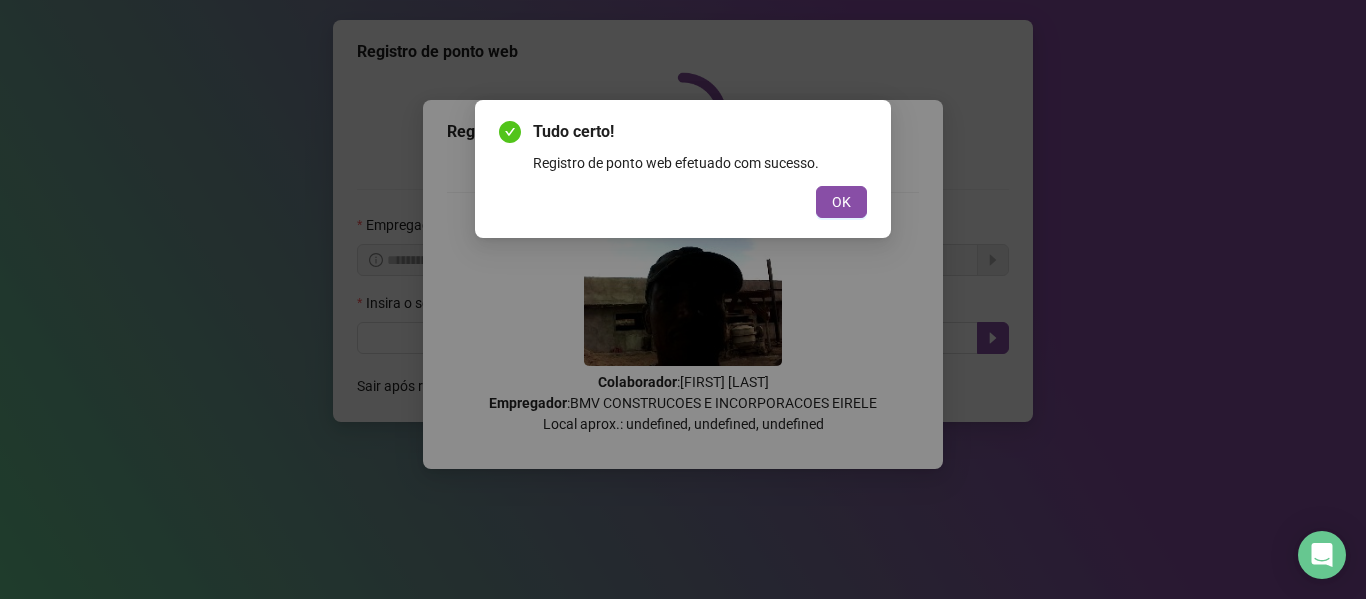 scroll, scrollTop: 0, scrollLeft: 0, axis: both 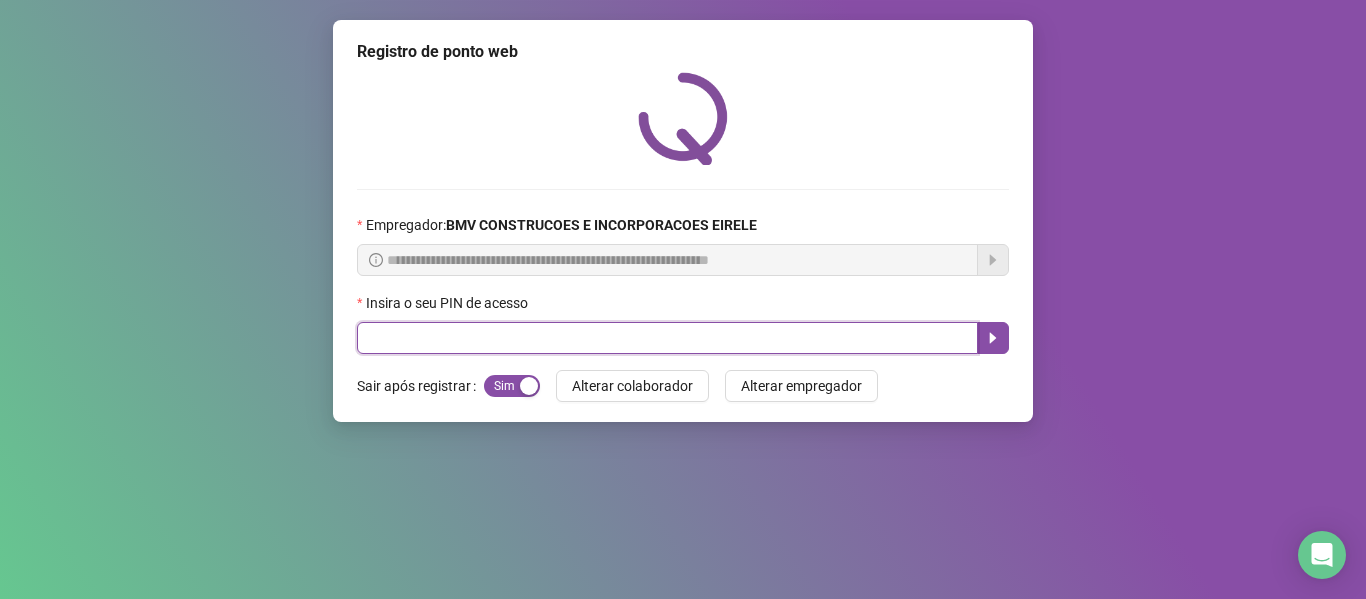 click at bounding box center [667, 338] 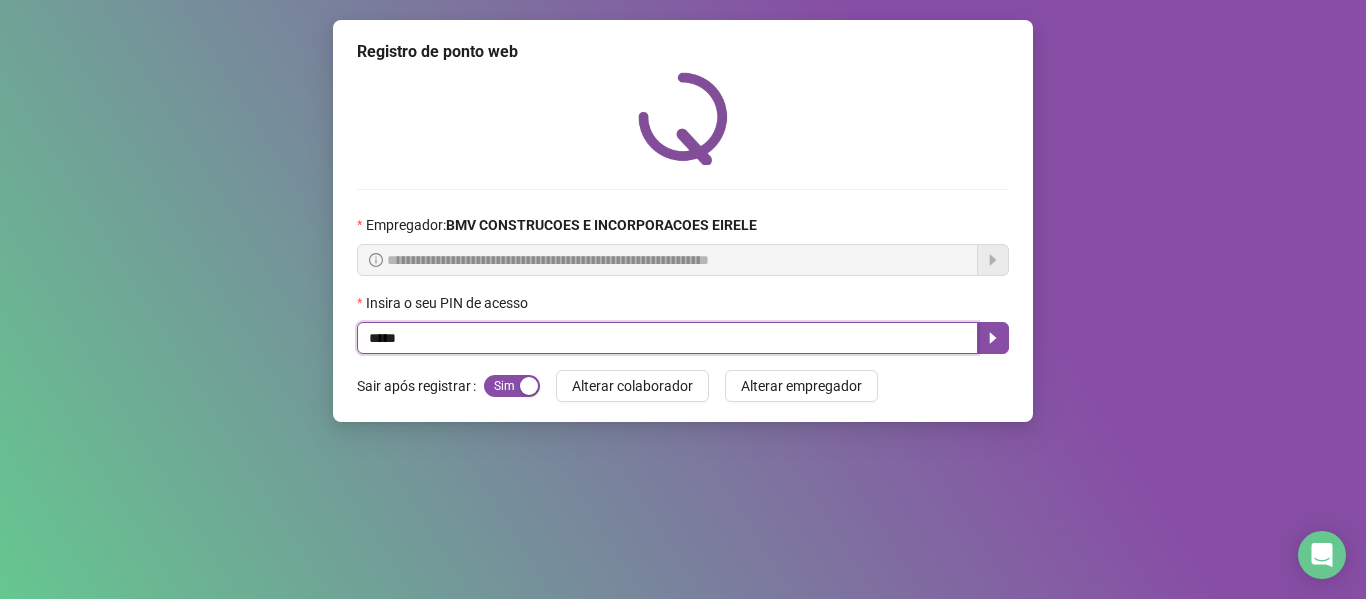 type on "*****" 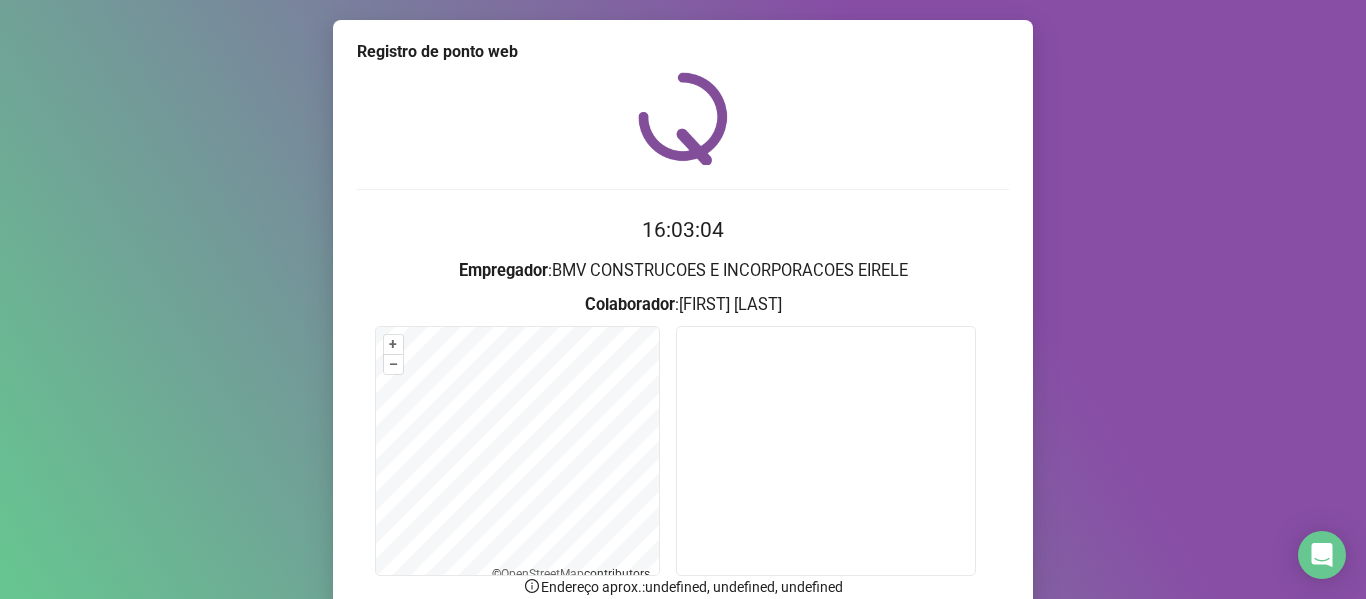 scroll, scrollTop: 176, scrollLeft: 0, axis: vertical 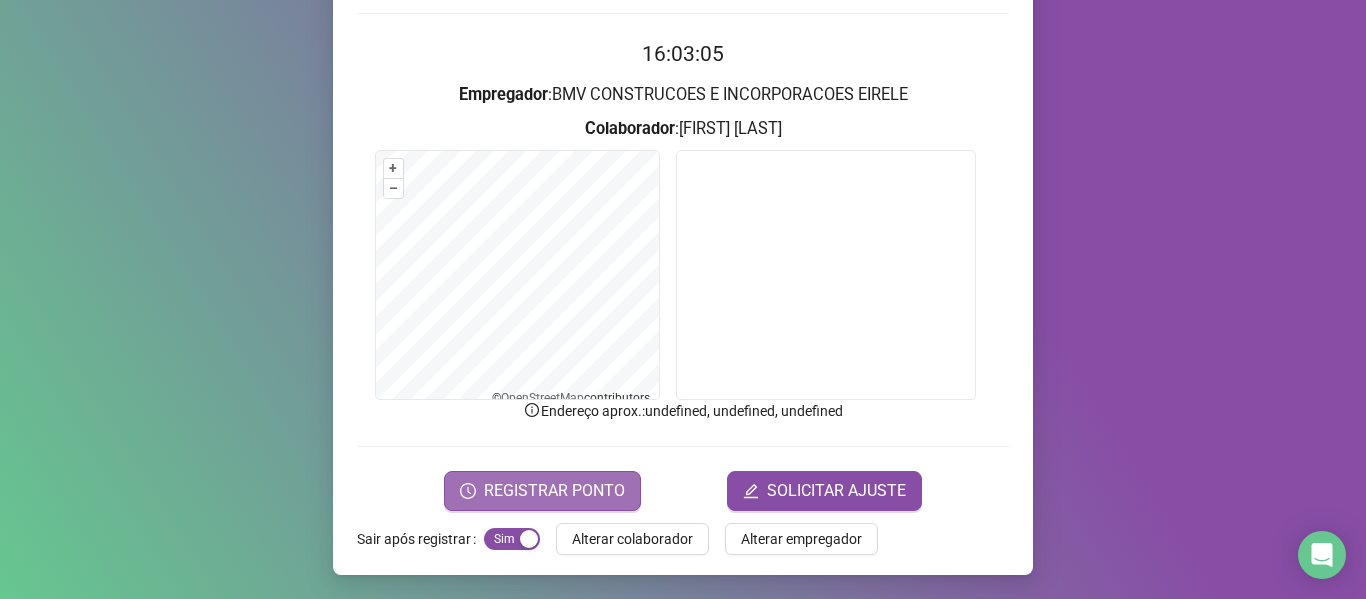 click 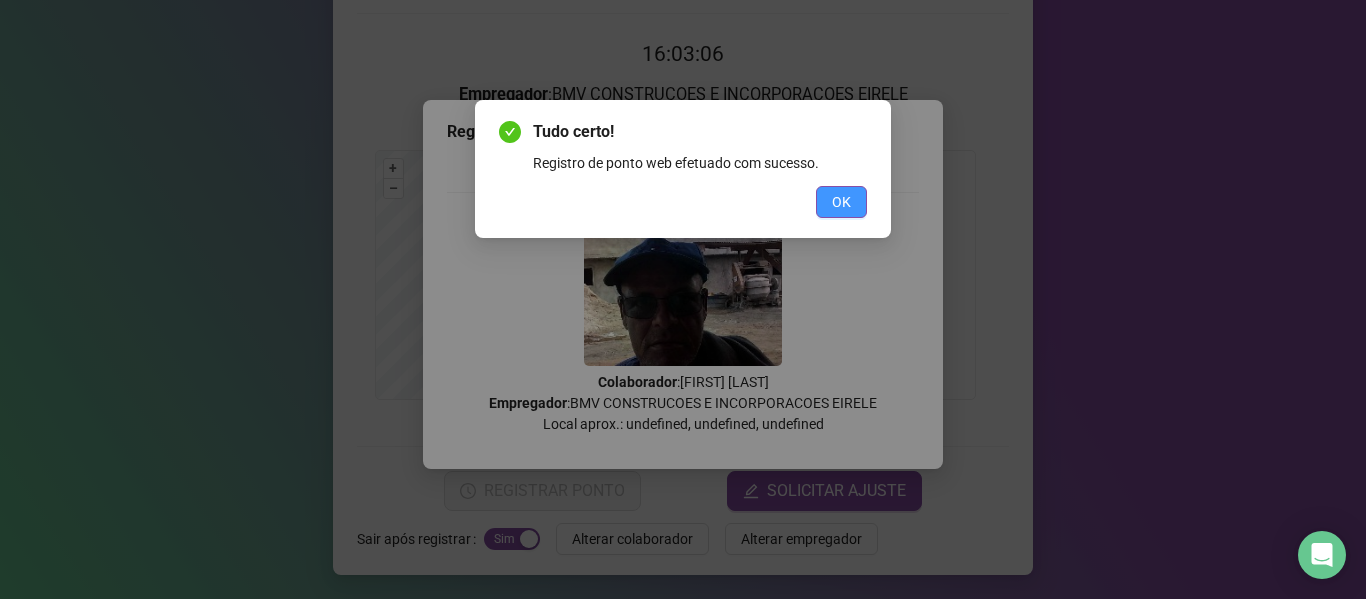 drag, startPoint x: 843, startPoint y: 183, endPoint x: 839, endPoint y: 197, distance: 14.56022 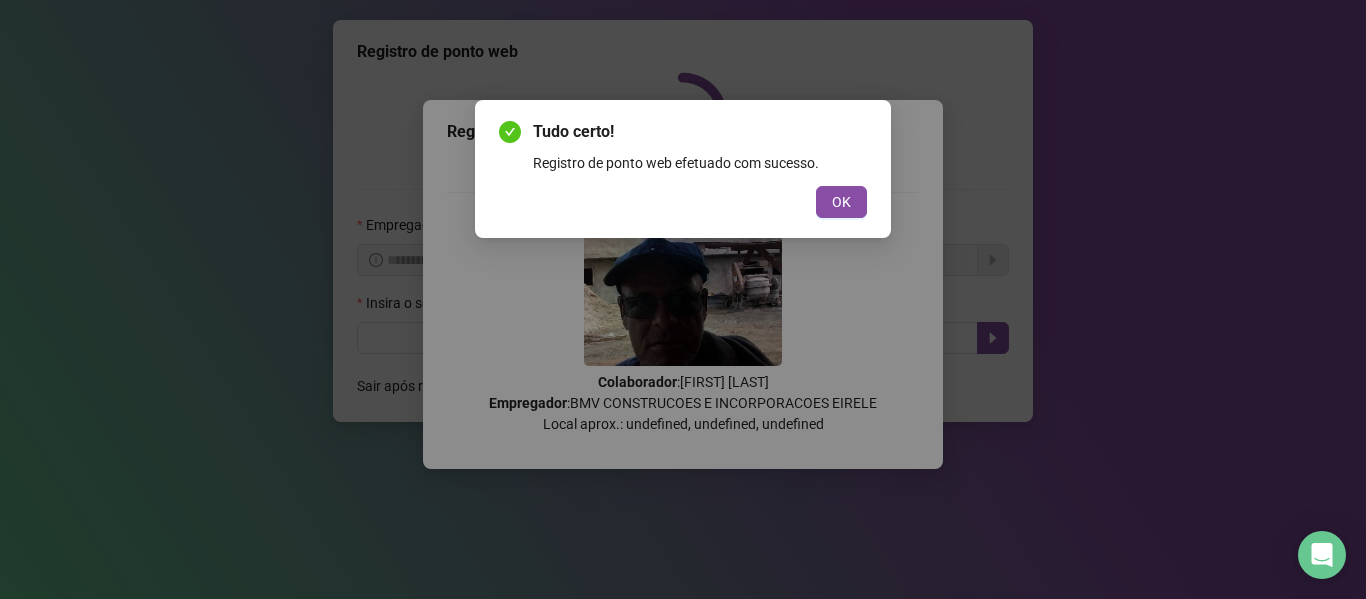 scroll, scrollTop: 0, scrollLeft: 0, axis: both 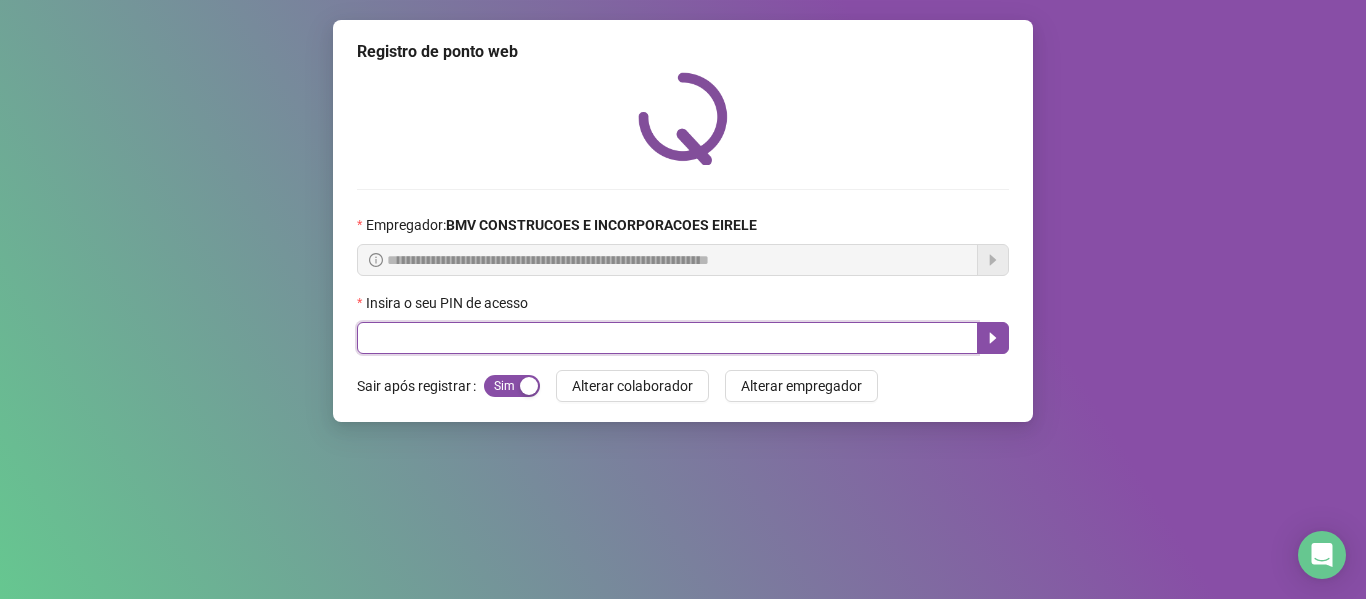 click at bounding box center (667, 338) 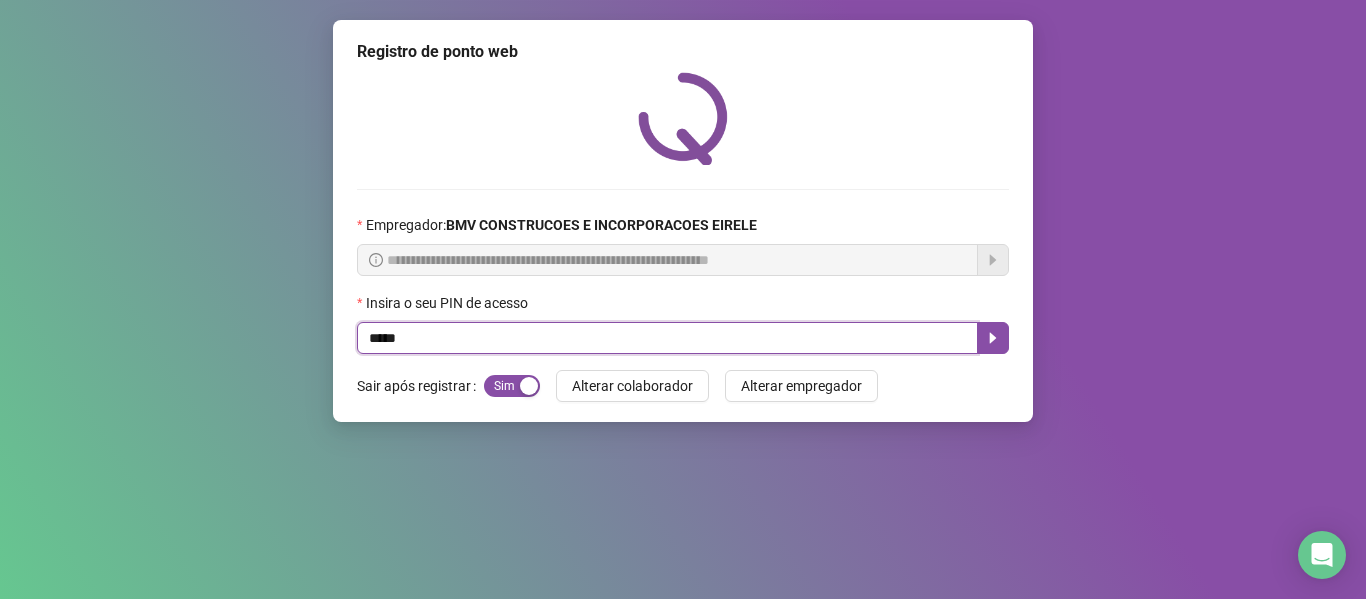 type on "*****" 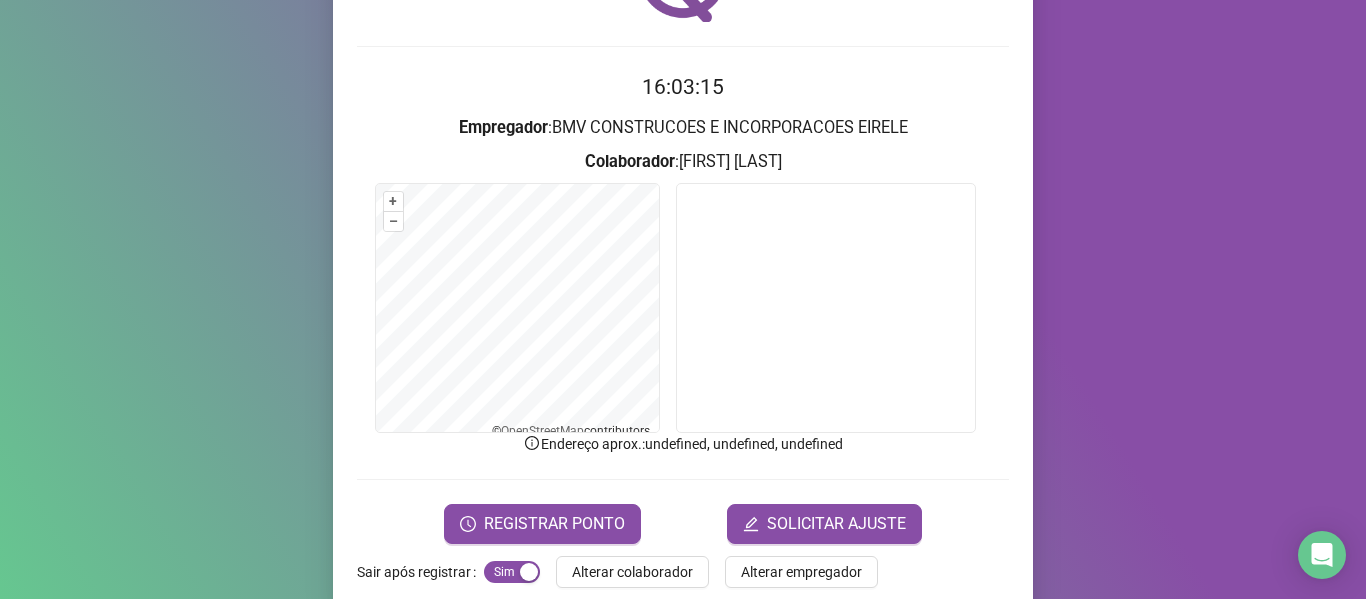 scroll, scrollTop: 176, scrollLeft: 0, axis: vertical 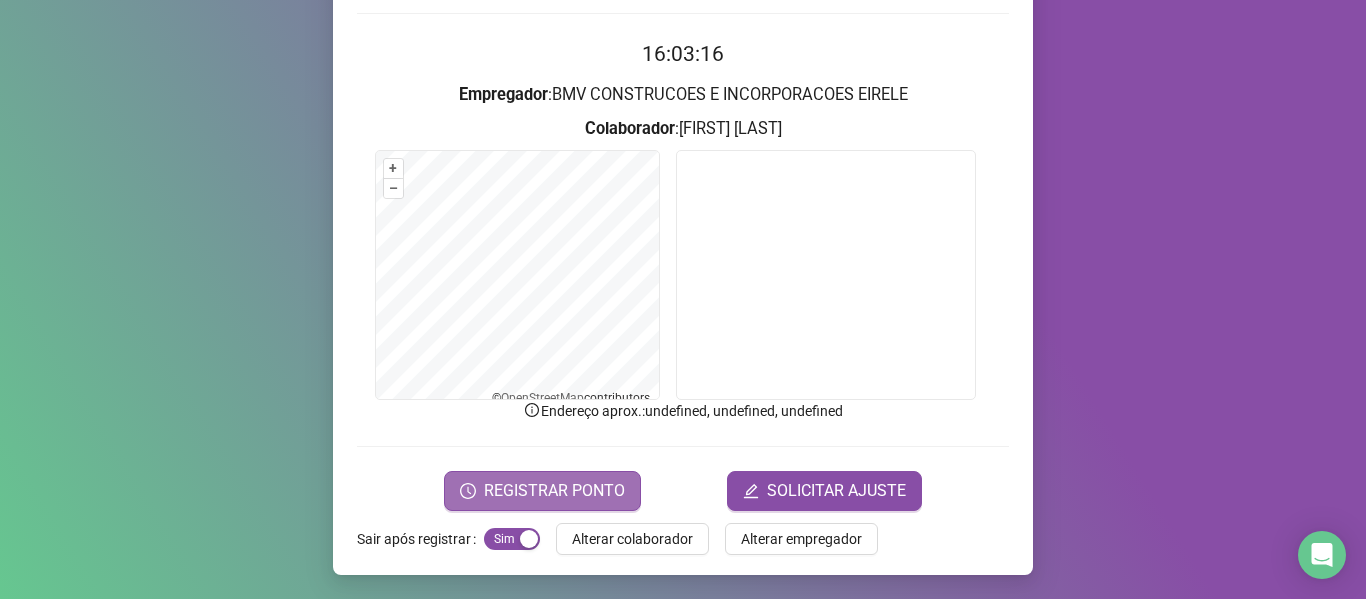 click on "REGISTRAR PONTO" at bounding box center [554, 491] 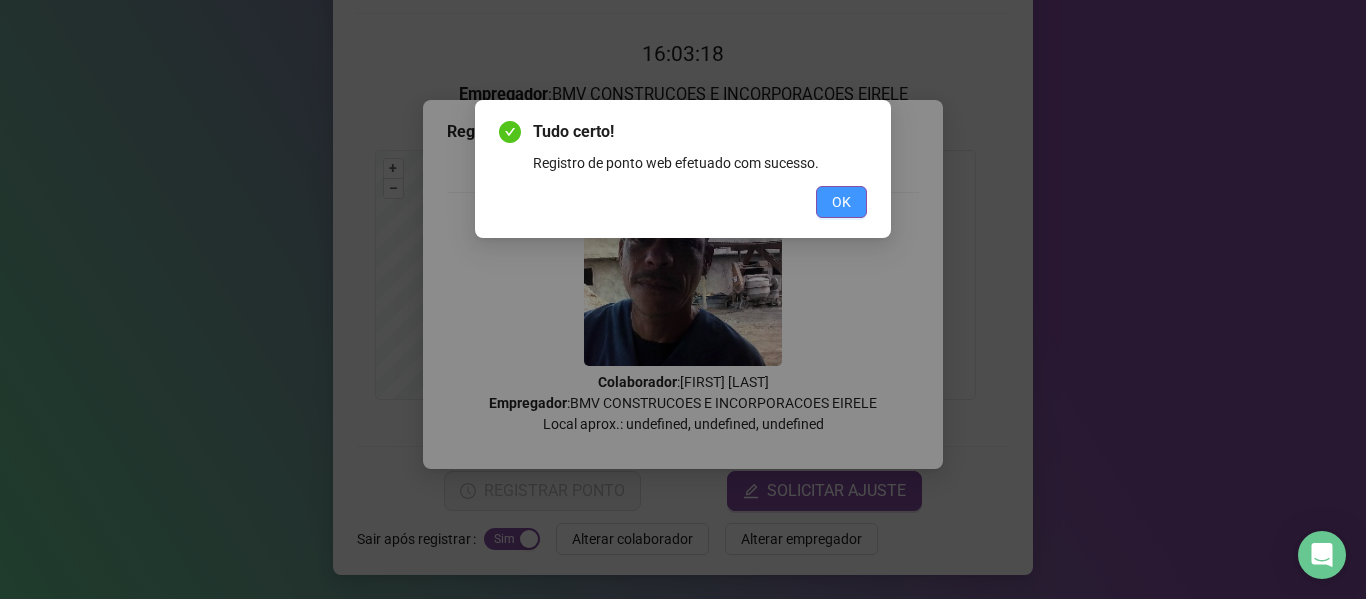 click on "OK" at bounding box center [841, 202] 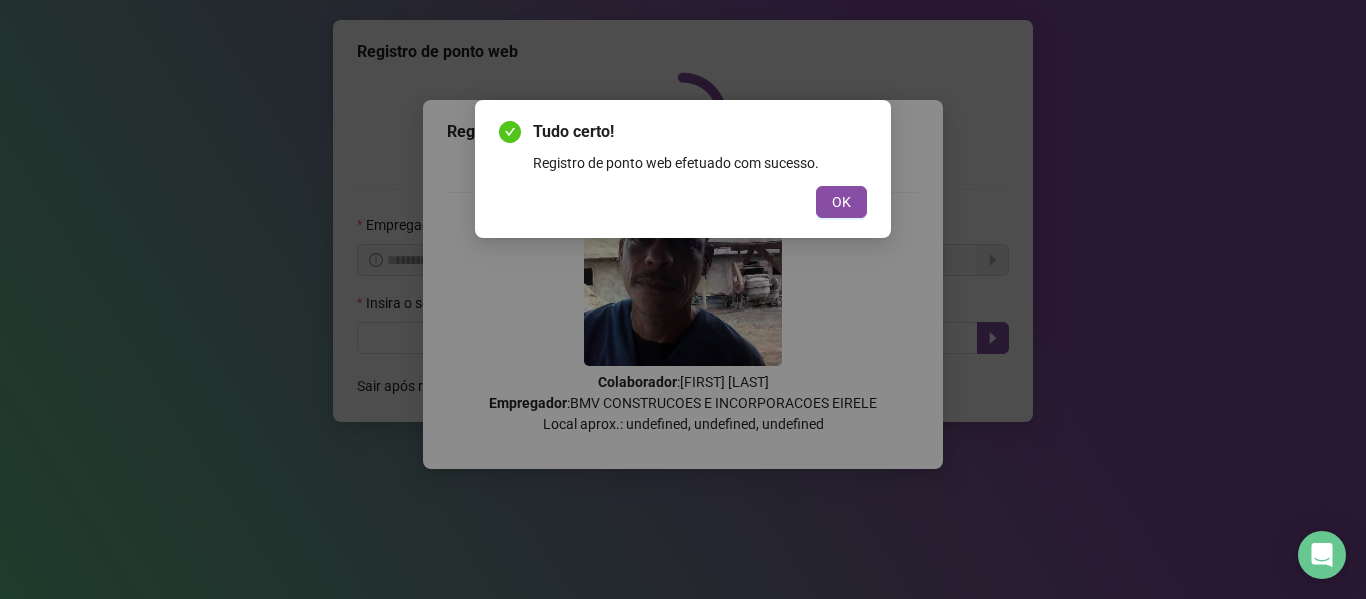 scroll, scrollTop: 0, scrollLeft: 0, axis: both 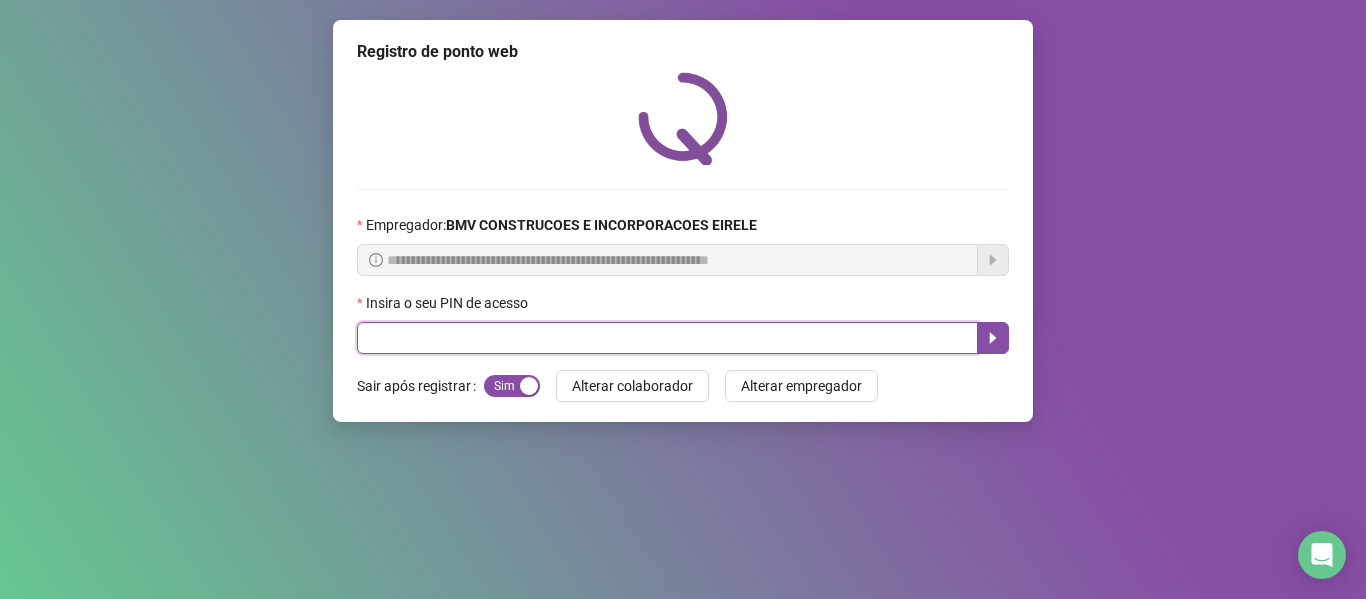 click at bounding box center [667, 338] 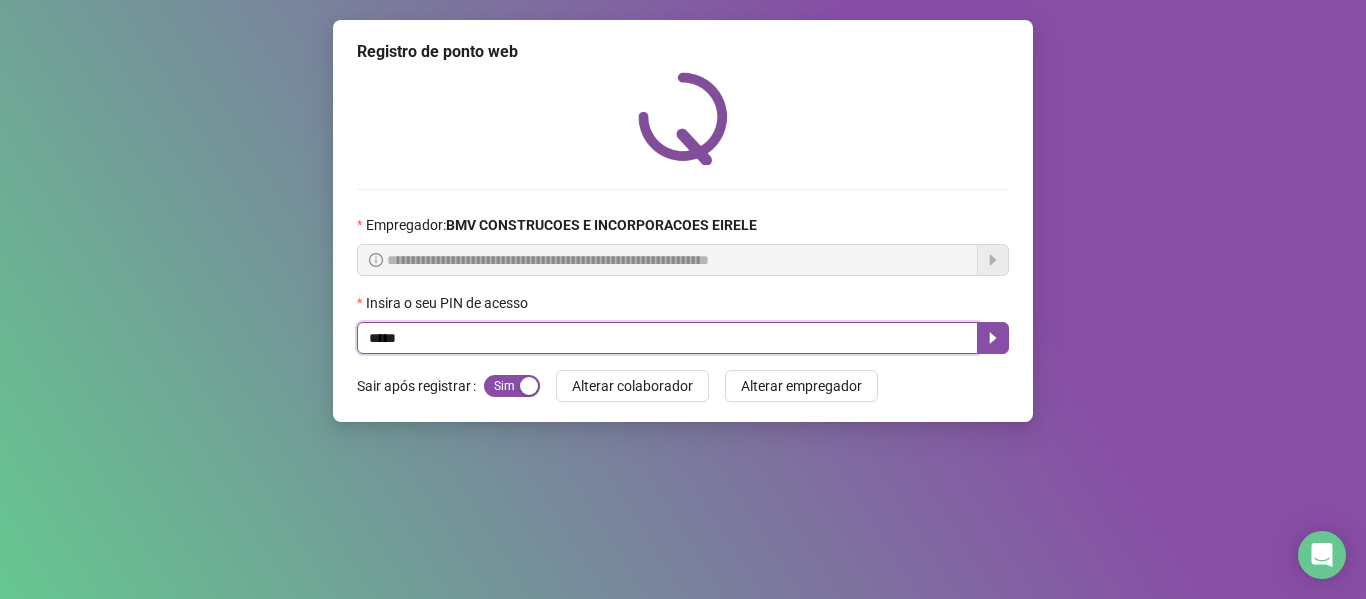 type on "*****" 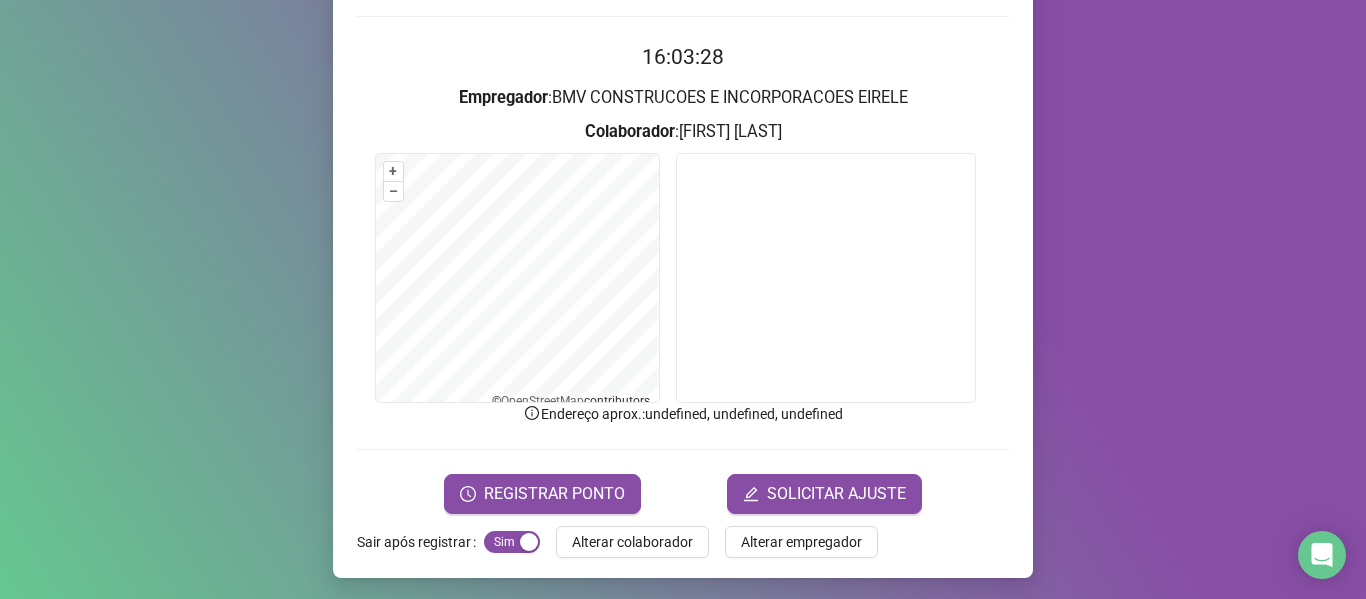 scroll, scrollTop: 176, scrollLeft: 0, axis: vertical 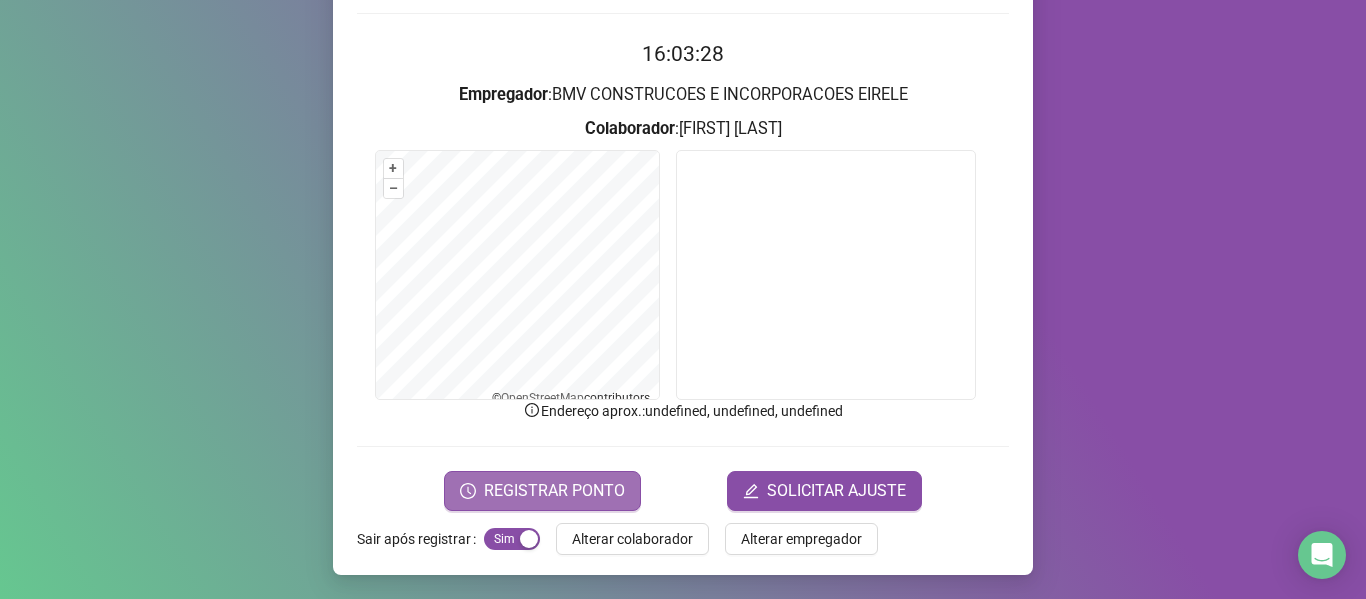 click on "REGISTRAR PONTO" at bounding box center (542, 491) 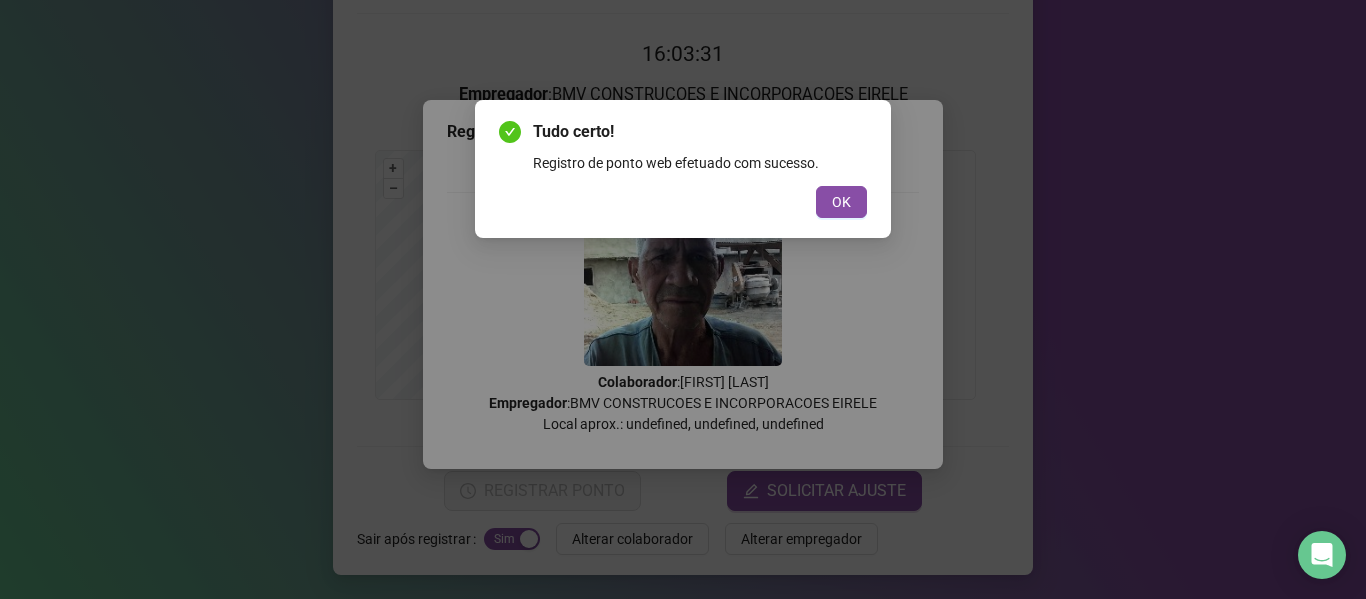 click on "OK" at bounding box center [841, 202] 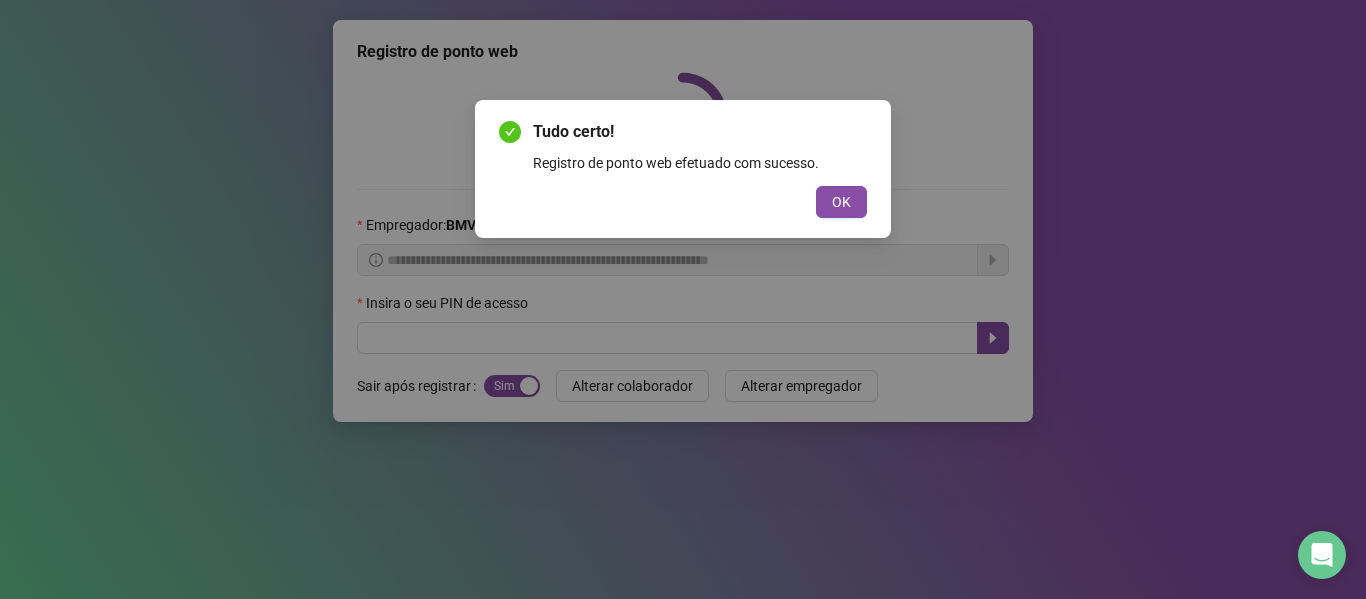 scroll, scrollTop: 0, scrollLeft: 0, axis: both 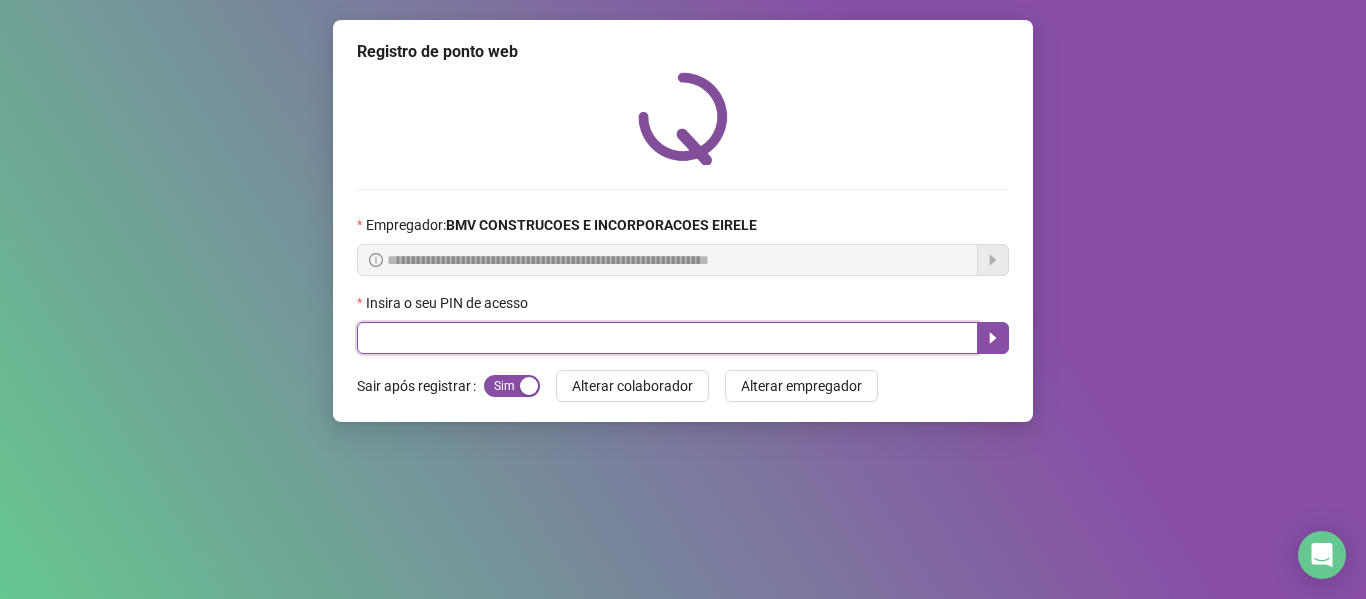 click at bounding box center (667, 338) 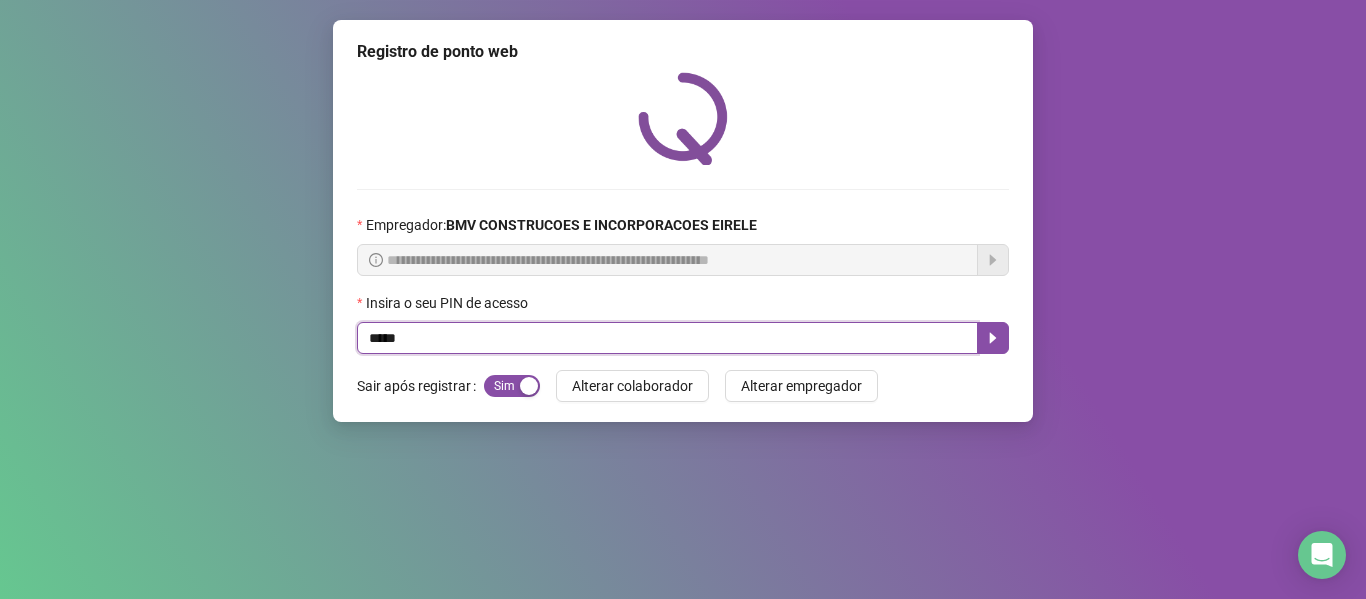type on "*****" 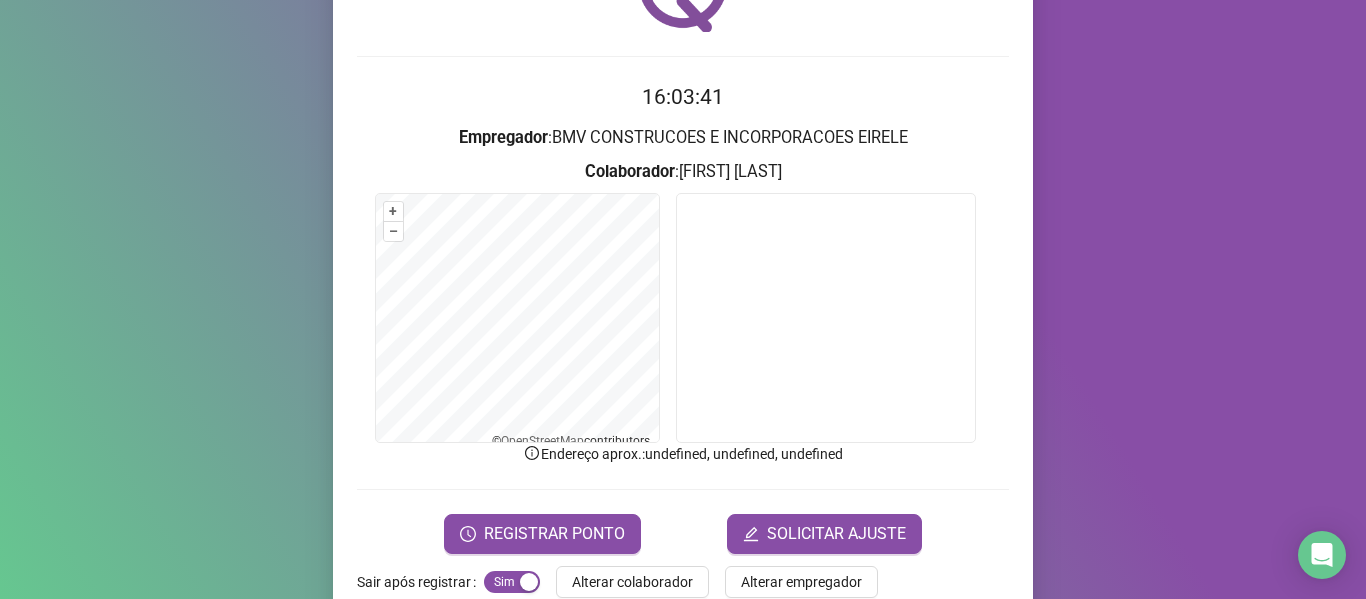 click on "Registro de ponto web 16:03:41 Empregador : BMV CONSTRUCOES E INCORPORACOES EIRELE Colaborador : [FIRST] [LAST] + – ⇧ › © OpenStreetMap contributors. Endereço aprox. : [ADDRESS], [ADDRESS], [ADDRESS] REGISTRAR PONTO SOLICITAR AJUSTE Sair após registrar Sim Não Alterar colaborador Alterar empregador" at bounding box center (683, 299) 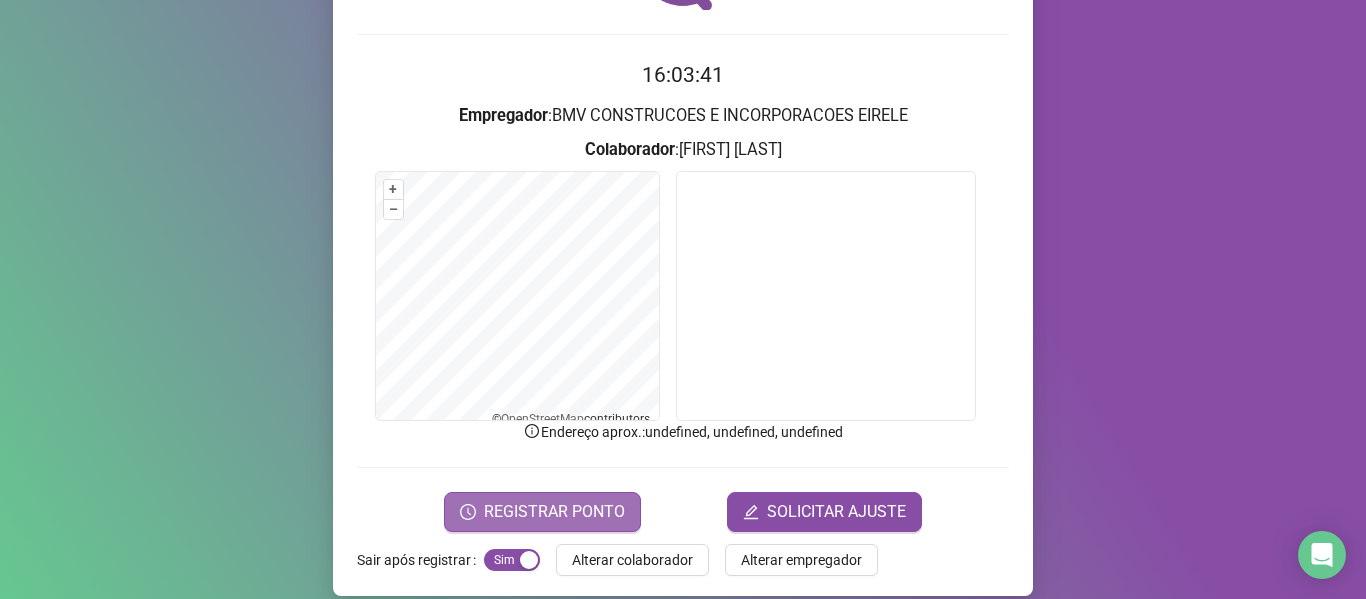 click on "REGISTRAR PONTO" at bounding box center [554, 512] 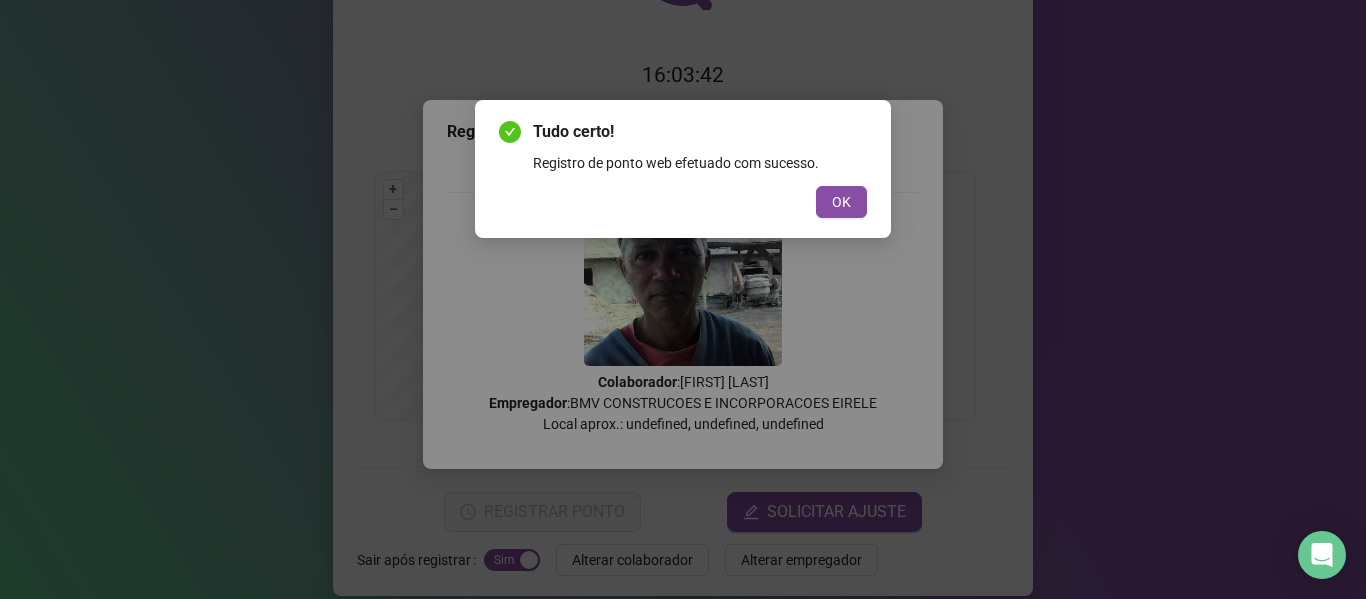 drag, startPoint x: 849, startPoint y: 195, endPoint x: 582, endPoint y: 314, distance: 292.31833 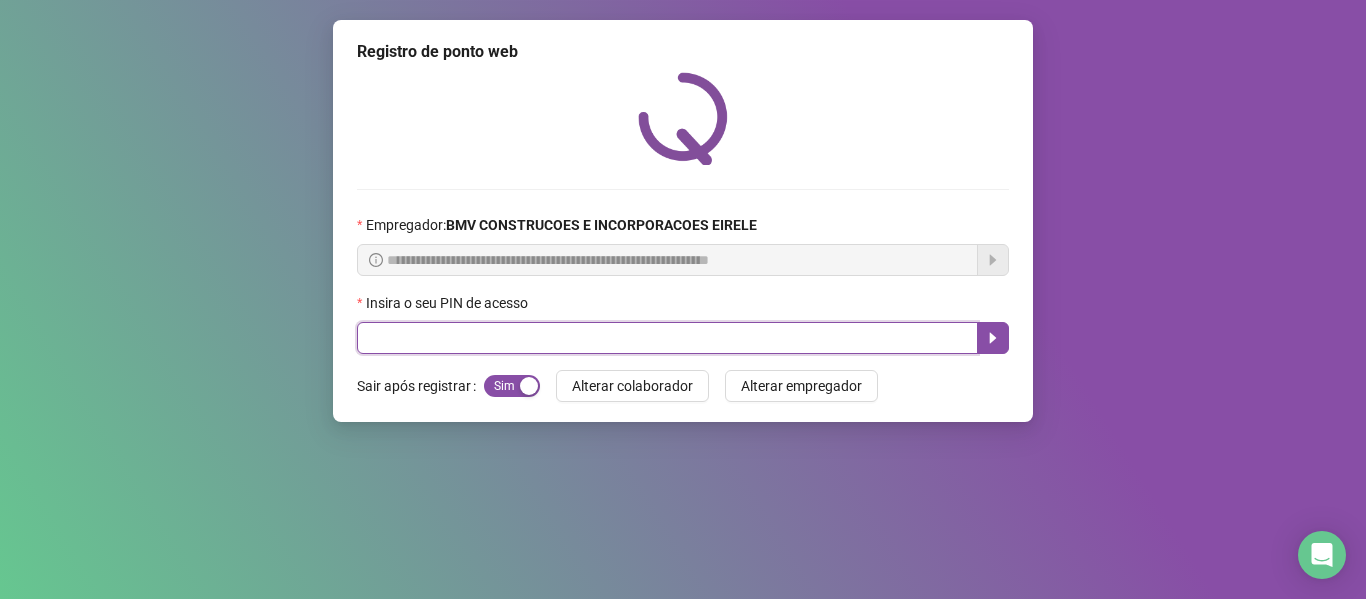 click at bounding box center [667, 338] 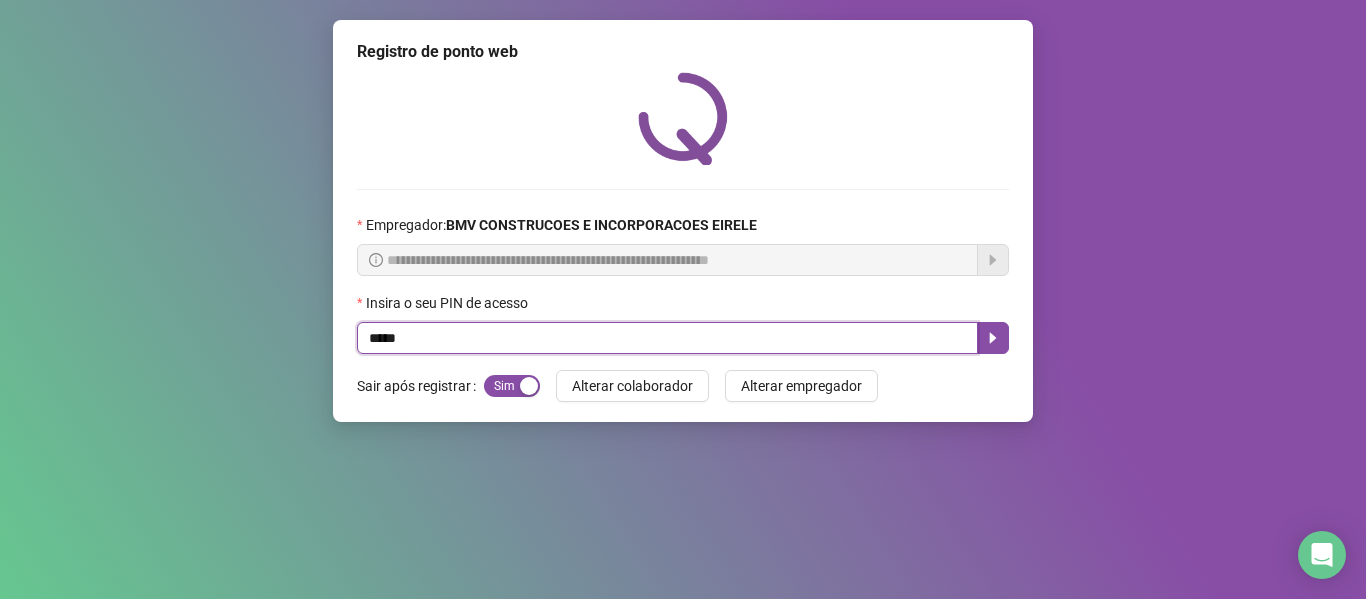 type on "*****" 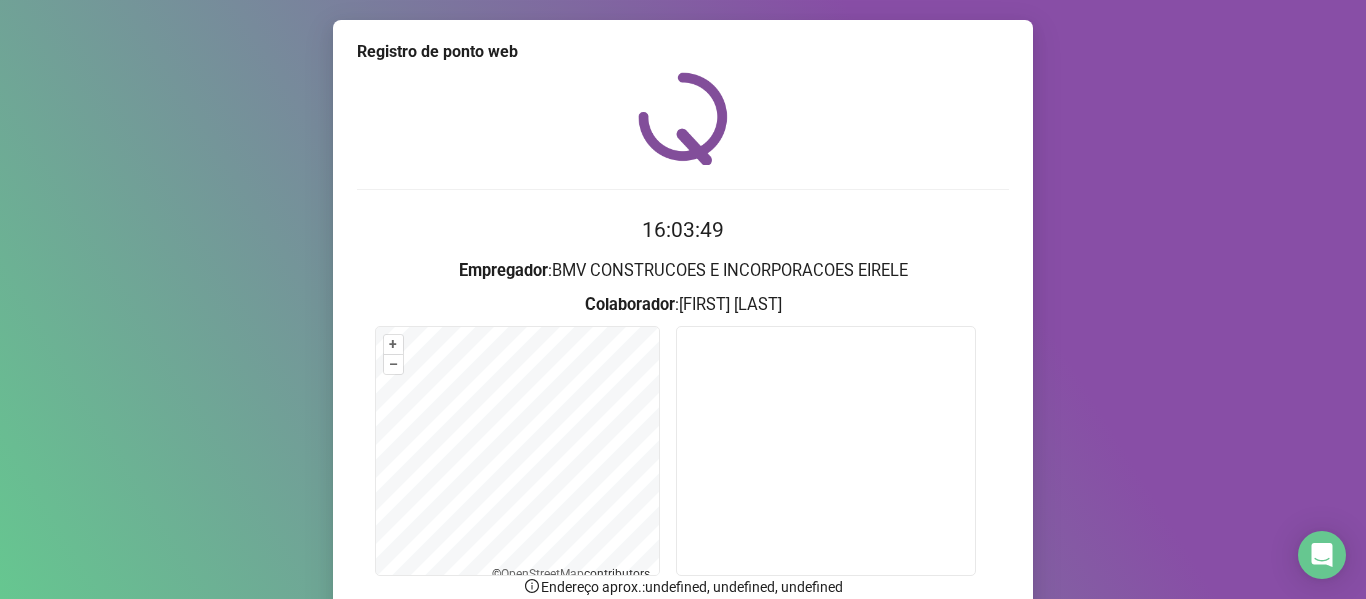 scroll, scrollTop: 176, scrollLeft: 0, axis: vertical 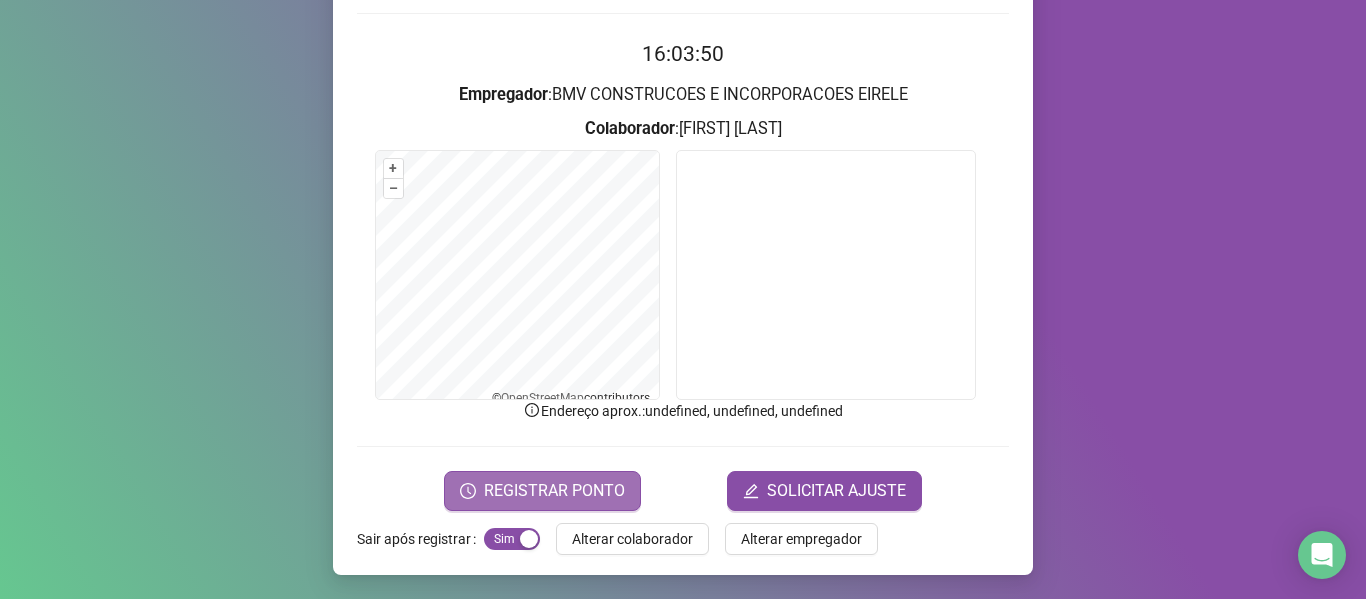 click on "REGISTRAR PONTO" at bounding box center (554, 491) 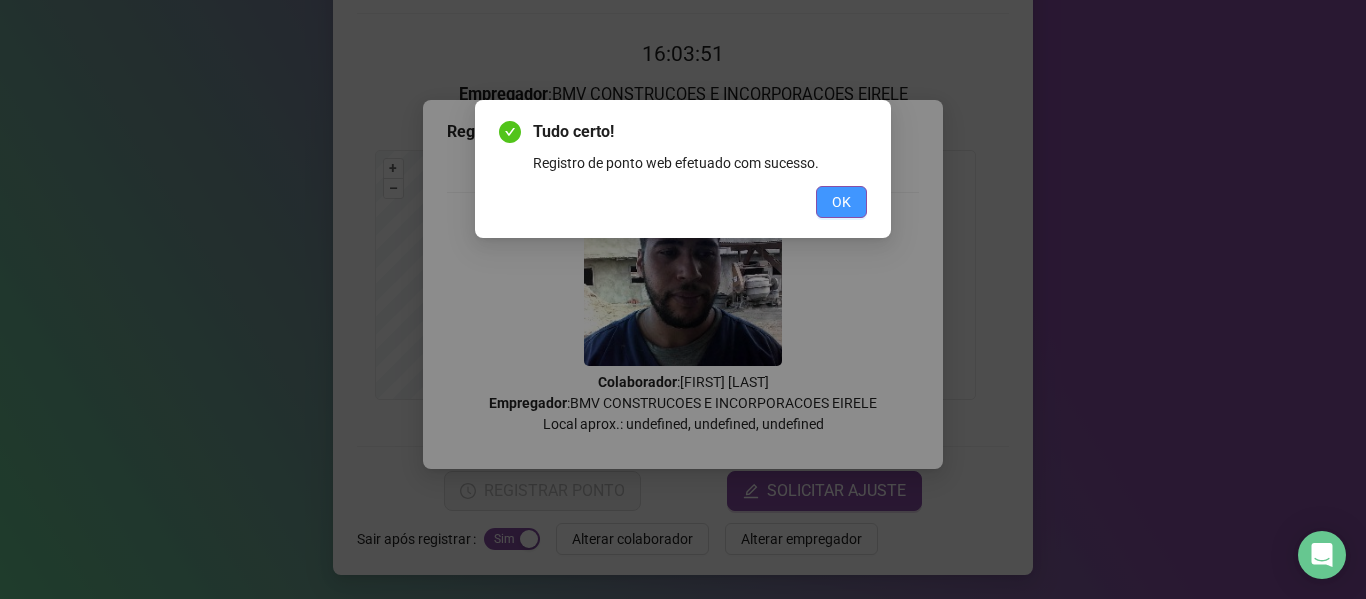click on "OK" at bounding box center [841, 202] 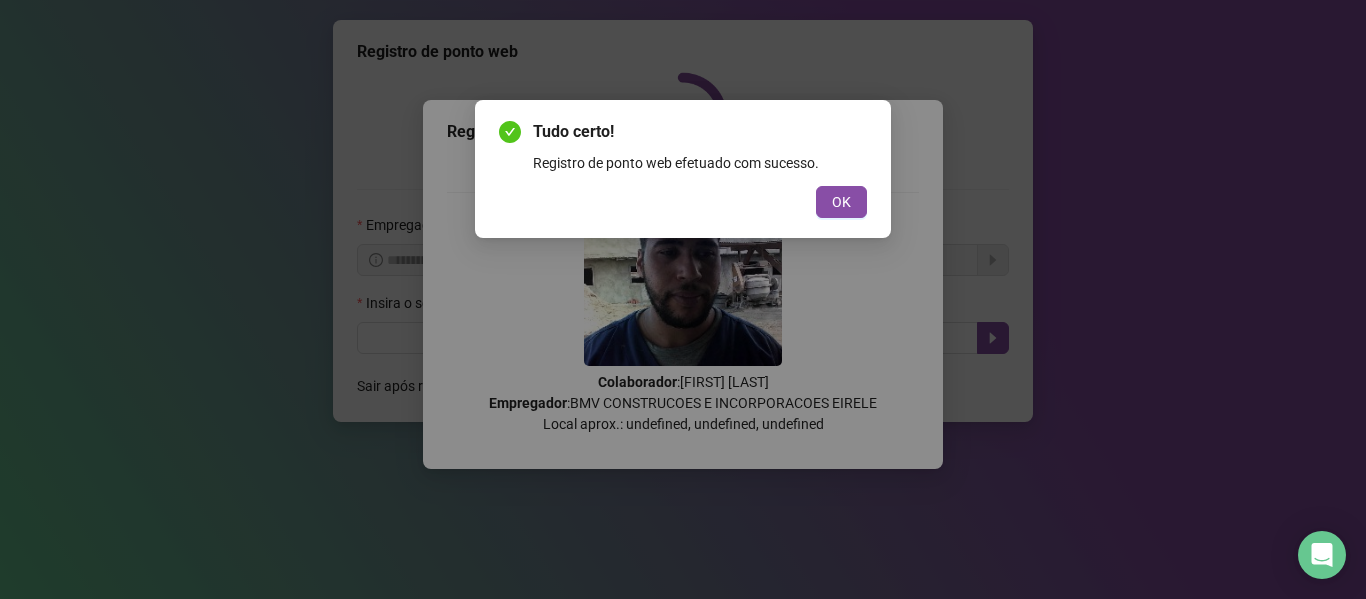 scroll, scrollTop: 0, scrollLeft: 0, axis: both 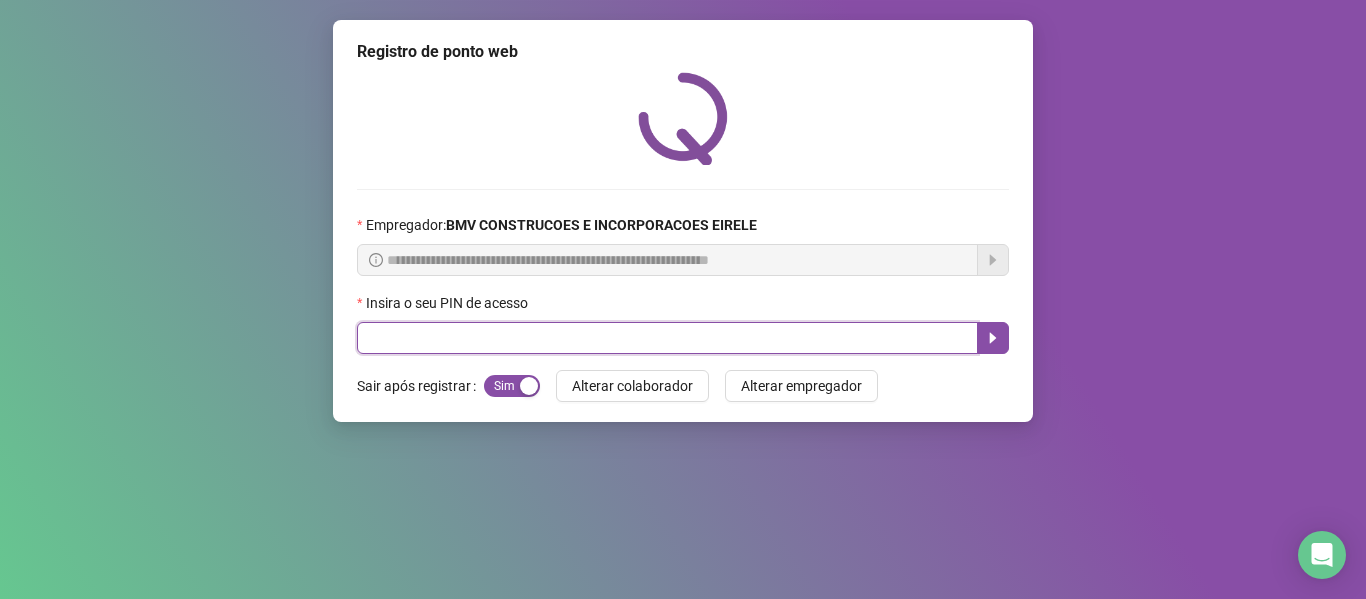 click at bounding box center (667, 338) 